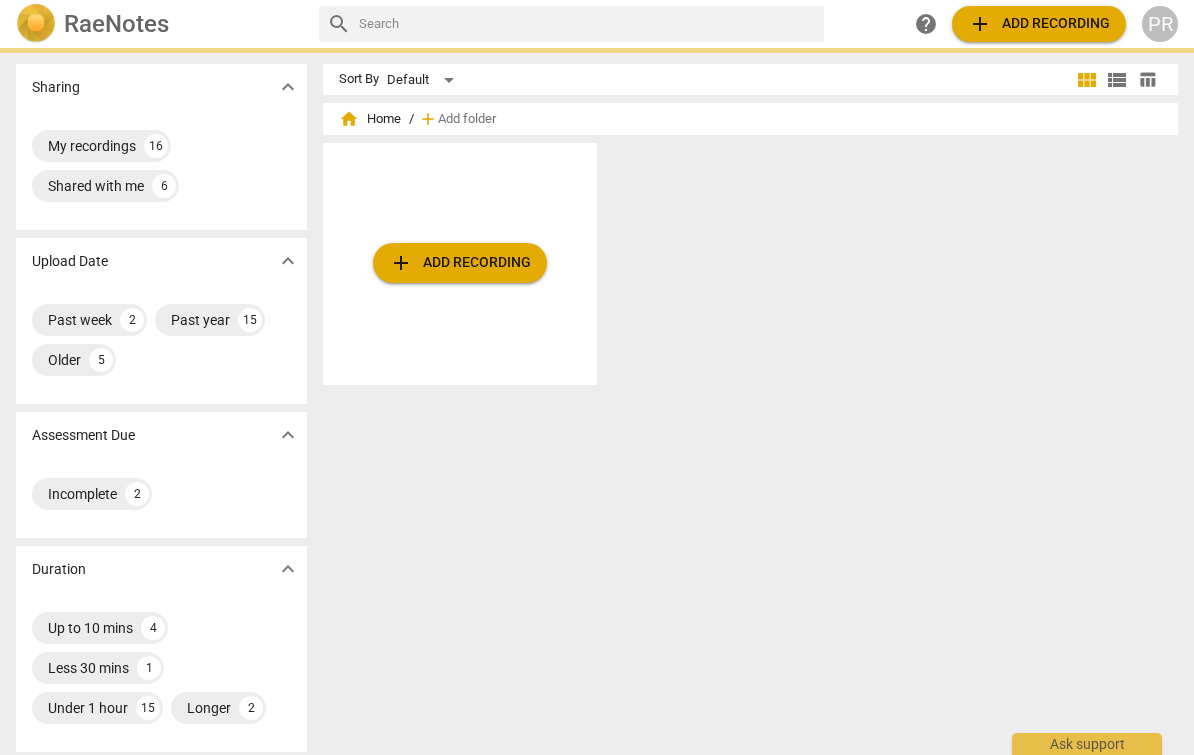 scroll, scrollTop: 0, scrollLeft: 0, axis: both 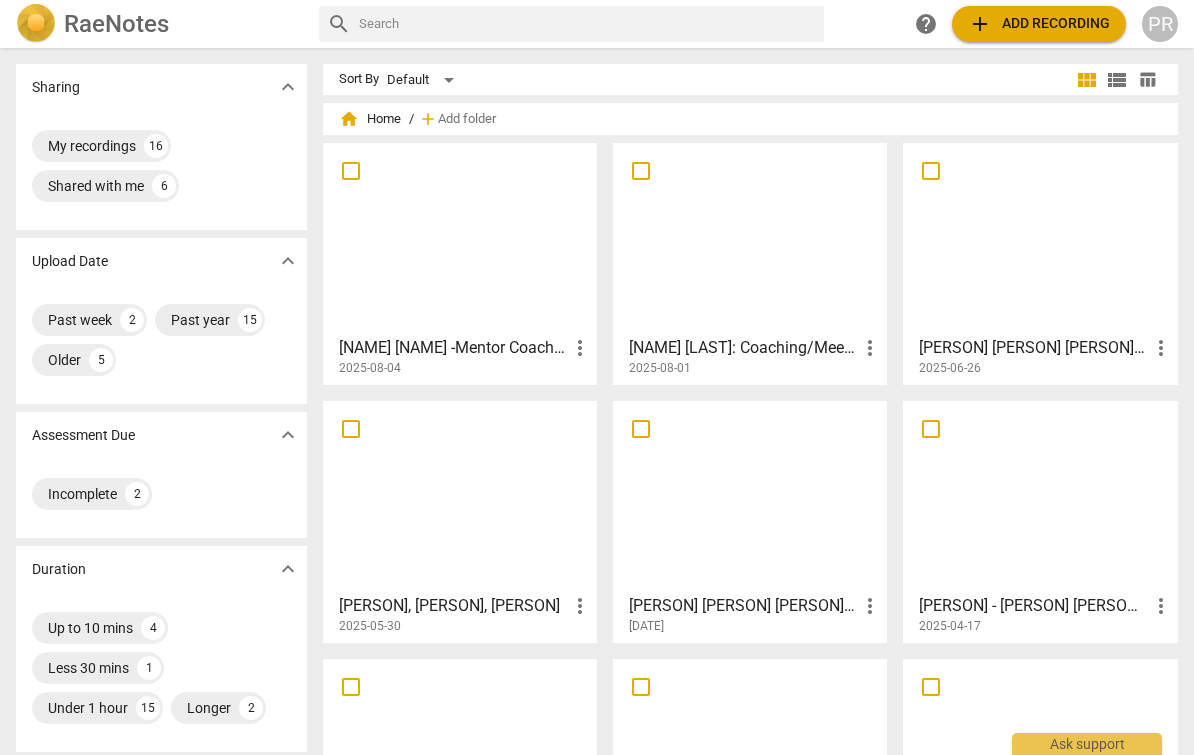click at bounding box center (460, 238) 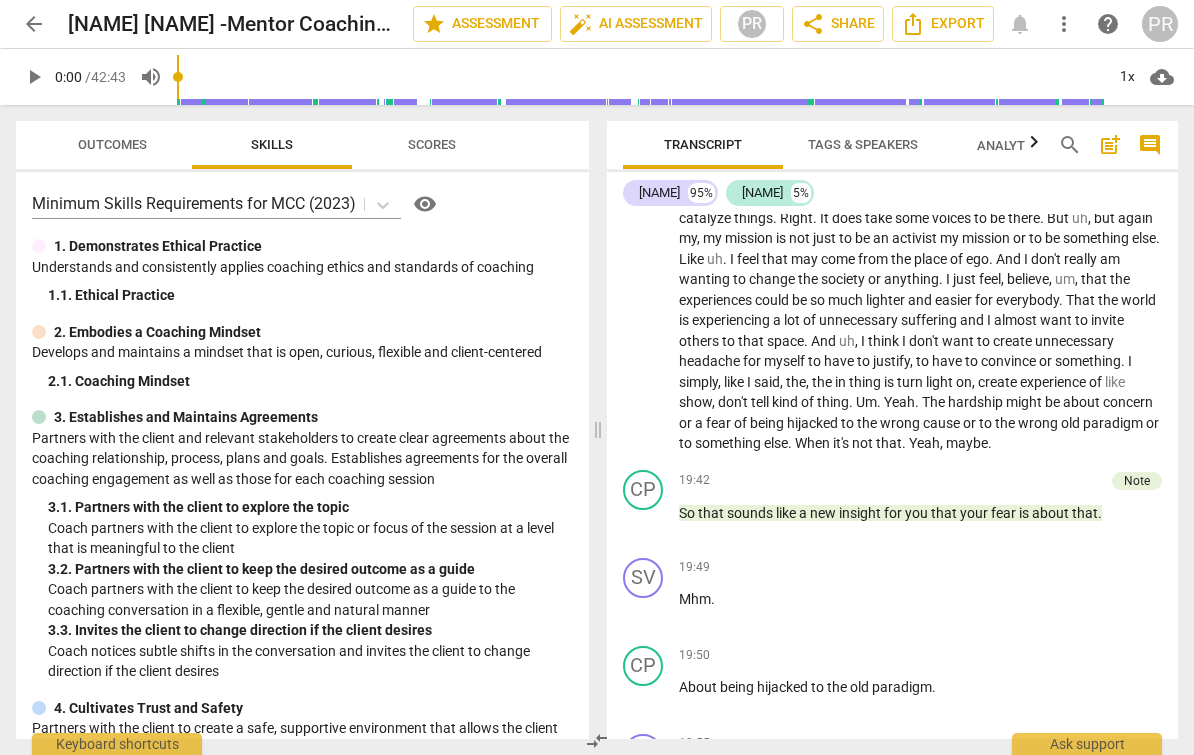 scroll, scrollTop: 3065, scrollLeft: 0, axis: vertical 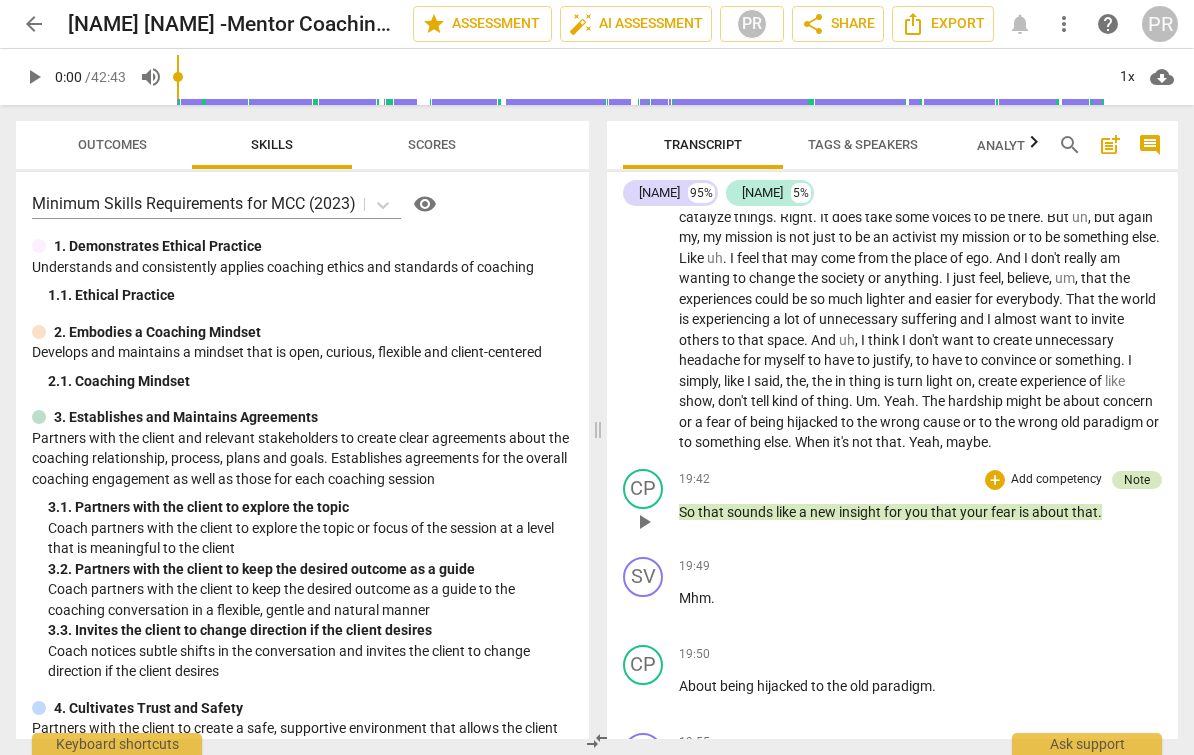 click on "Note" at bounding box center (1137, 480) 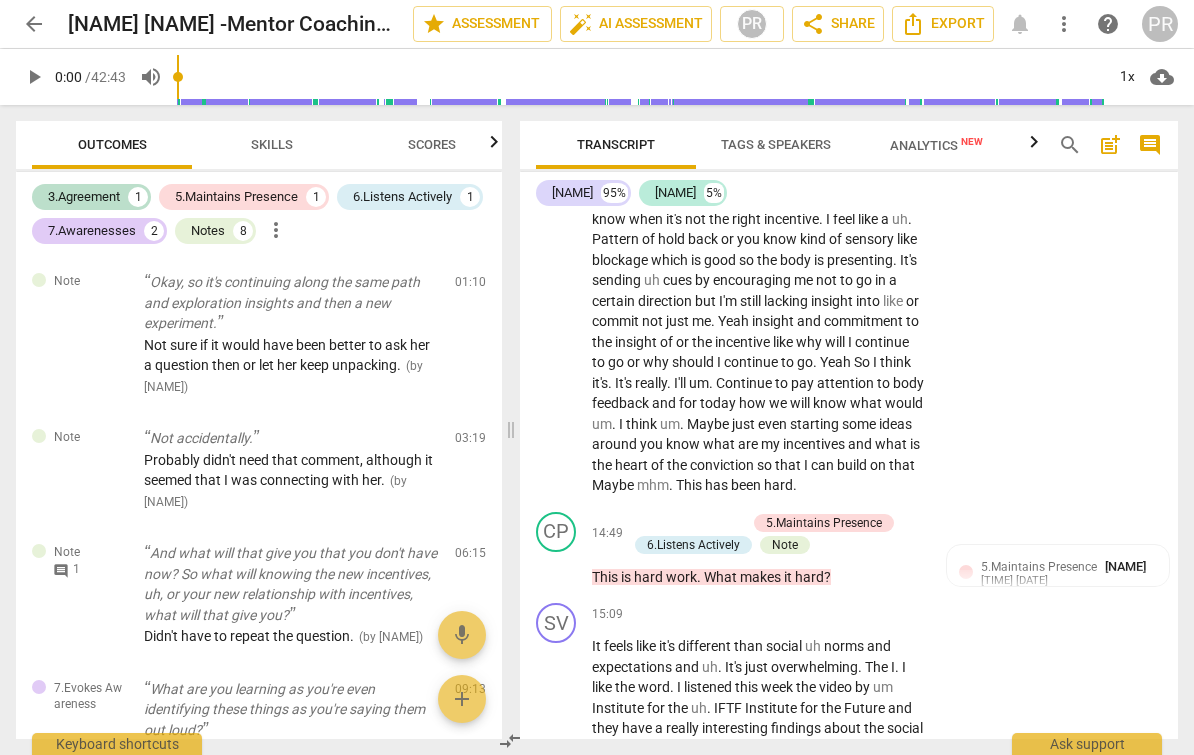 scroll, scrollTop: 827, scrollLeft: 0, axis: vertical 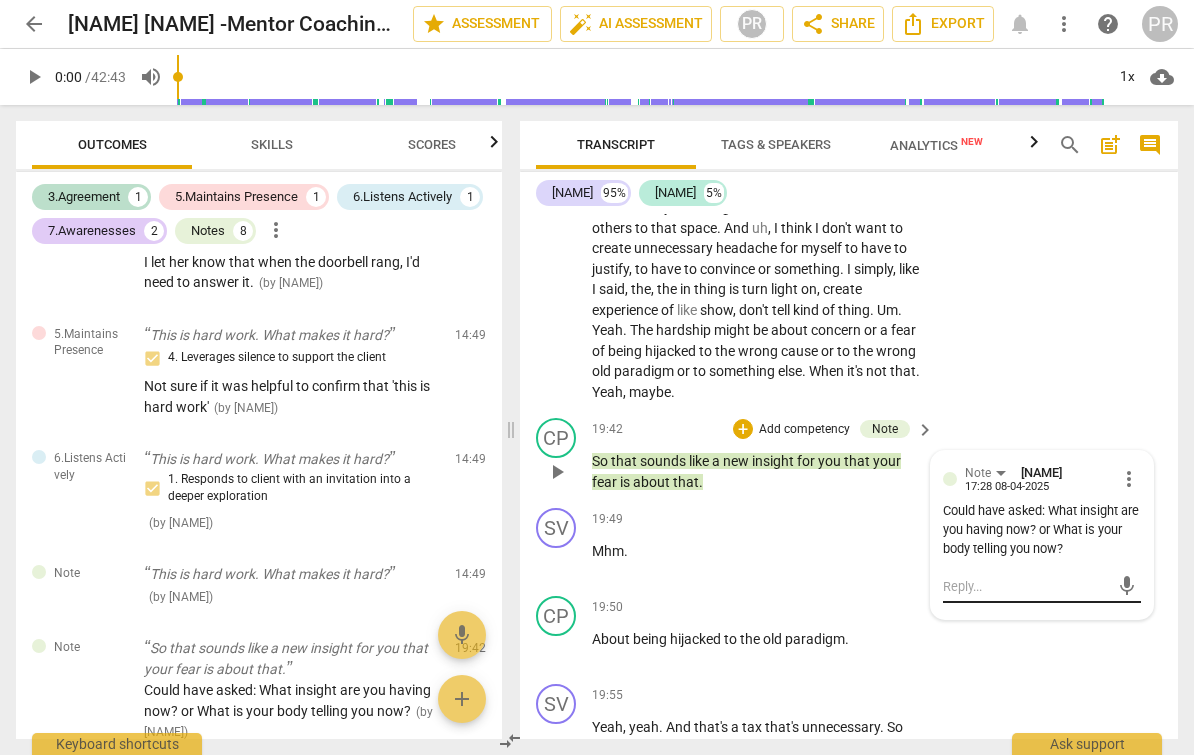 click on "mic" at bounding box center (1042, 587) 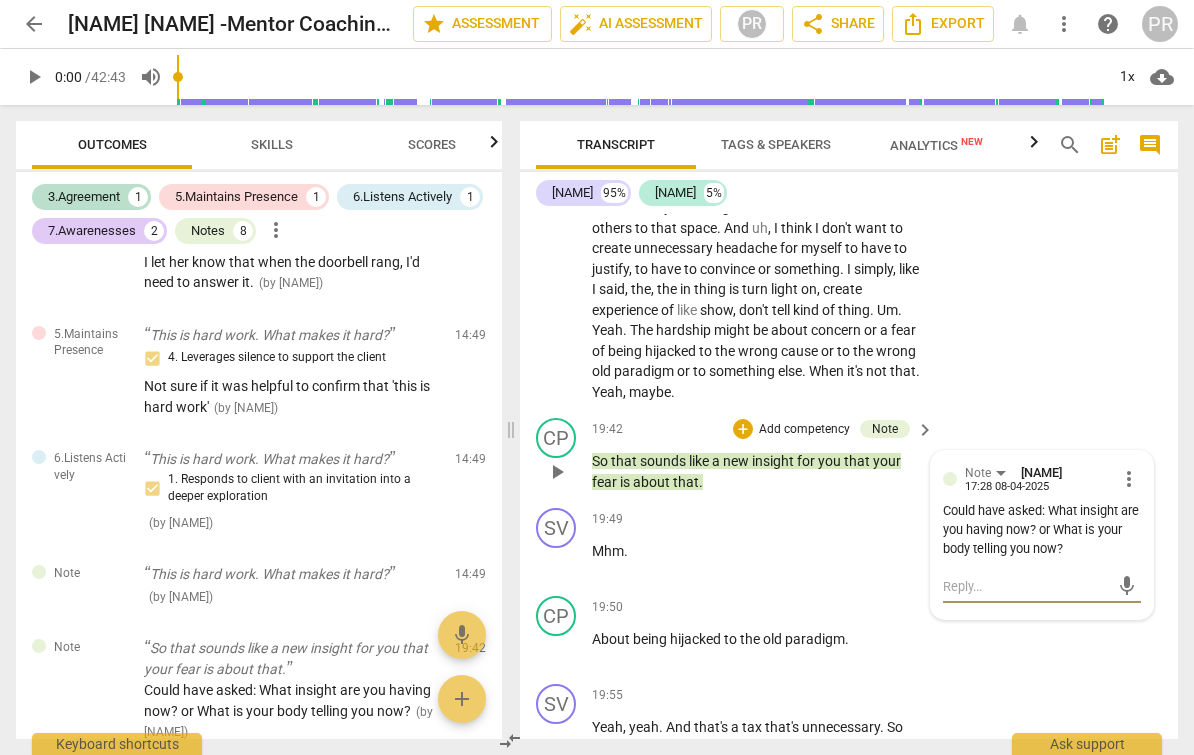 click at bounding box center (1026, 586) 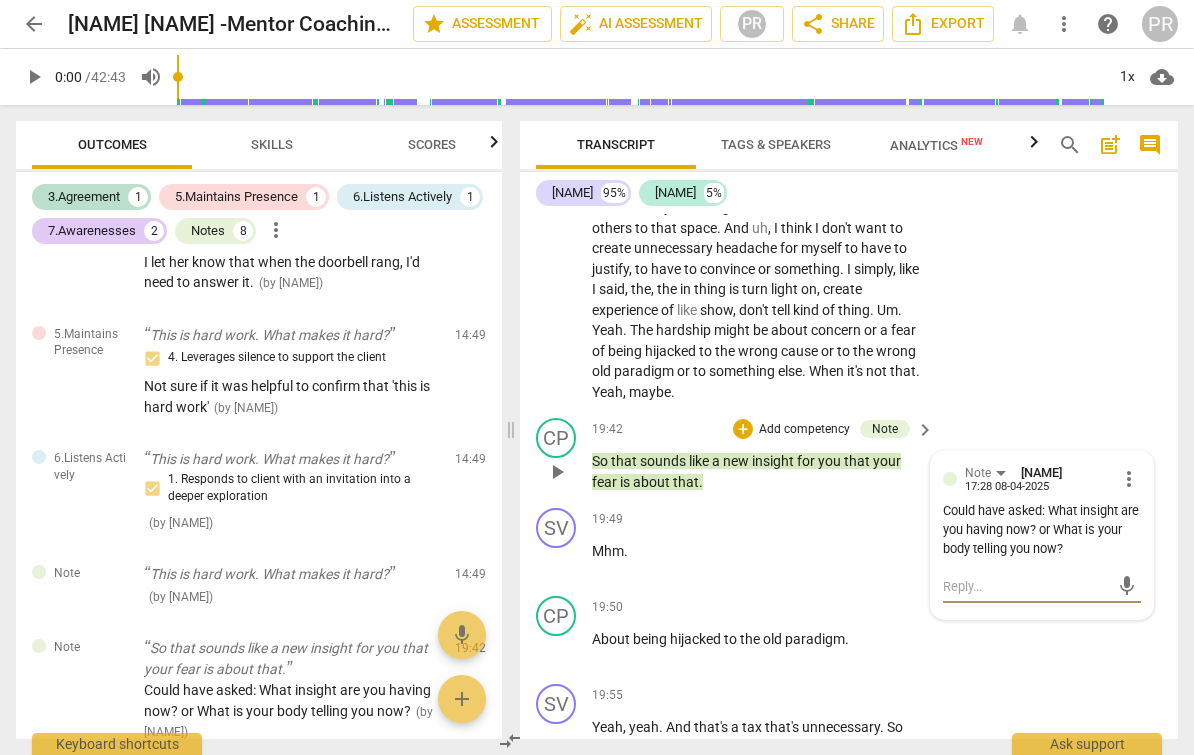 type on "W" 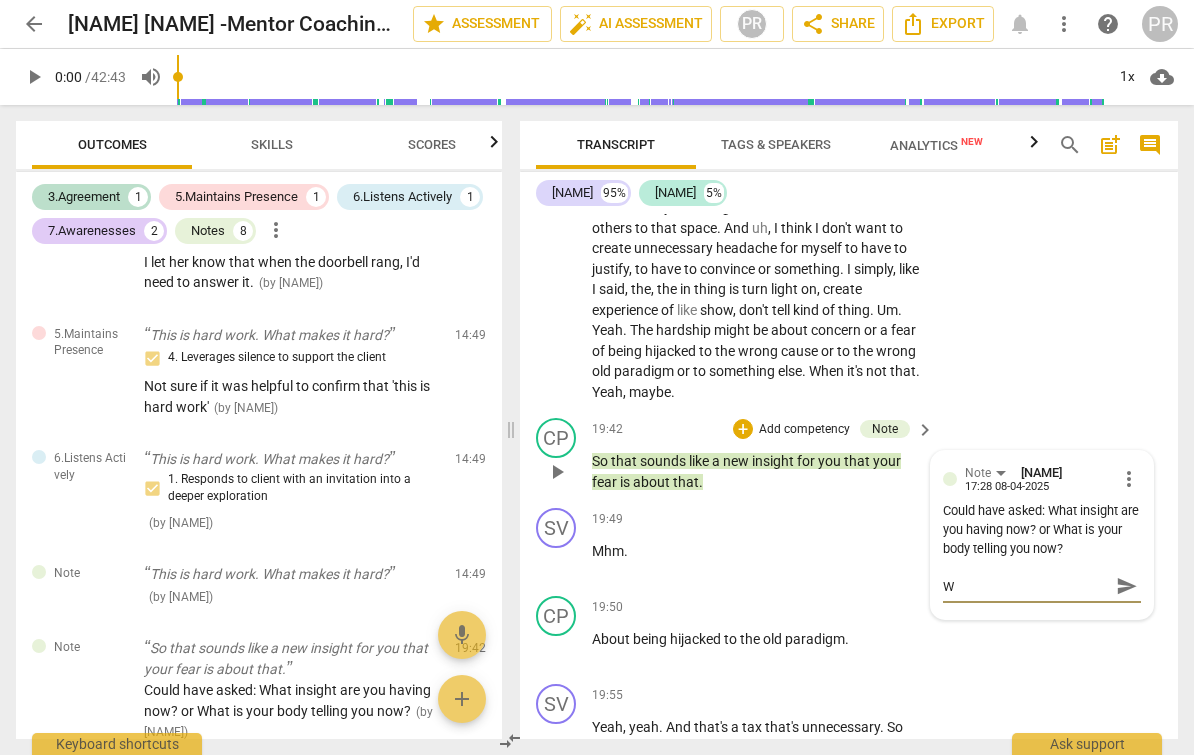 type on "Wh" 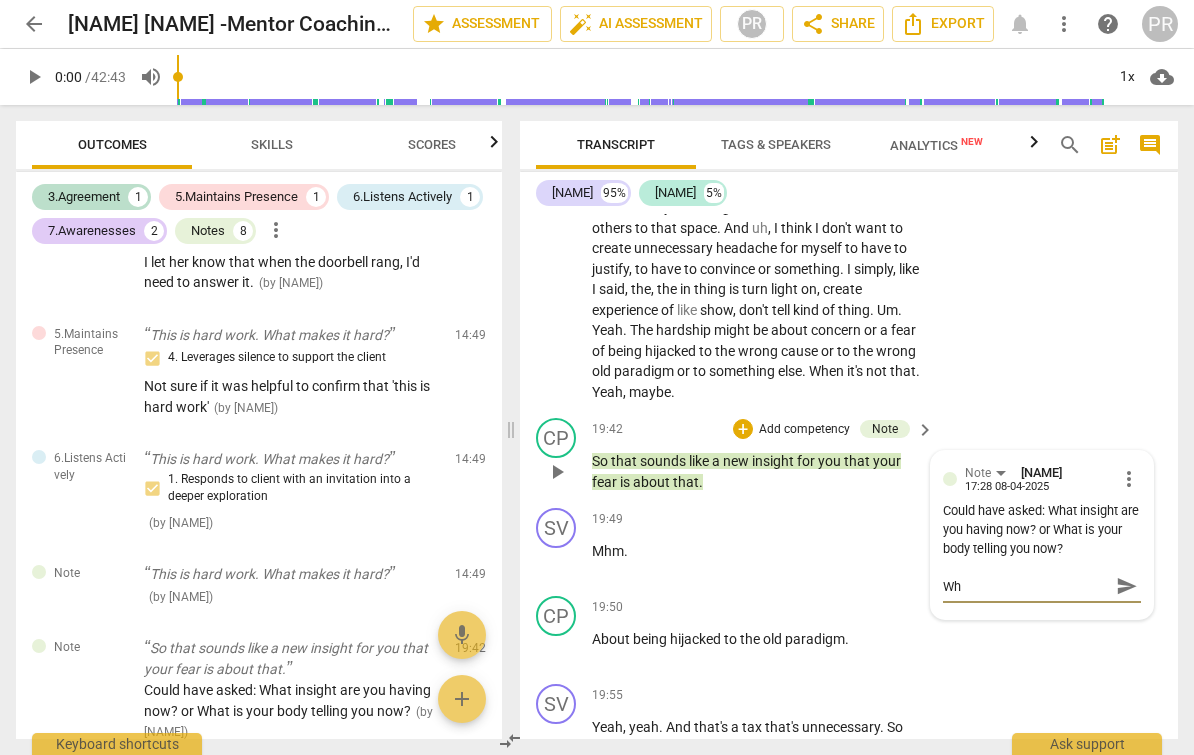 type on "Wha" 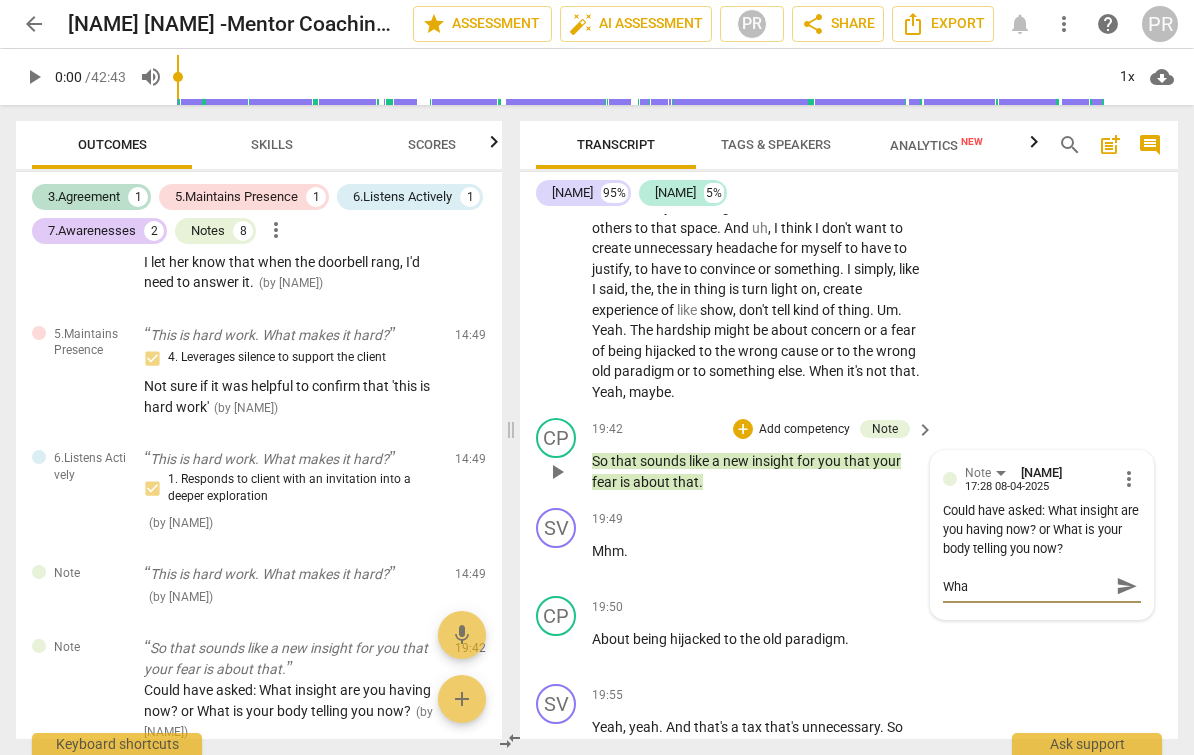 type on "What" 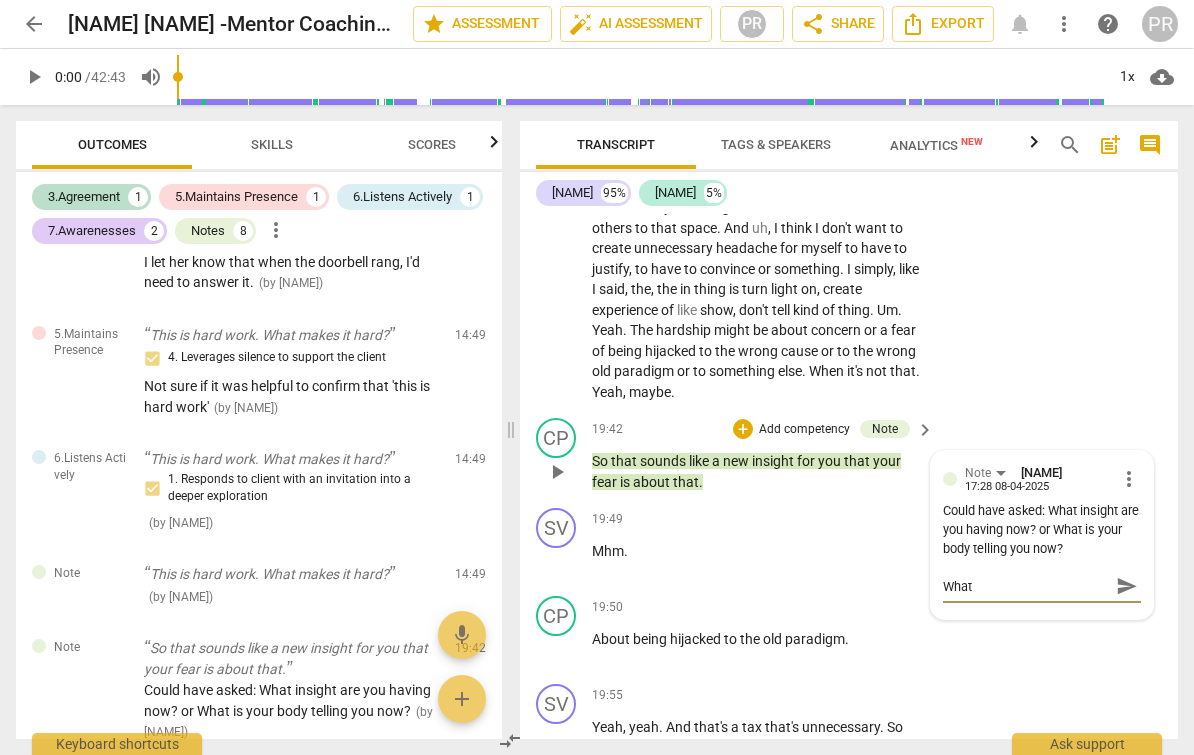 type on "What" 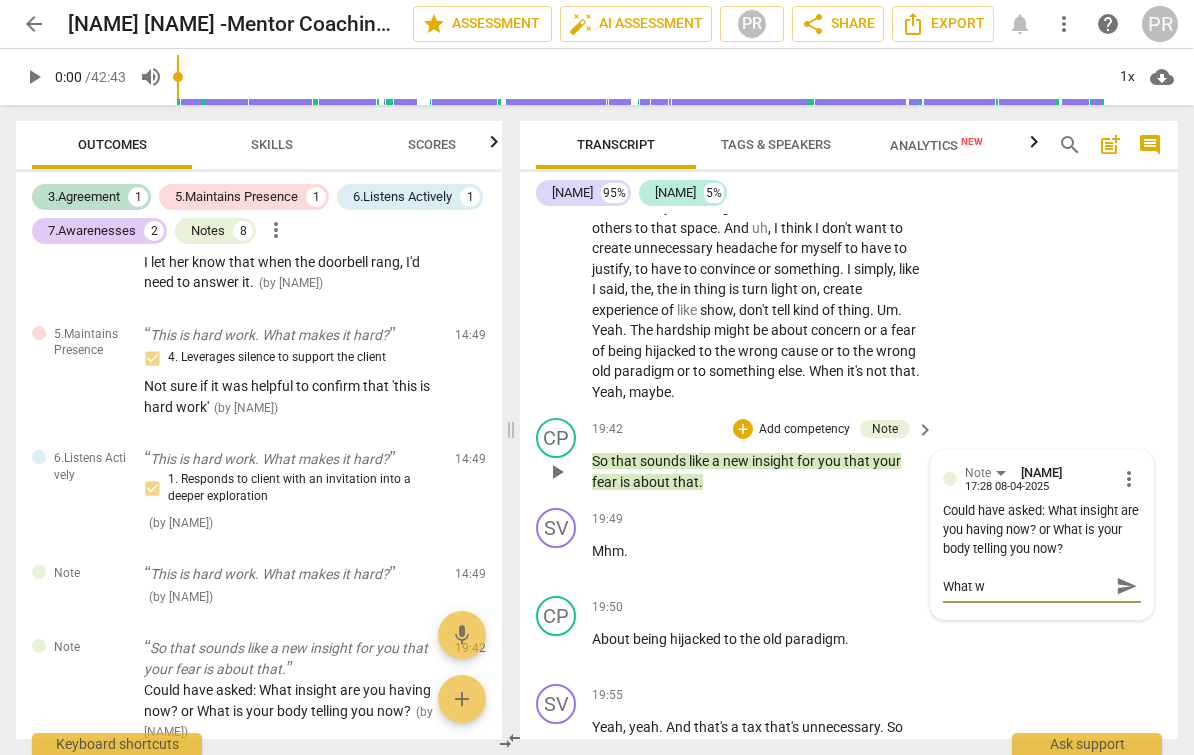 type on "What wo" 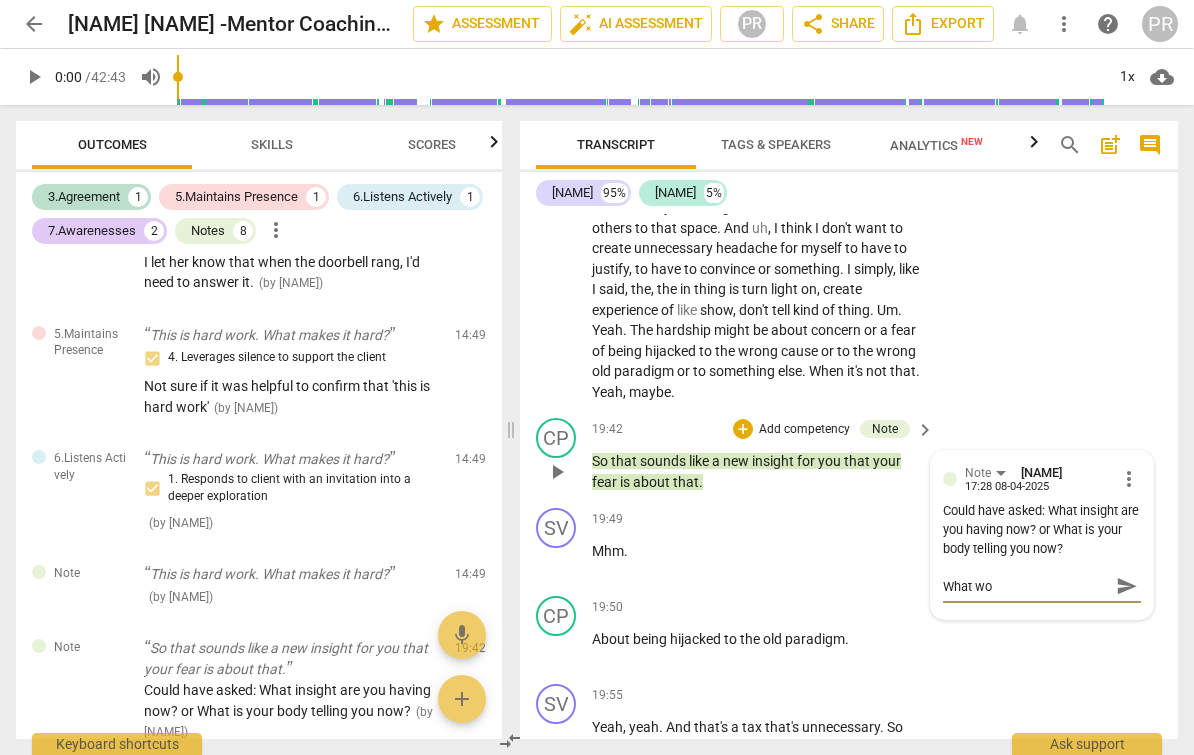 type on "What wou" 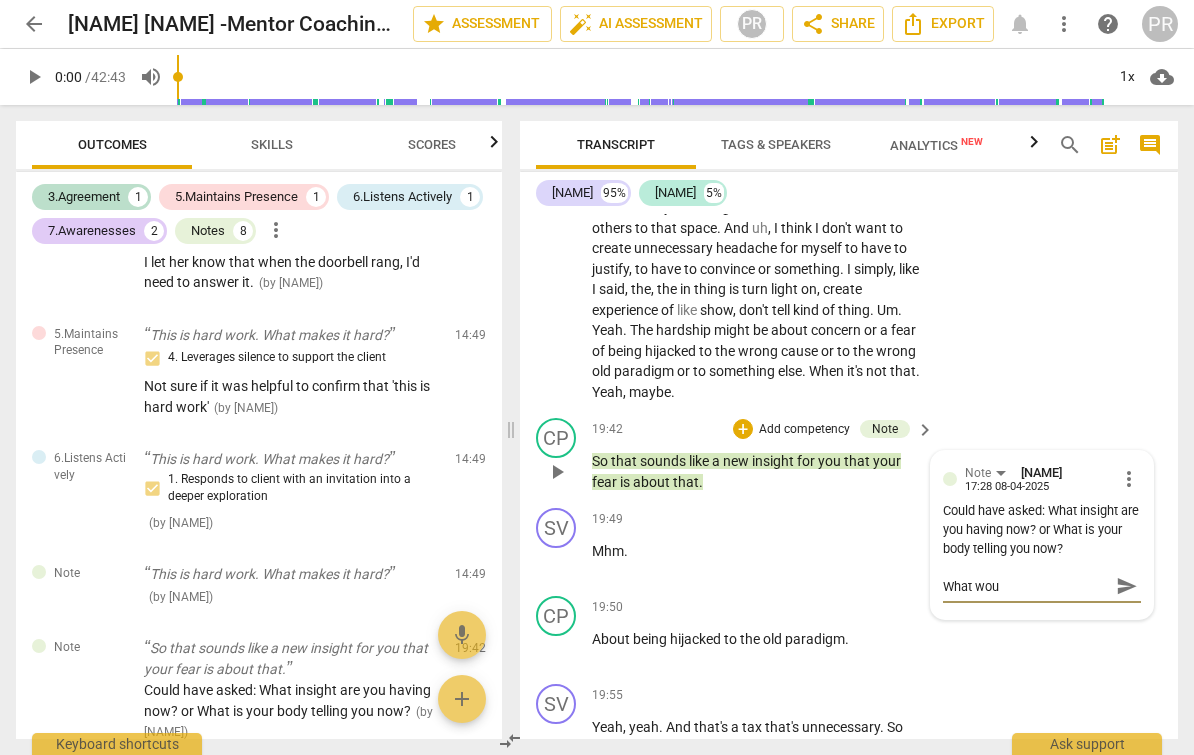 type on "What woul" 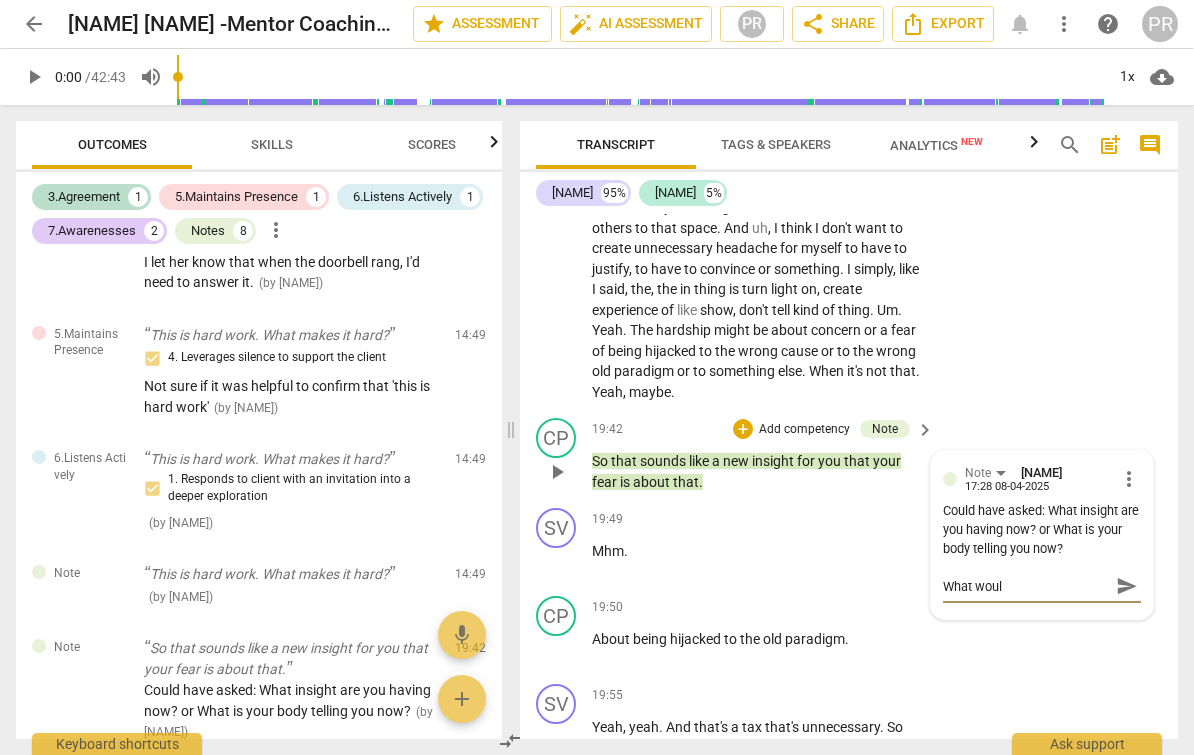 type on "What would" 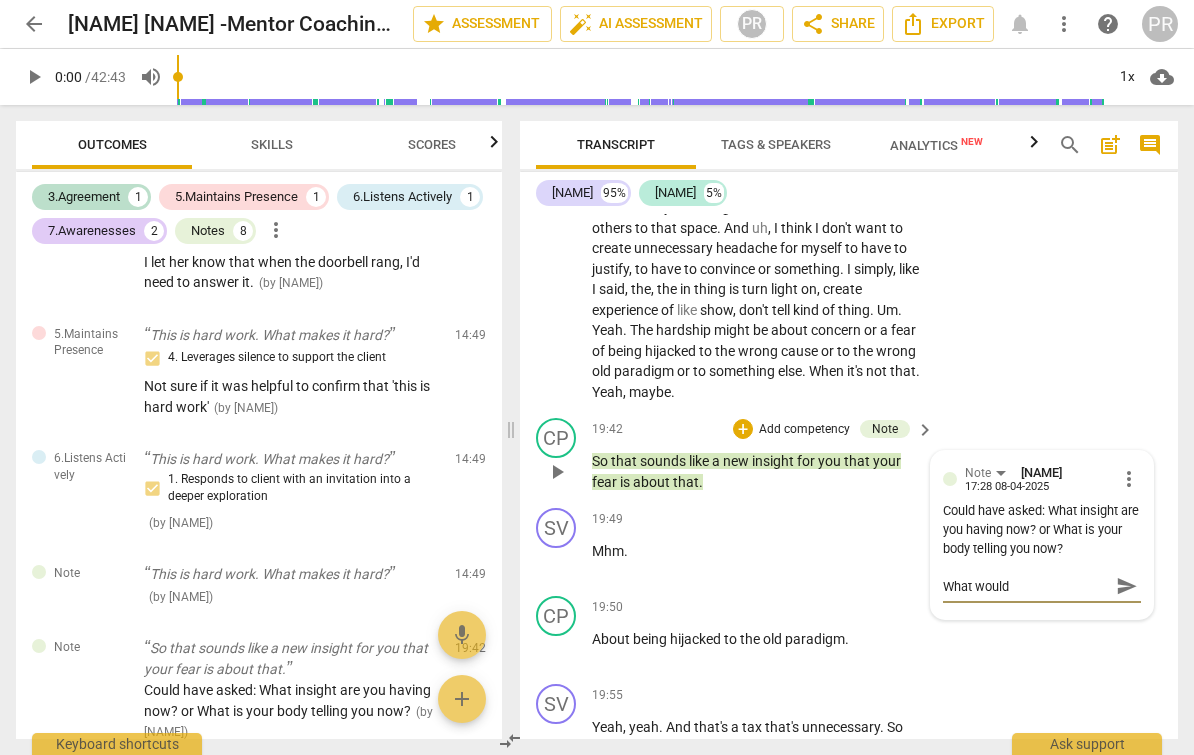 type on "What would" 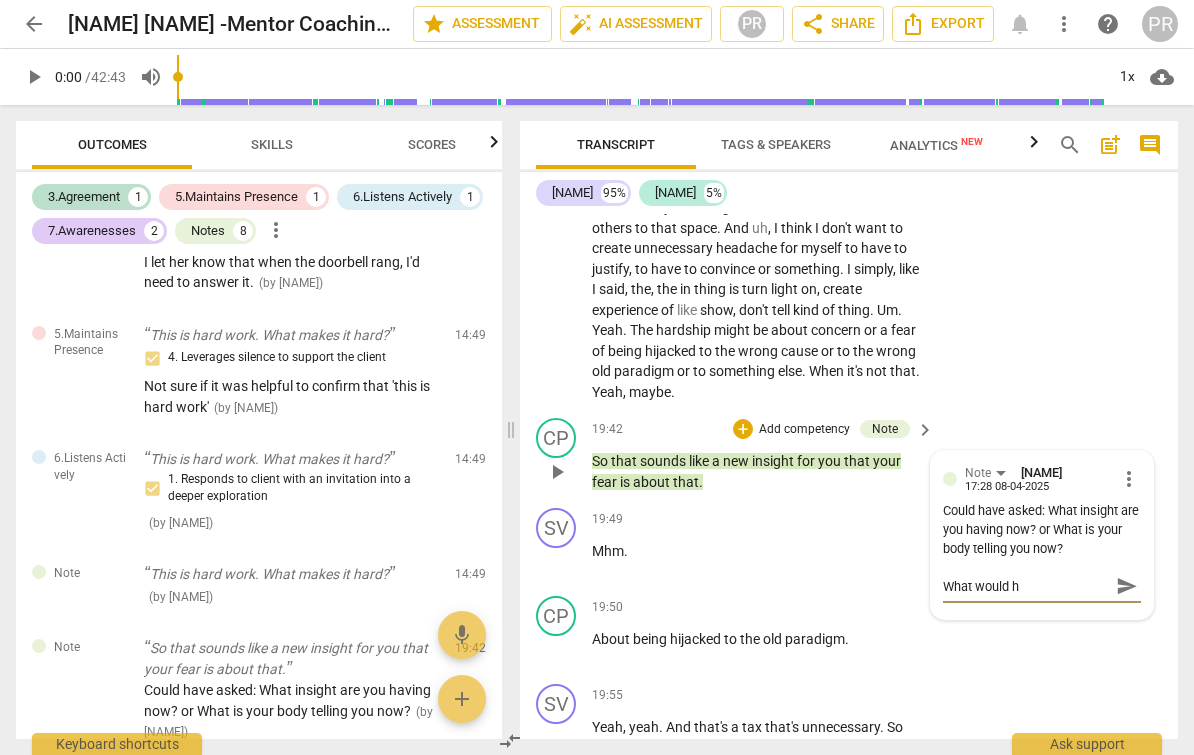 type on "What would ha" 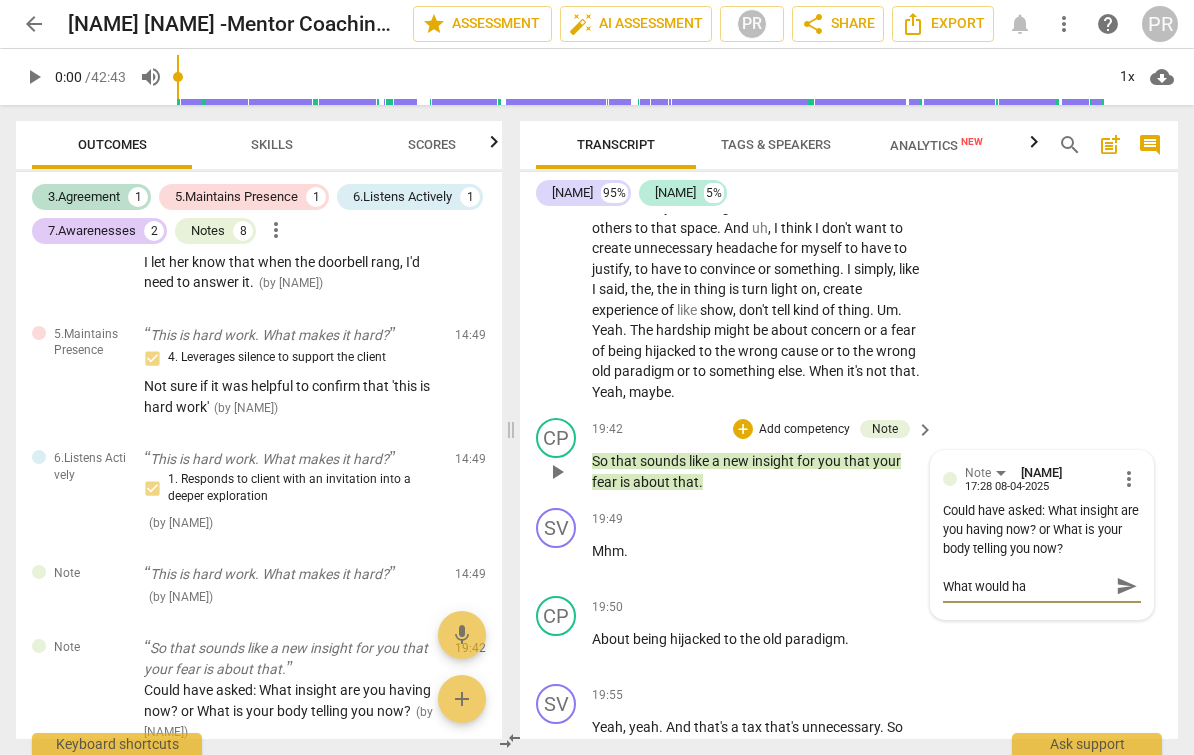 type on "What would hav" 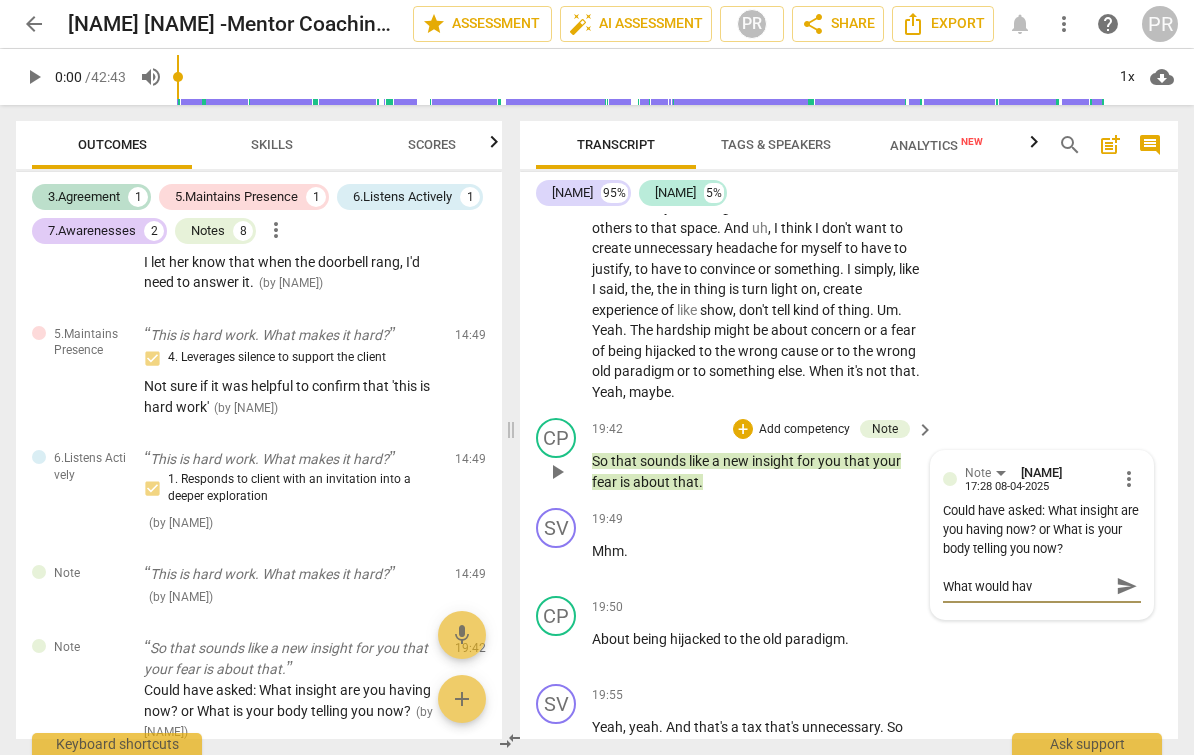 type on "What would have" 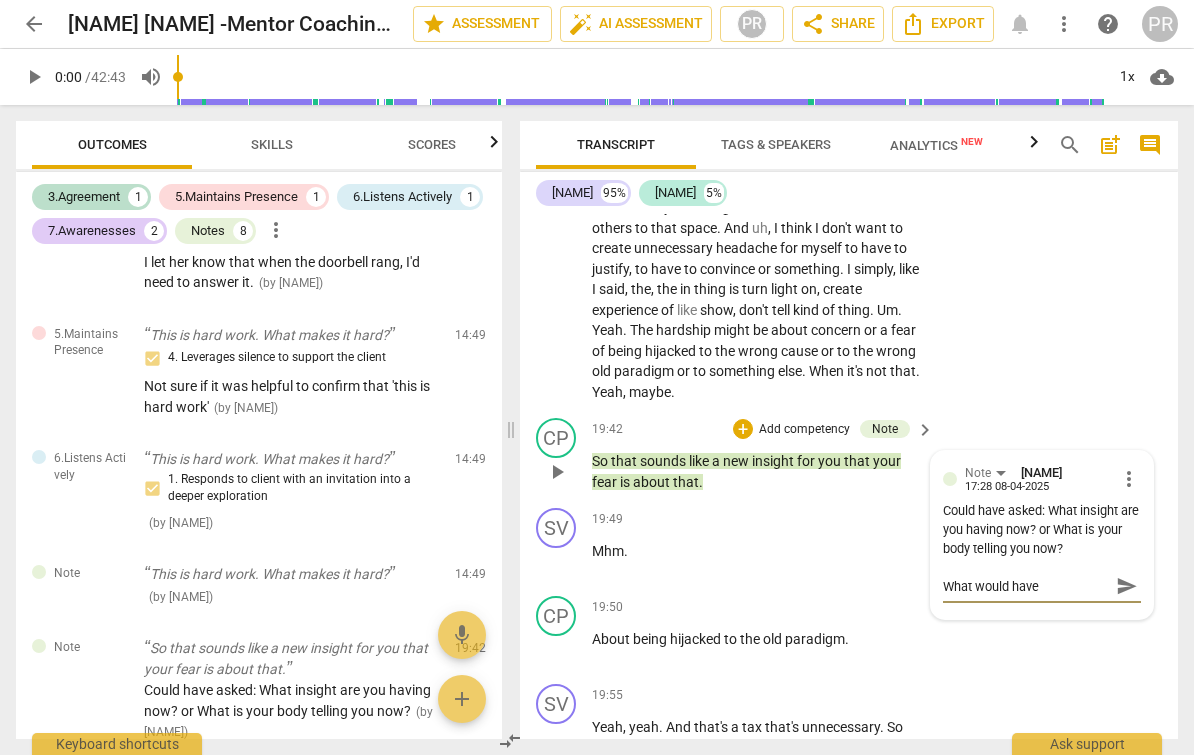 type on "What would have" 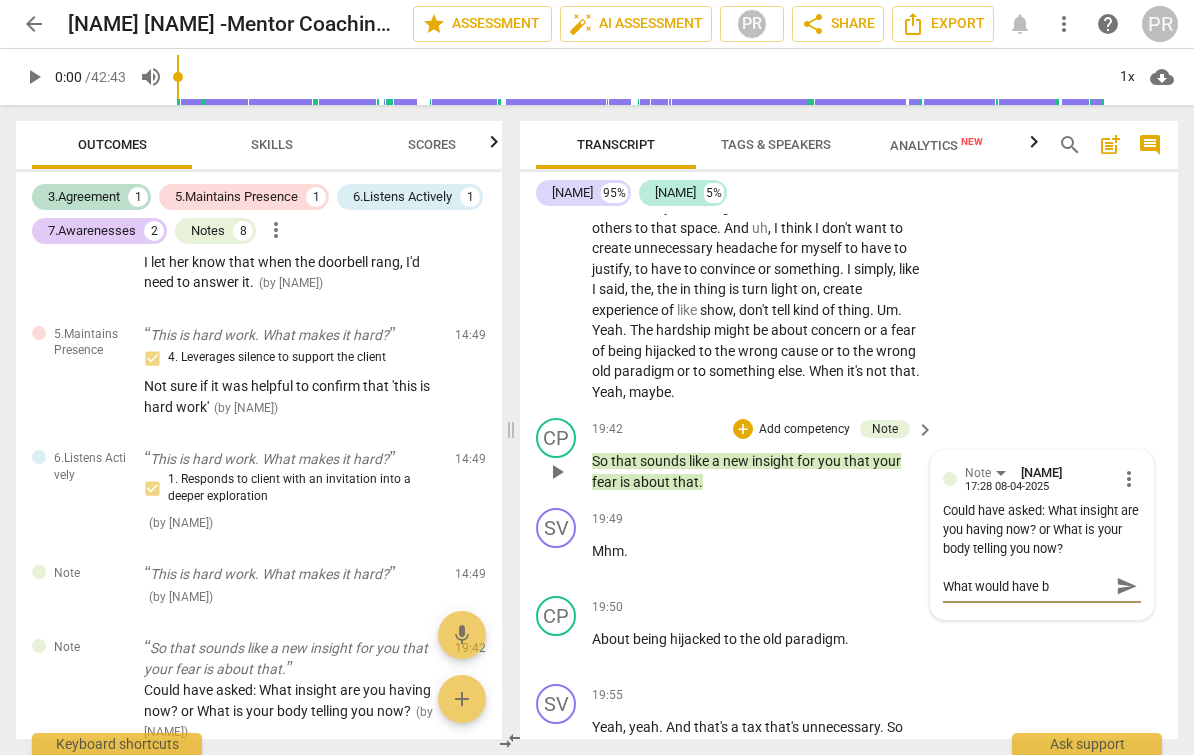 type on "What would have be" 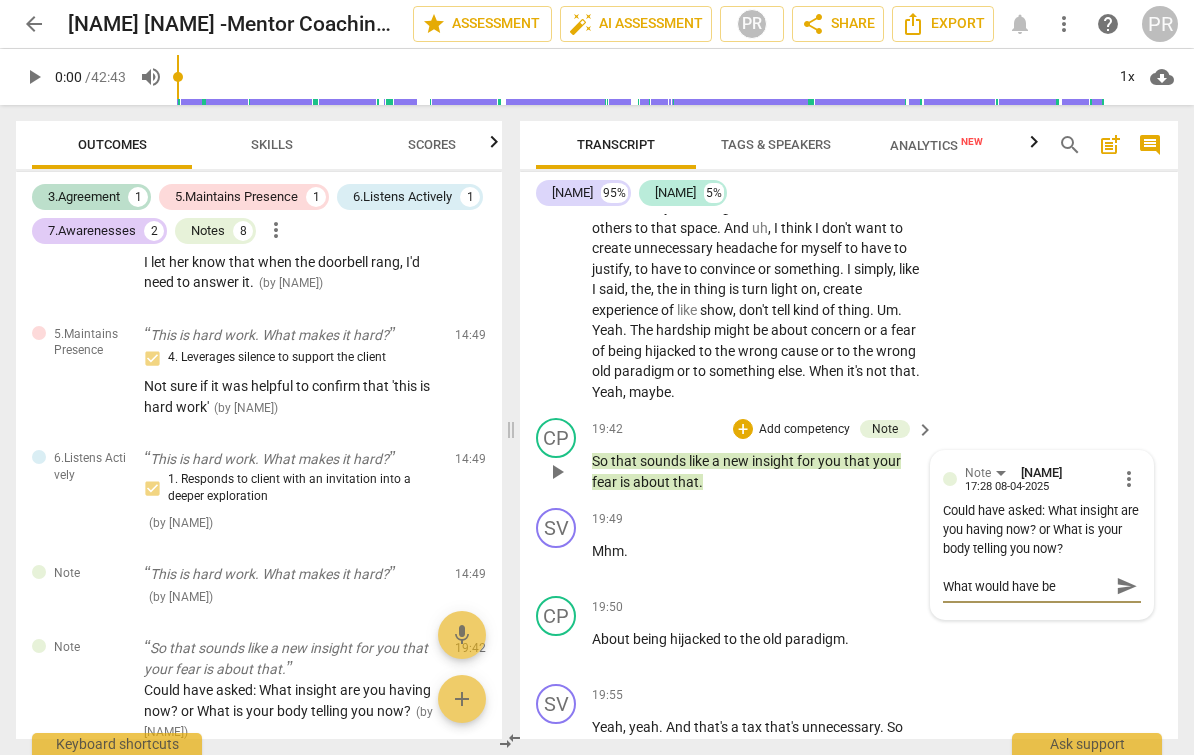 type on "What would have bee" 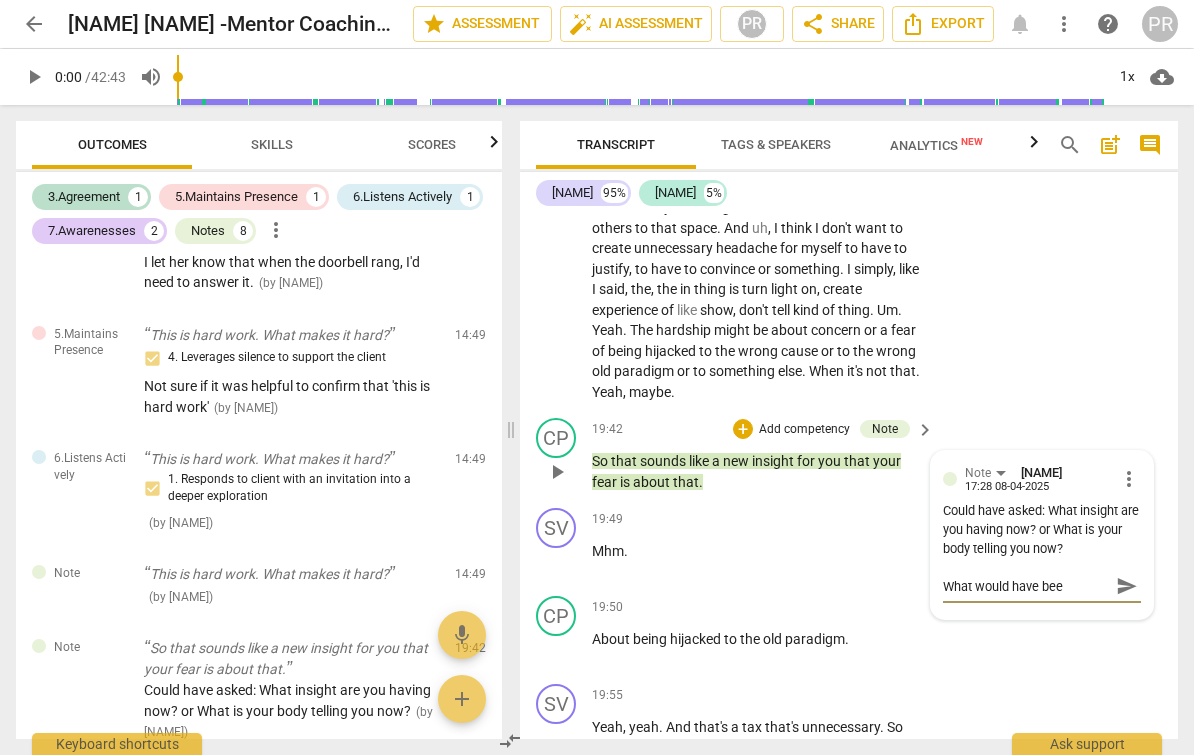 type on "What would have been" 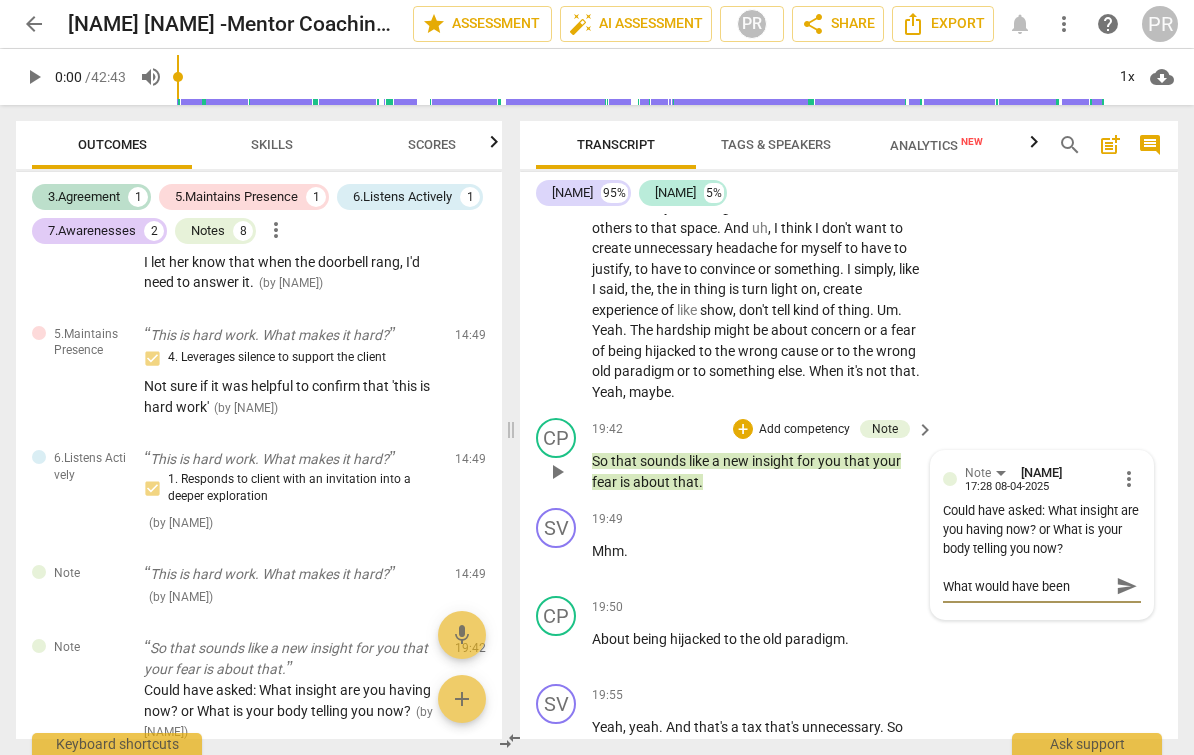 type on "What would have been" 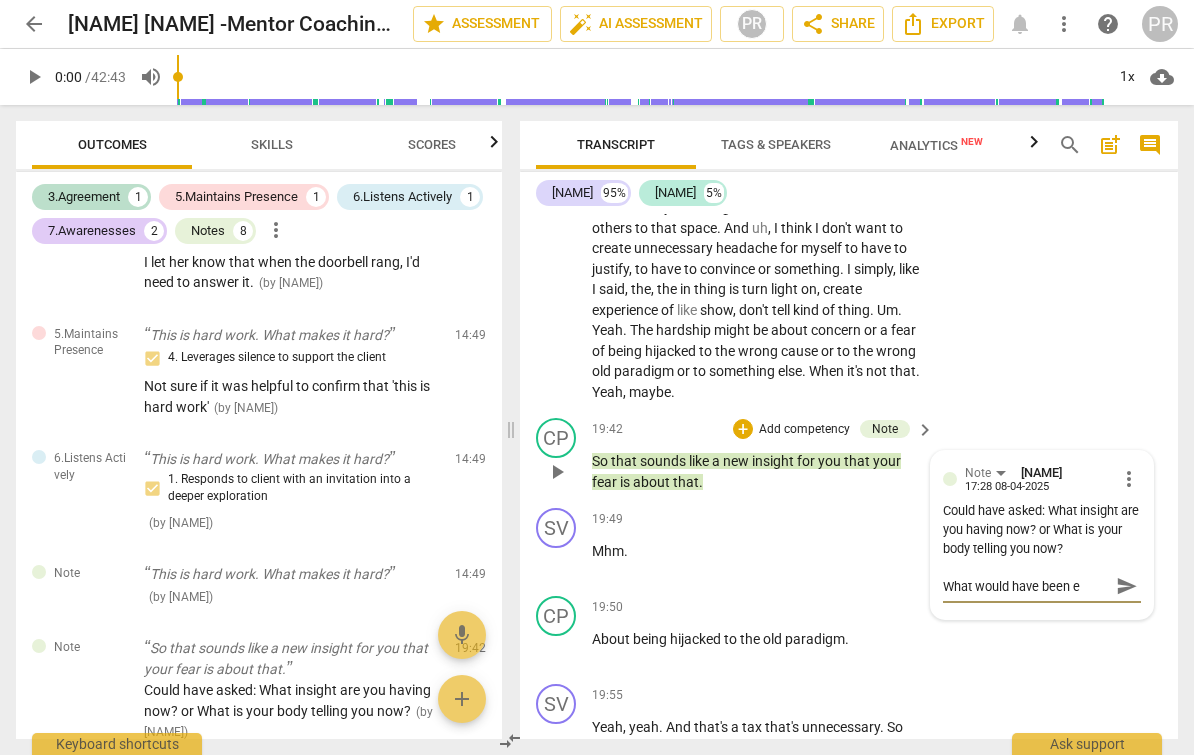 type on "What would have been ev" 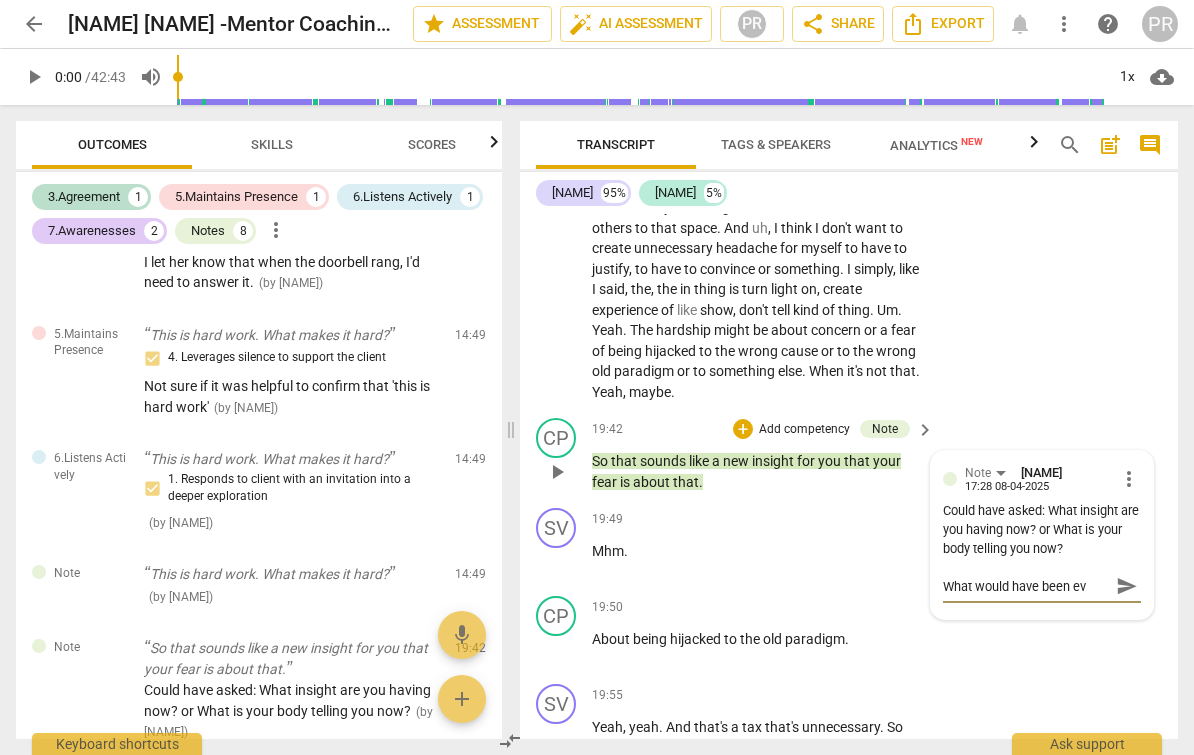 type on "What would have been eve" 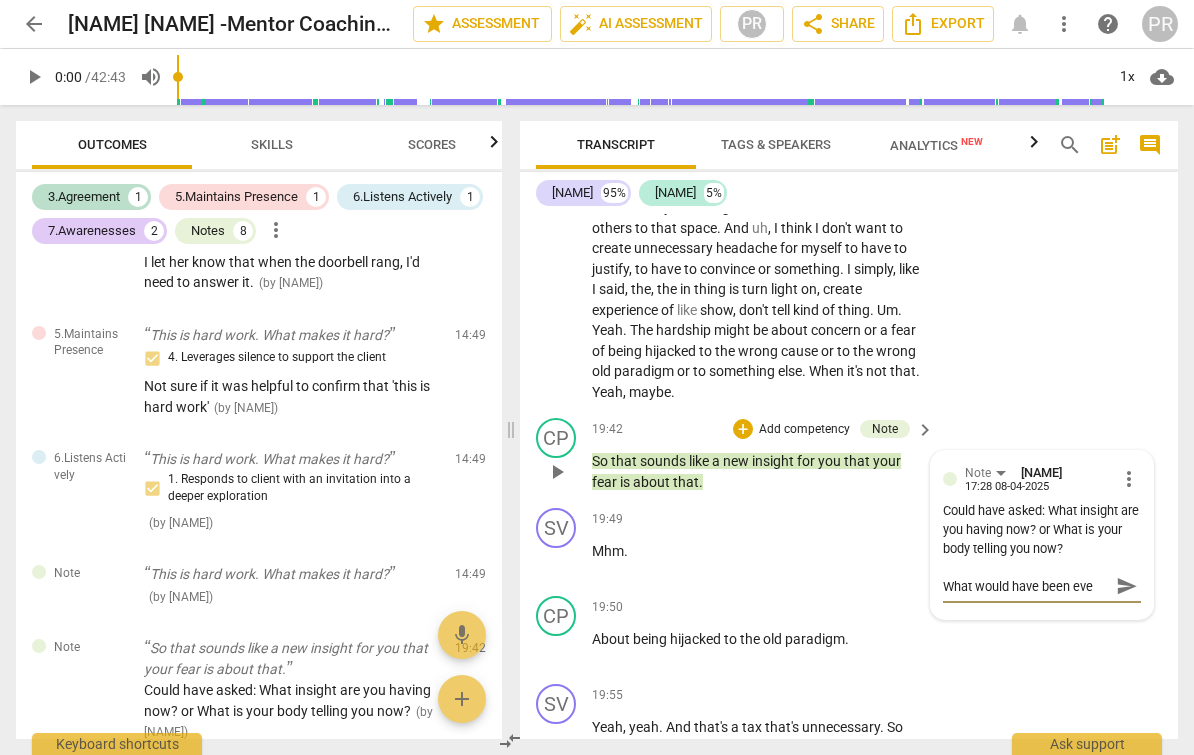 type on "What would have been even" 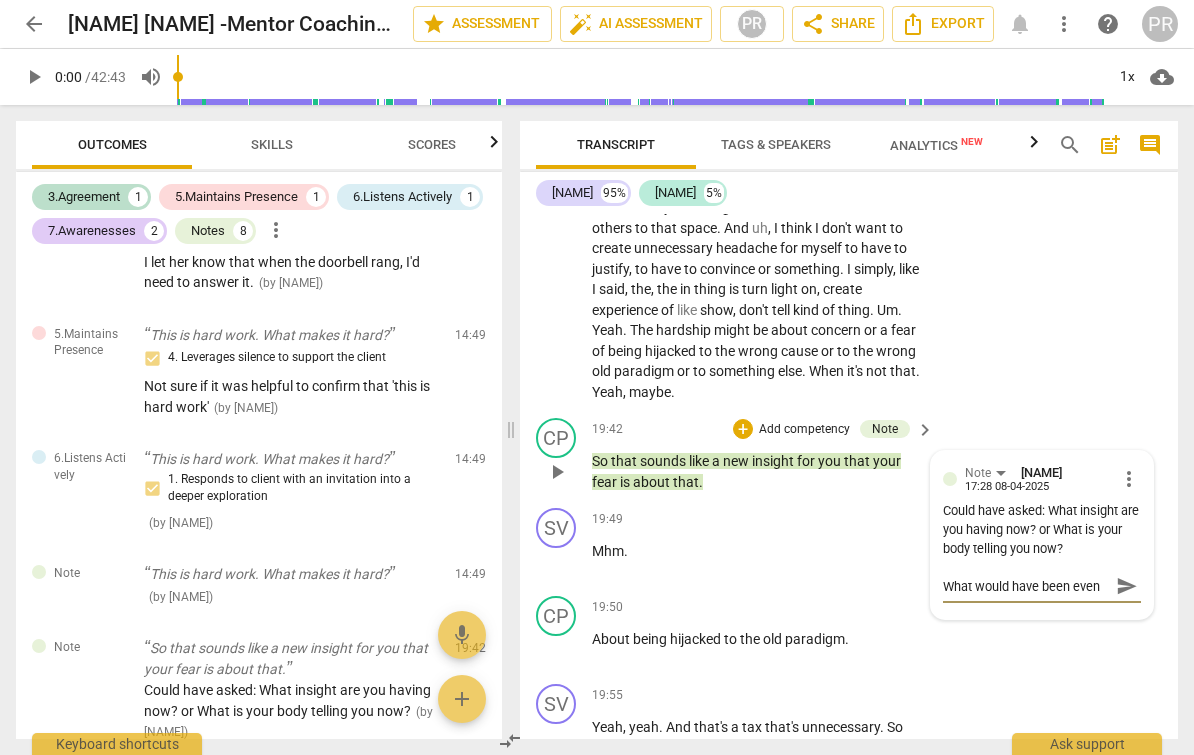 type on "What would have been even" 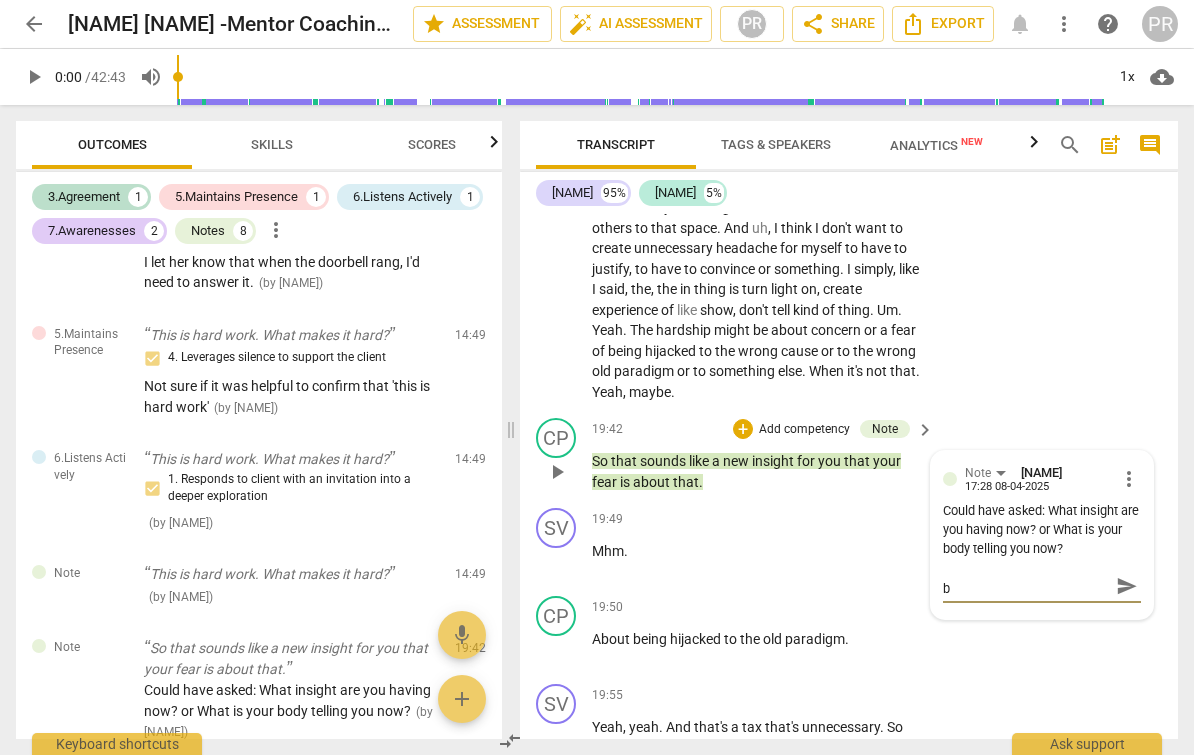 type on "What would have been even be" 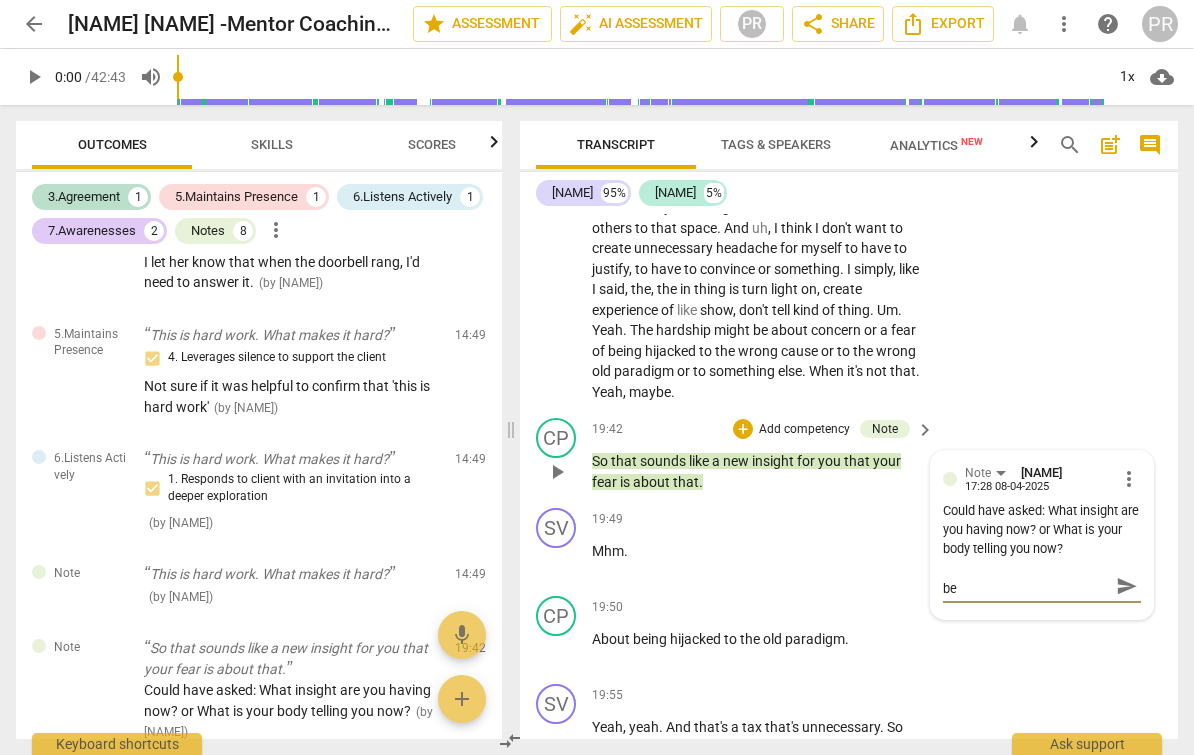 type on "What would have been even bet" 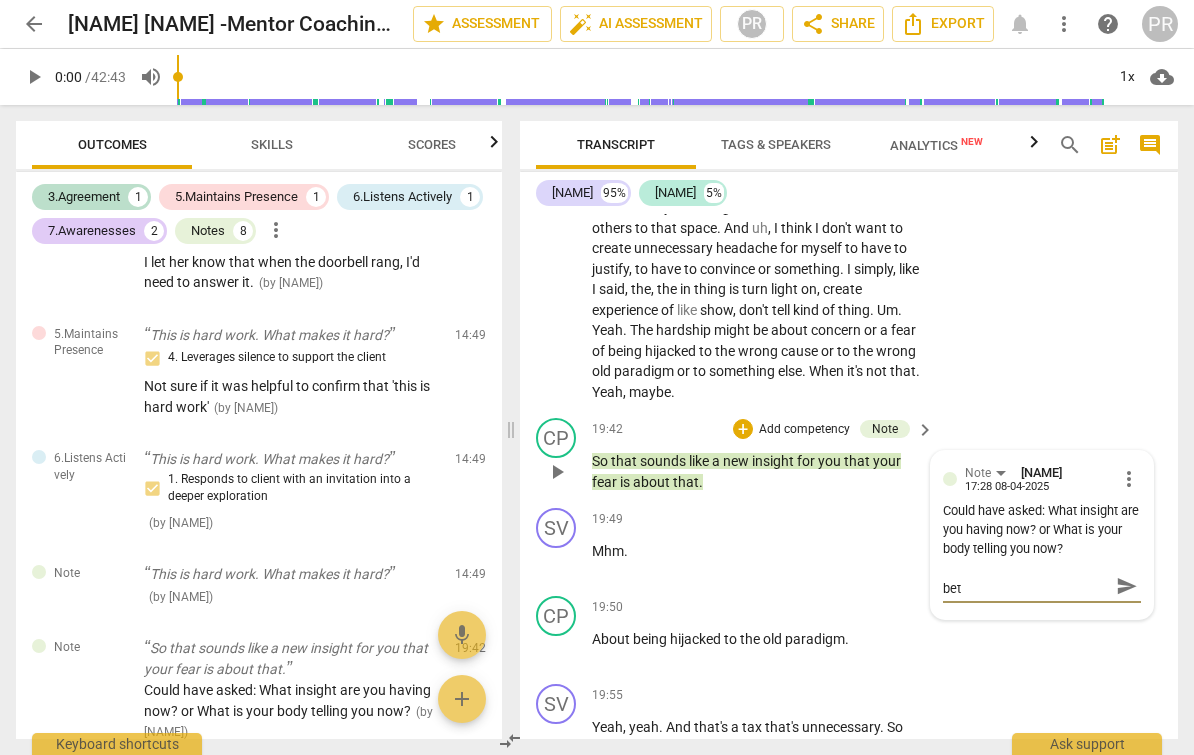type on "What would have been even bett" 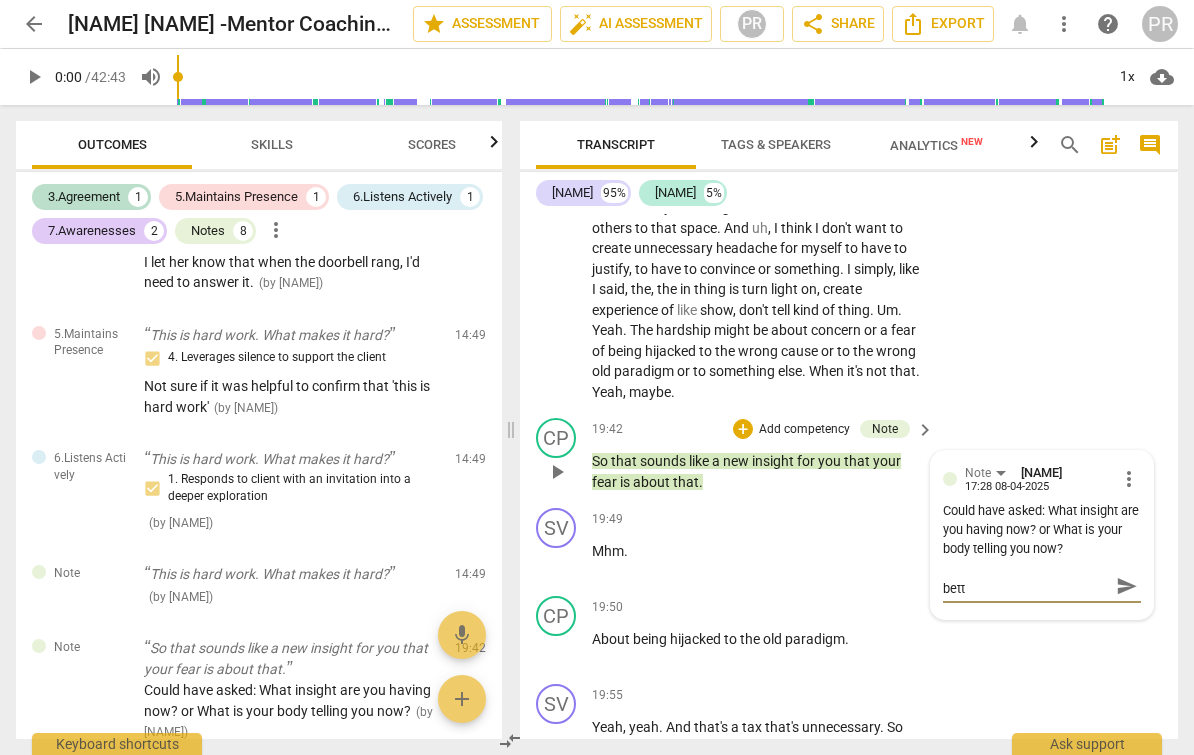 type on "What would have been even bette" 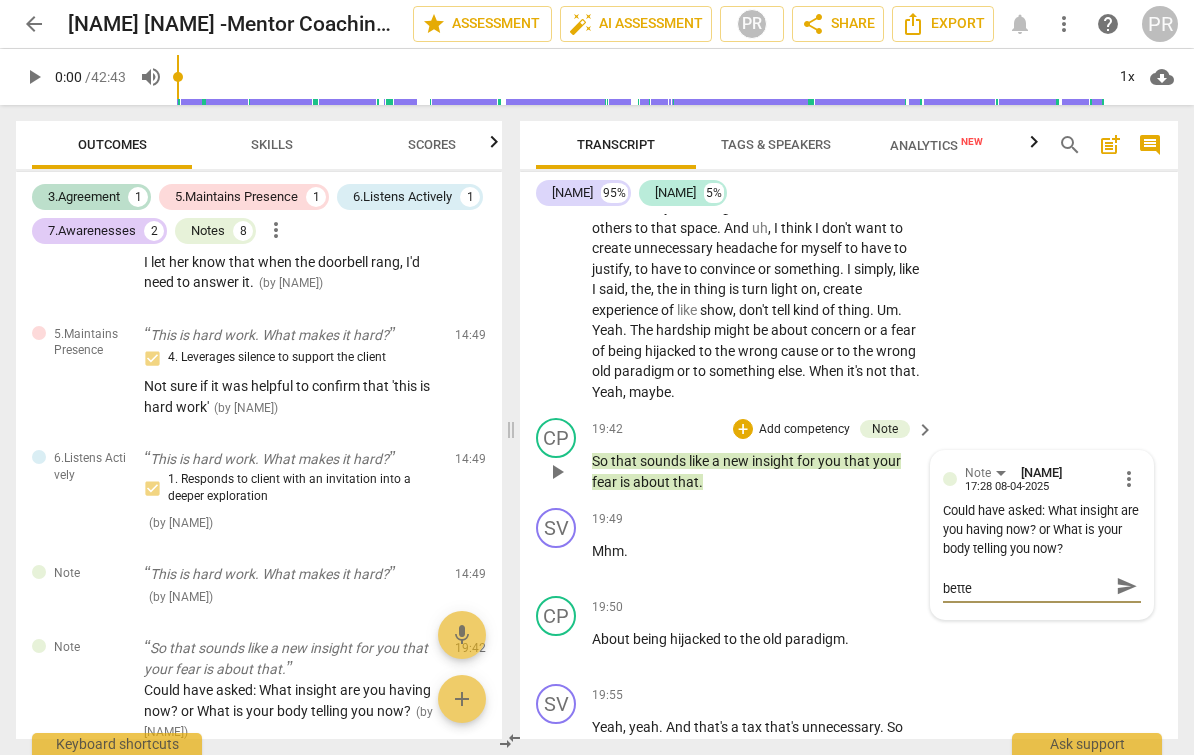 type on "What would have been even better" 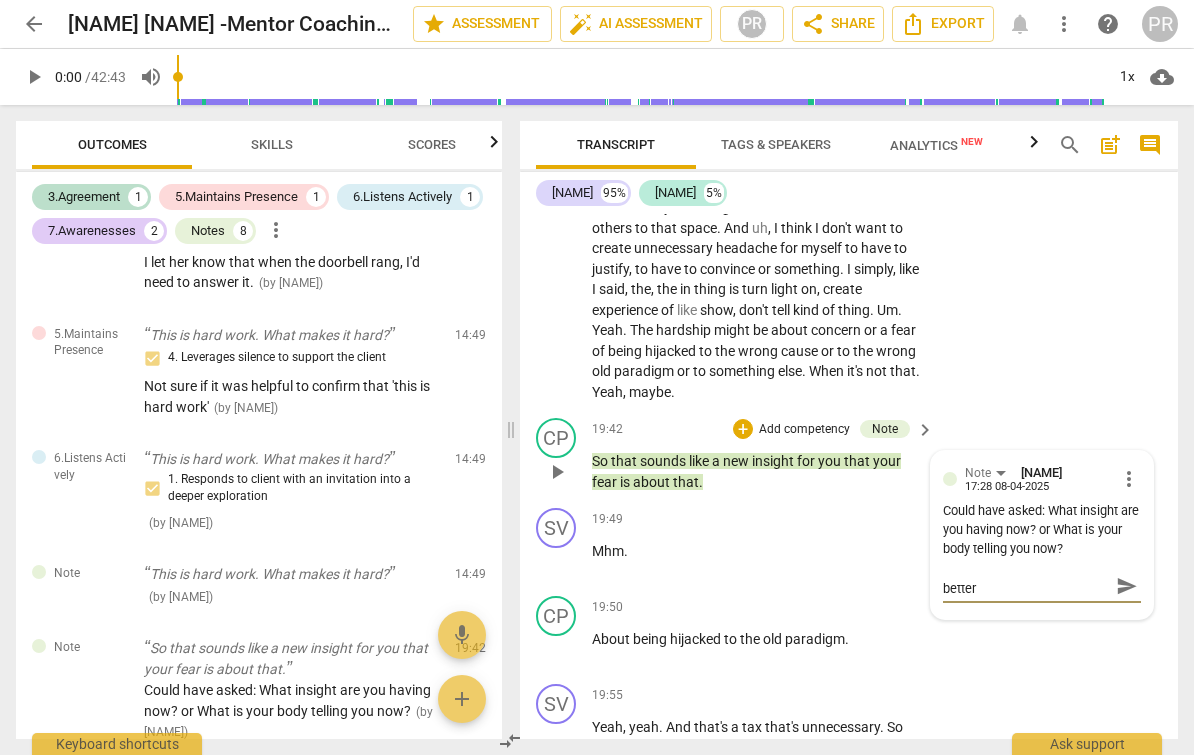 type on "What would have been even better?" 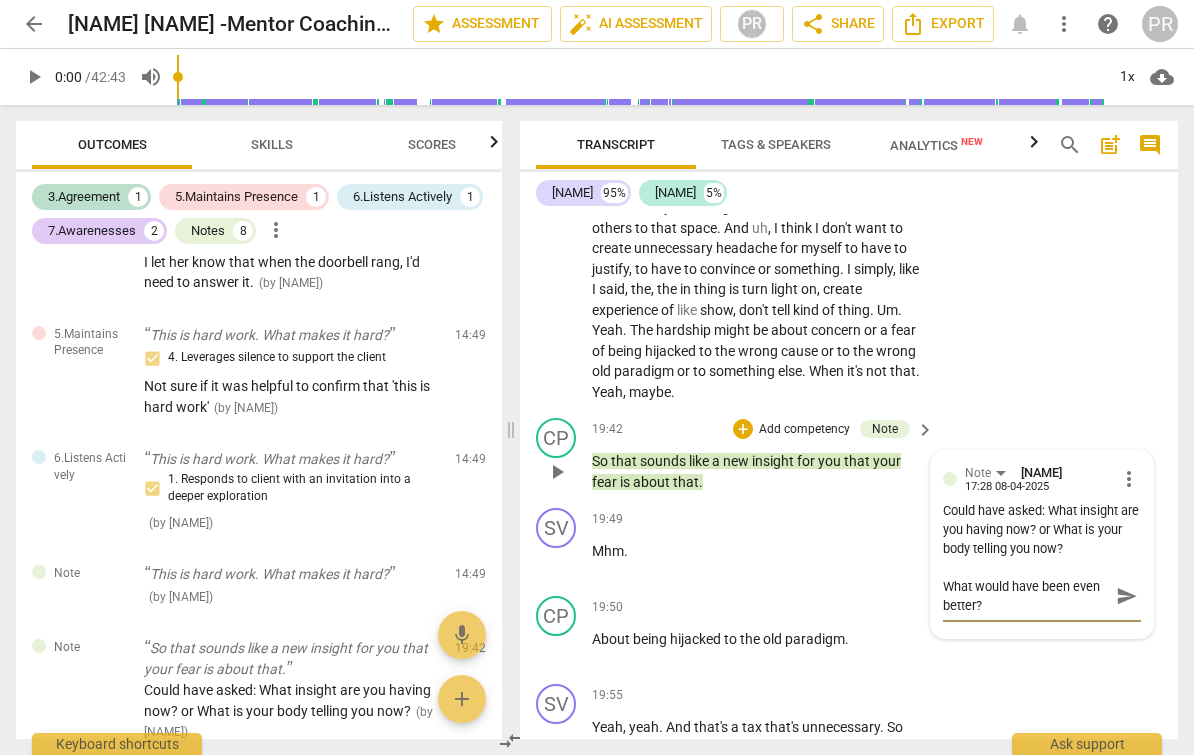 scroll, scrollTop: 0, scrollLeft: 0, axis: both 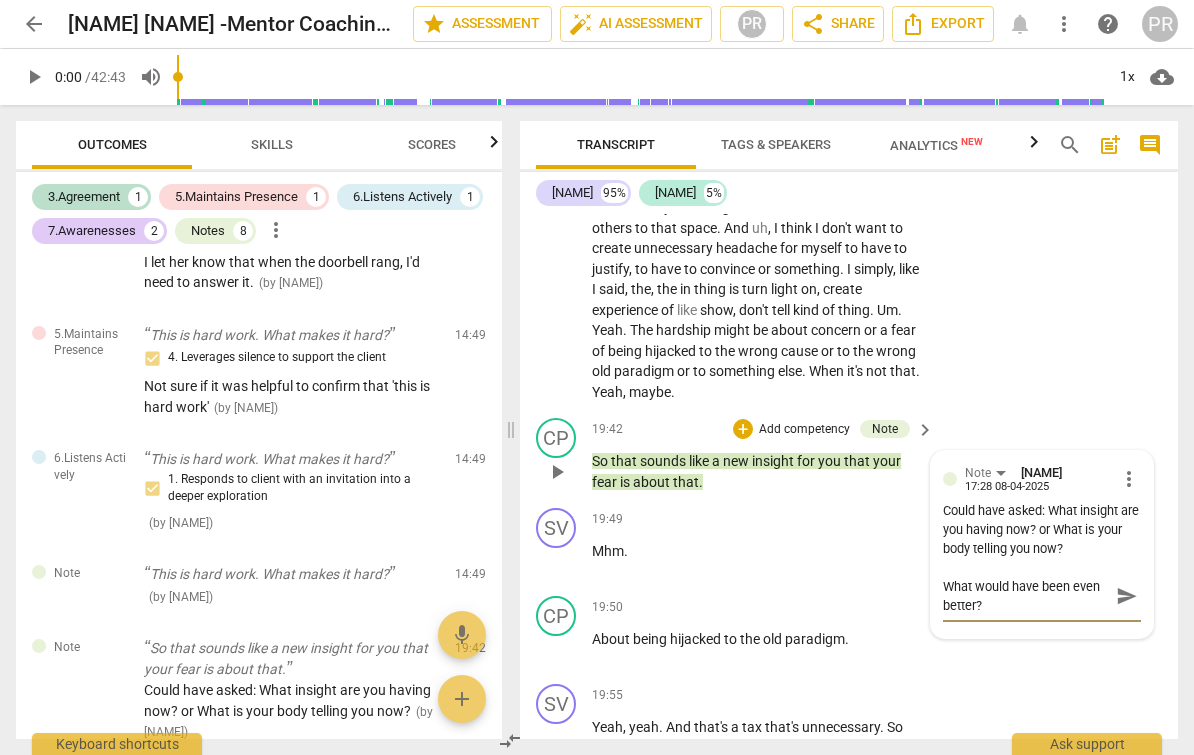 type on "What would have been even better?" 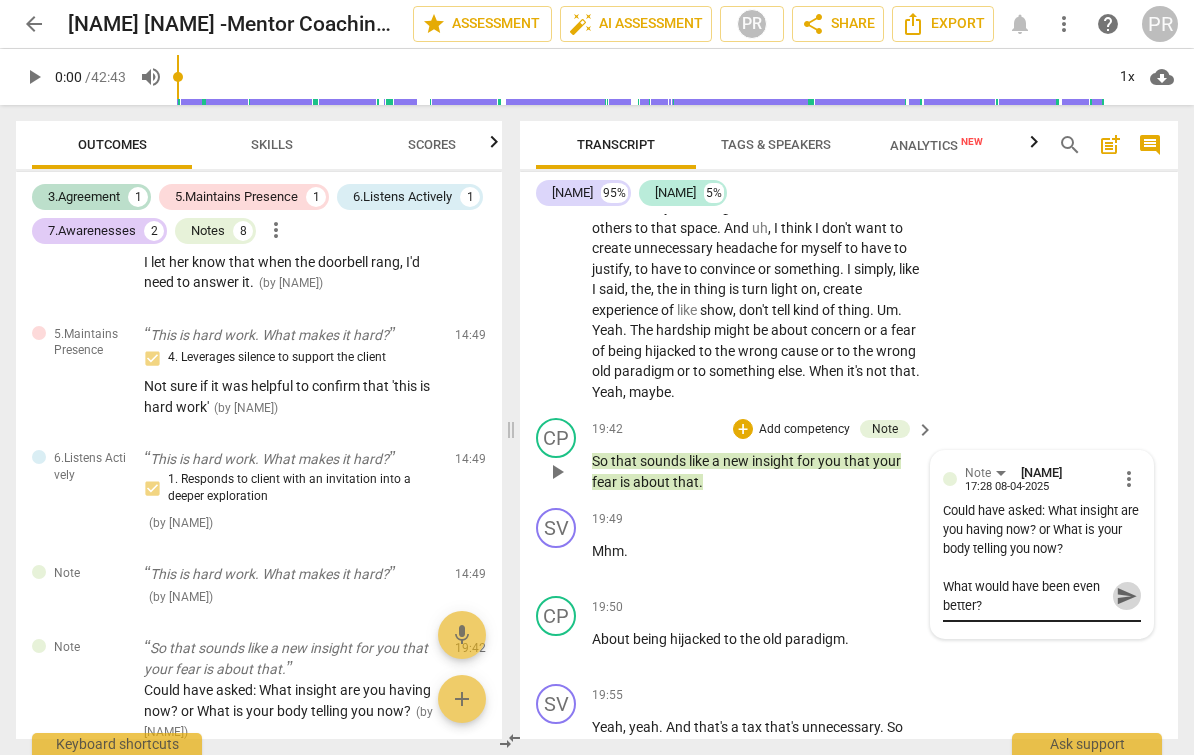 click on "send" at bounding box center [1127, 596] 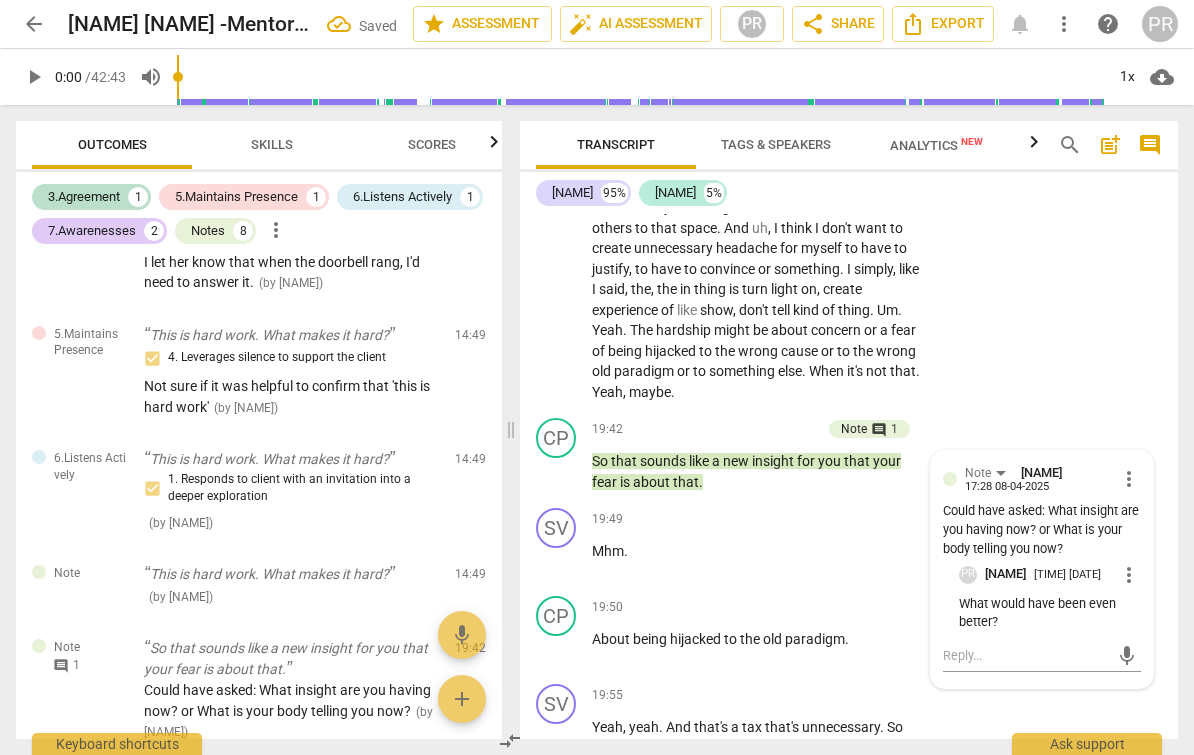 scroll, scrollTop: 0, scrollLeft: 0, axis: both 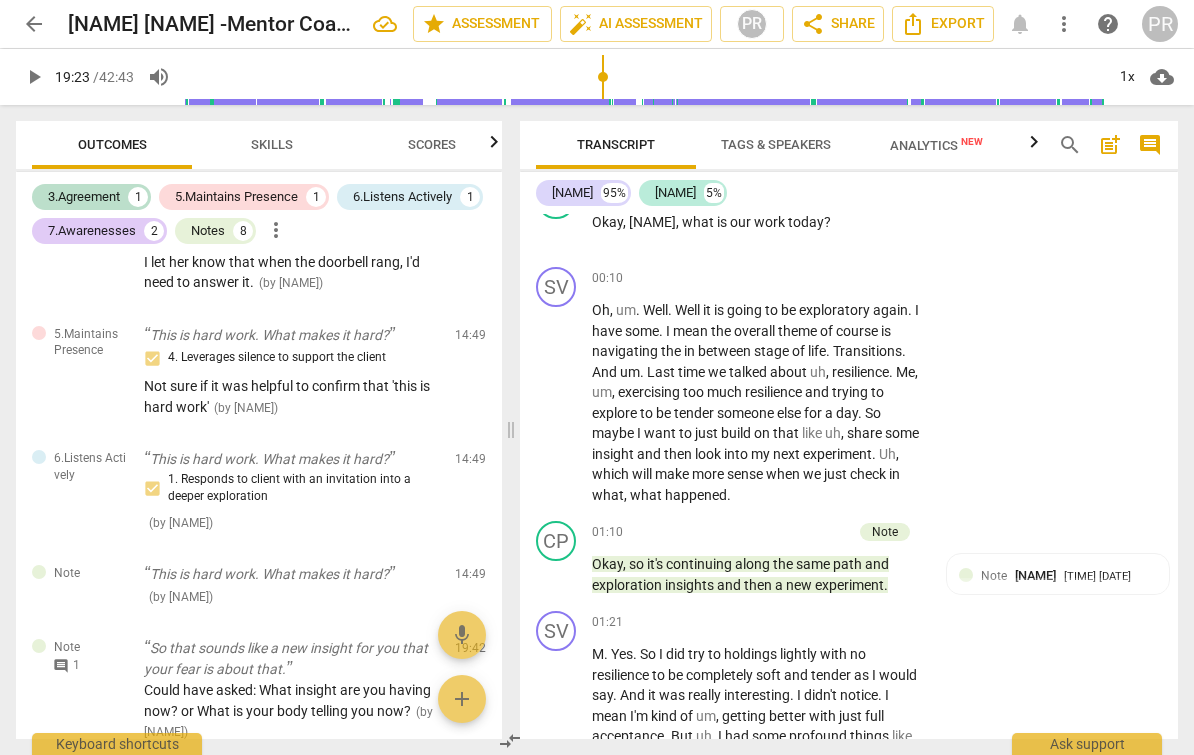drag, startPoint x: 180, startPoint y: 73, endPoint x: 604, endPoint y: 83, distance: 424.11792 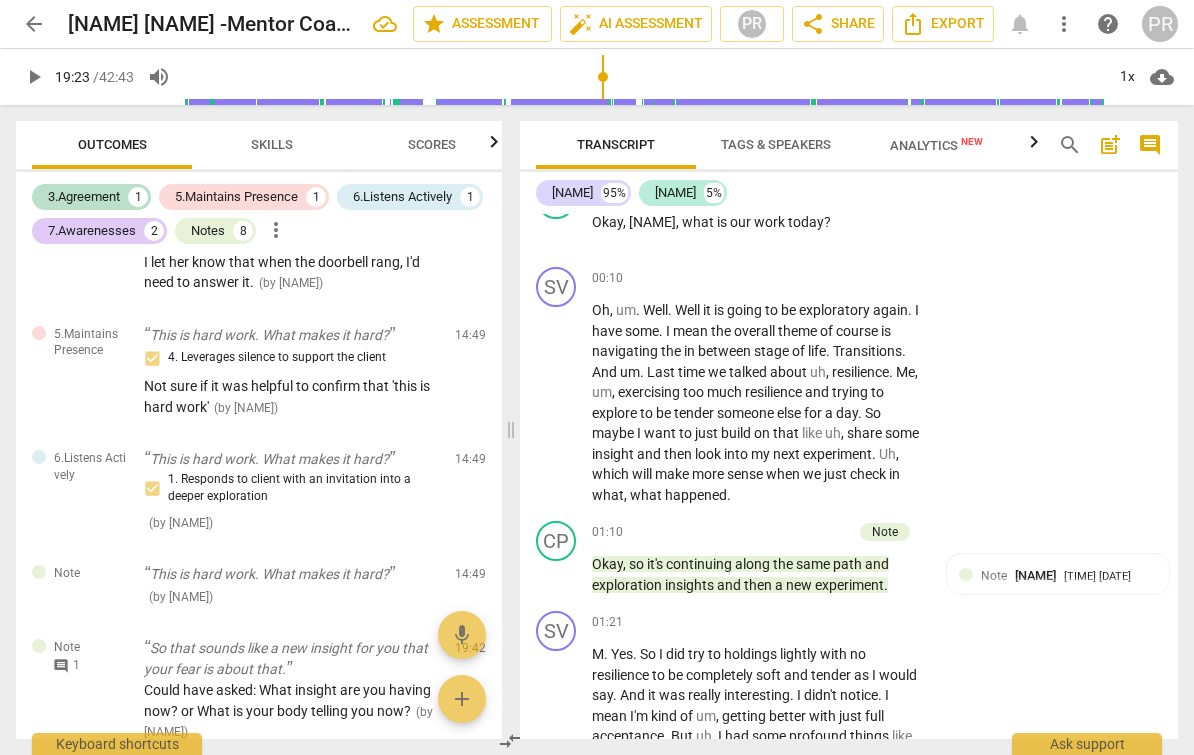 click on "play_arrow" at bounding box center (34, 77) 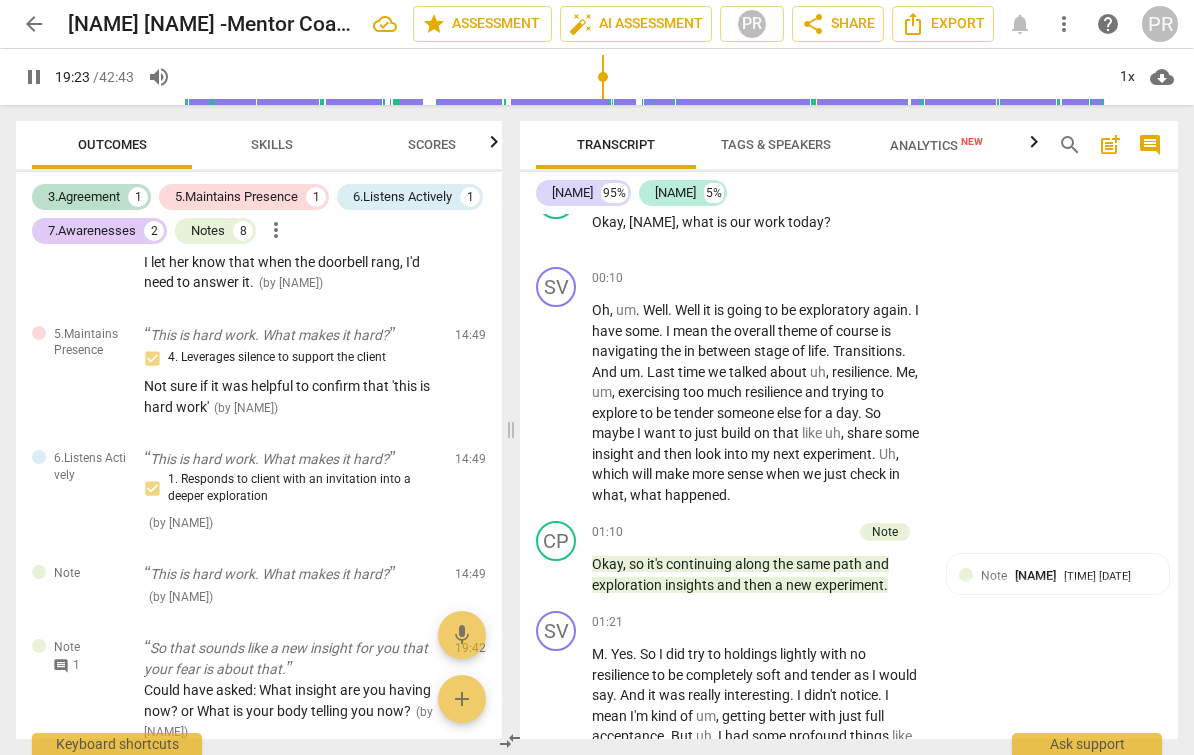 scroll, scrollTop: 4245, scrollLeft: 0, axis: vertical 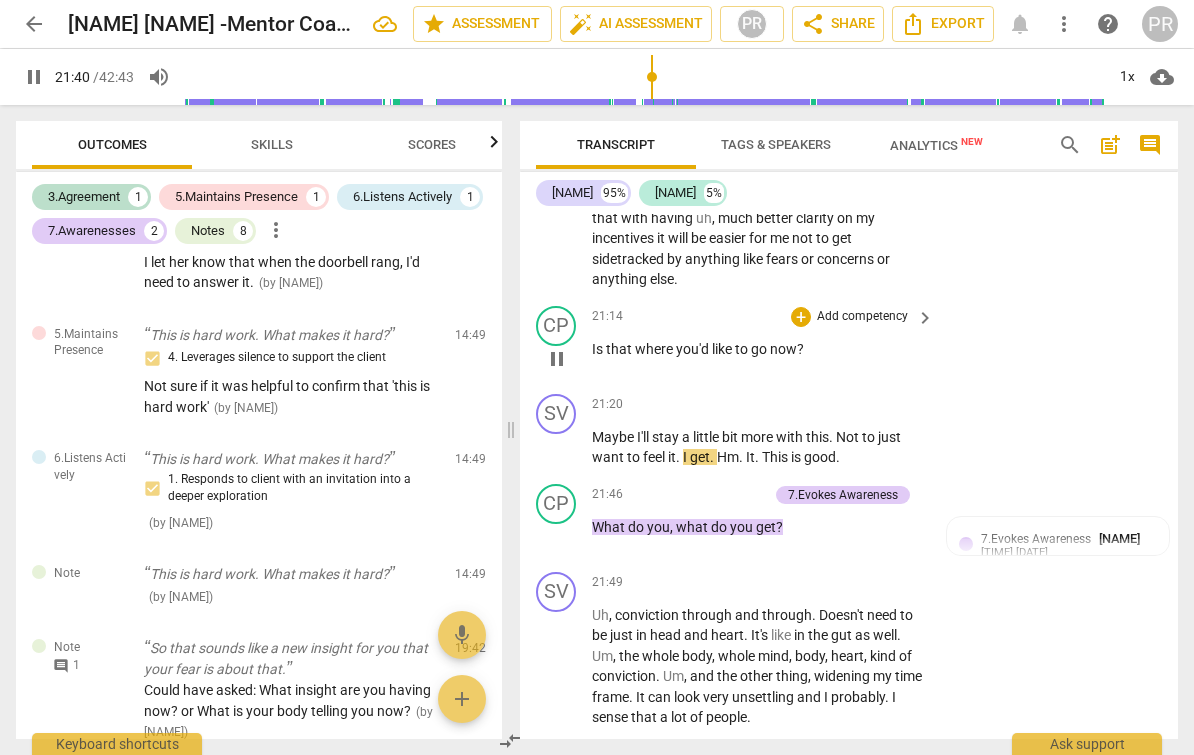 click on "Add competency" at bounding box center (862, 317) 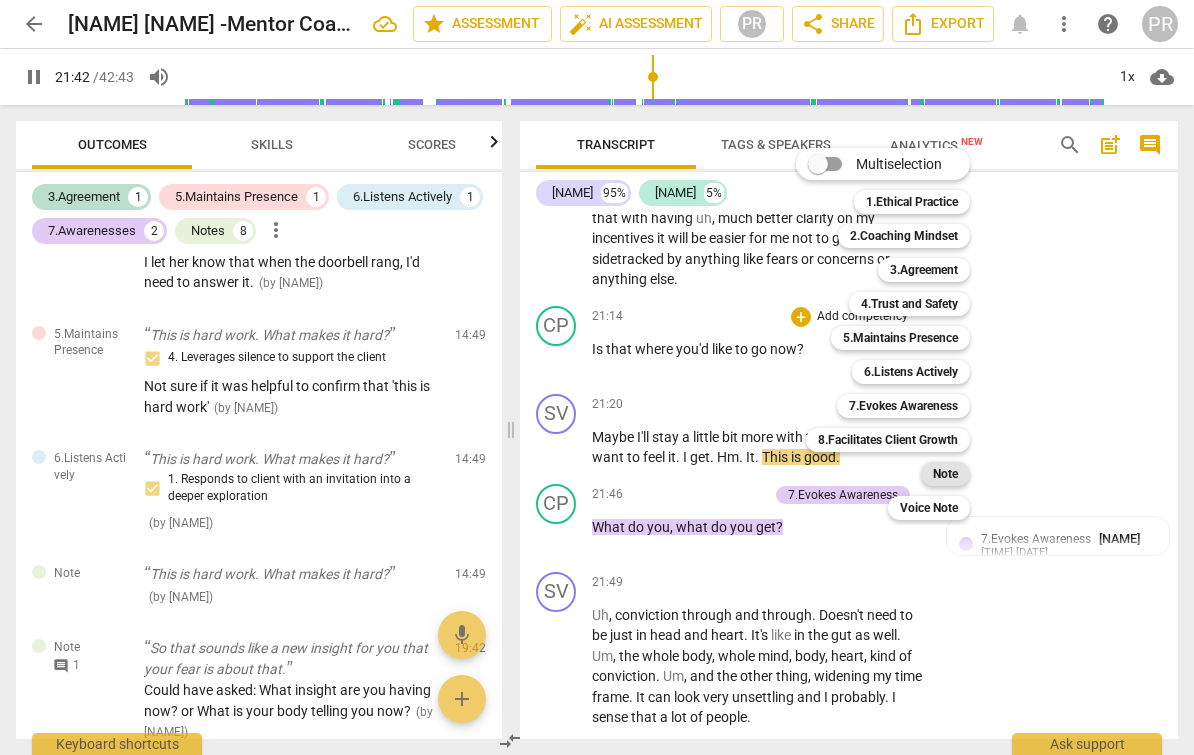 click on "Note" at bounding box center [945, 474] 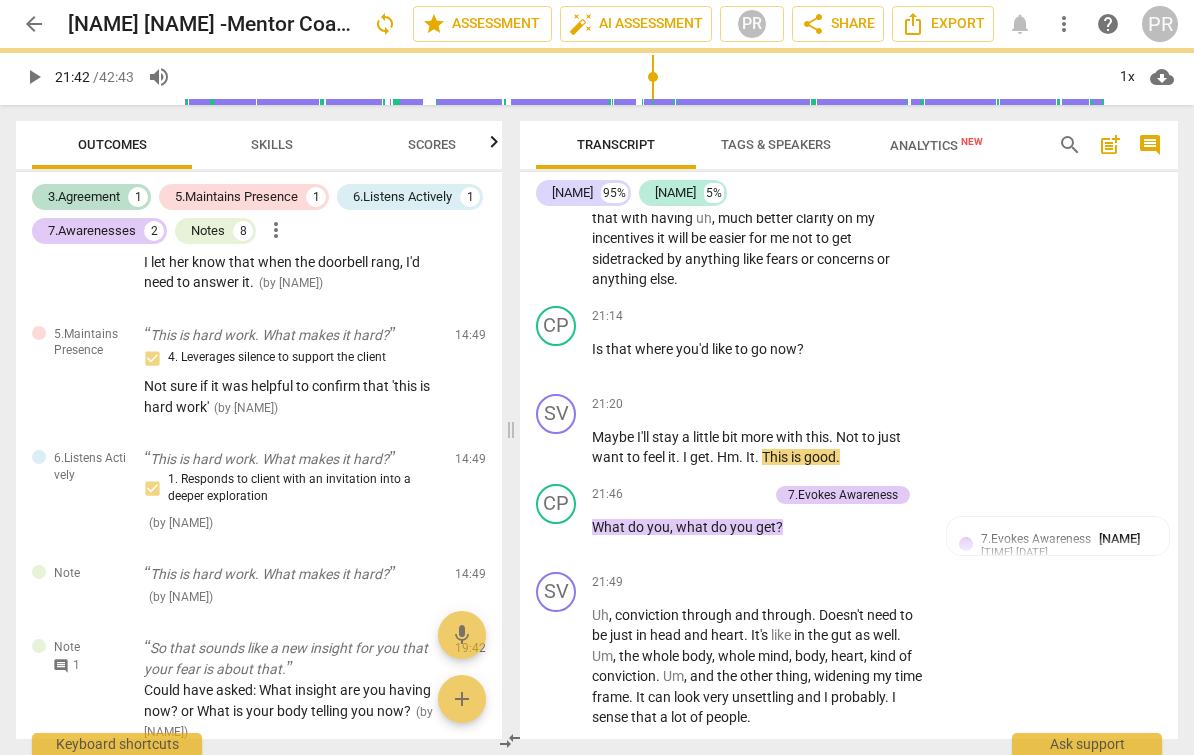 type on "1303" 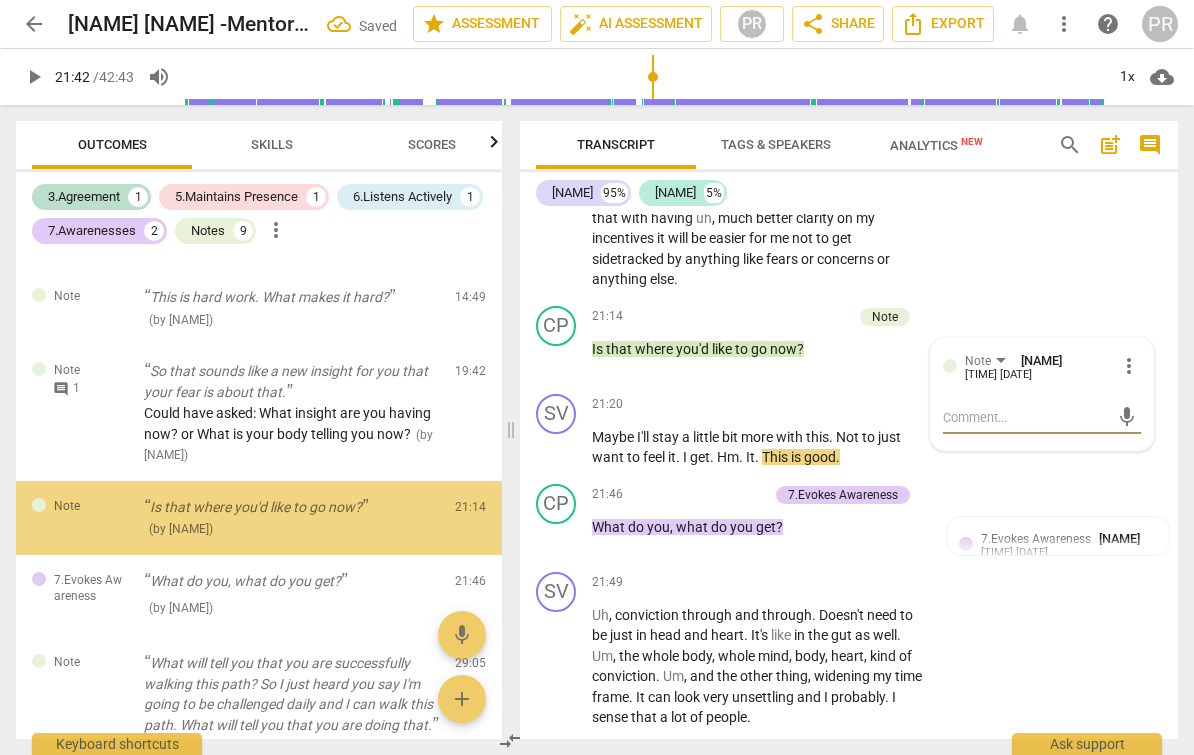 scroll, scrollTop: 1140, scrollLeft: 0, axis: vertical 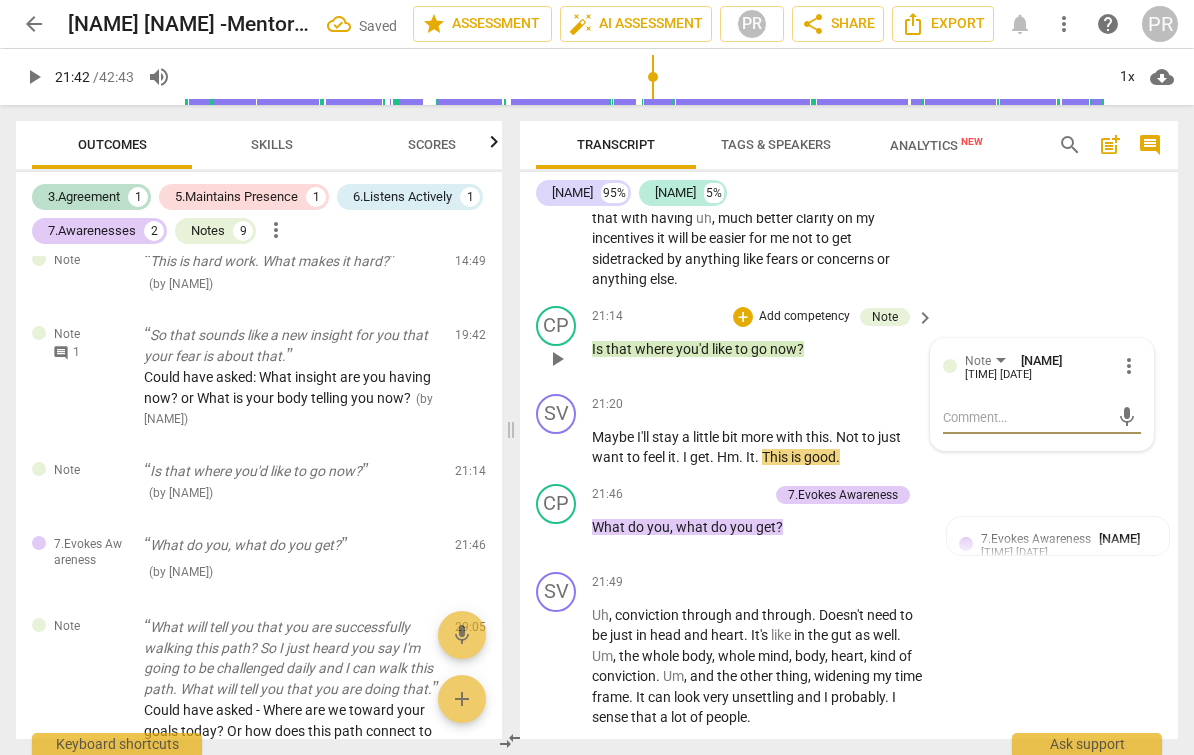 type on "W" 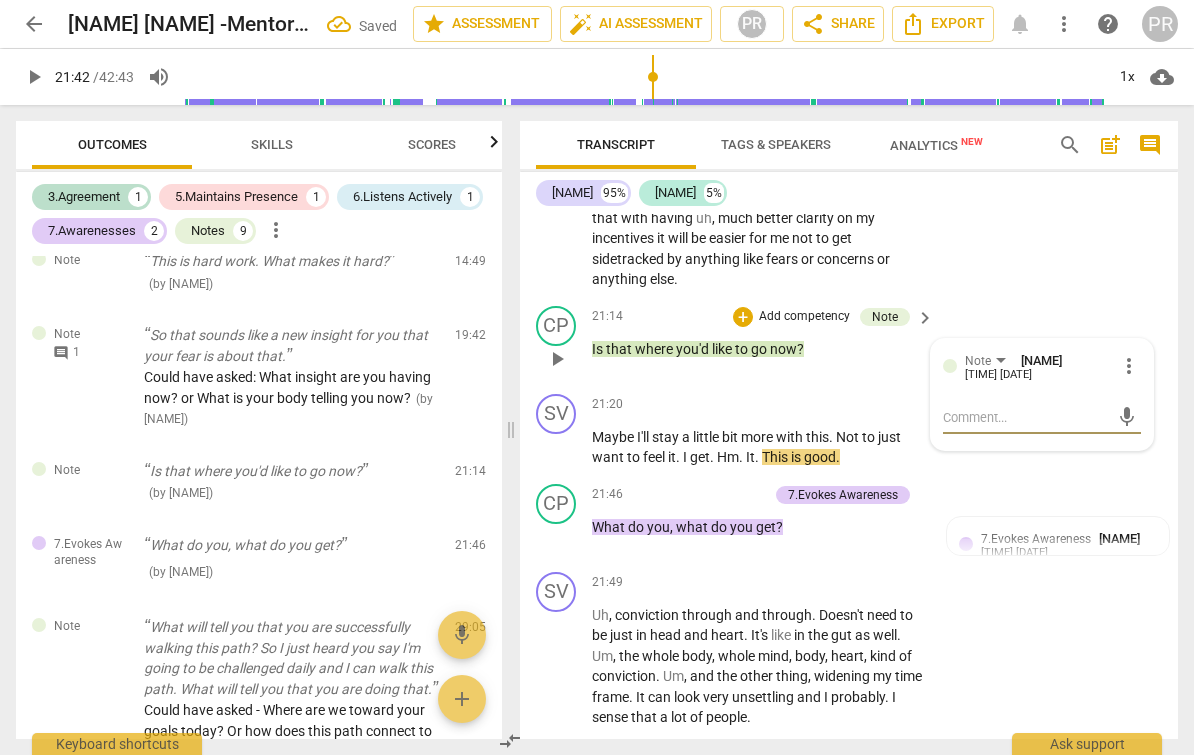 type on "W" 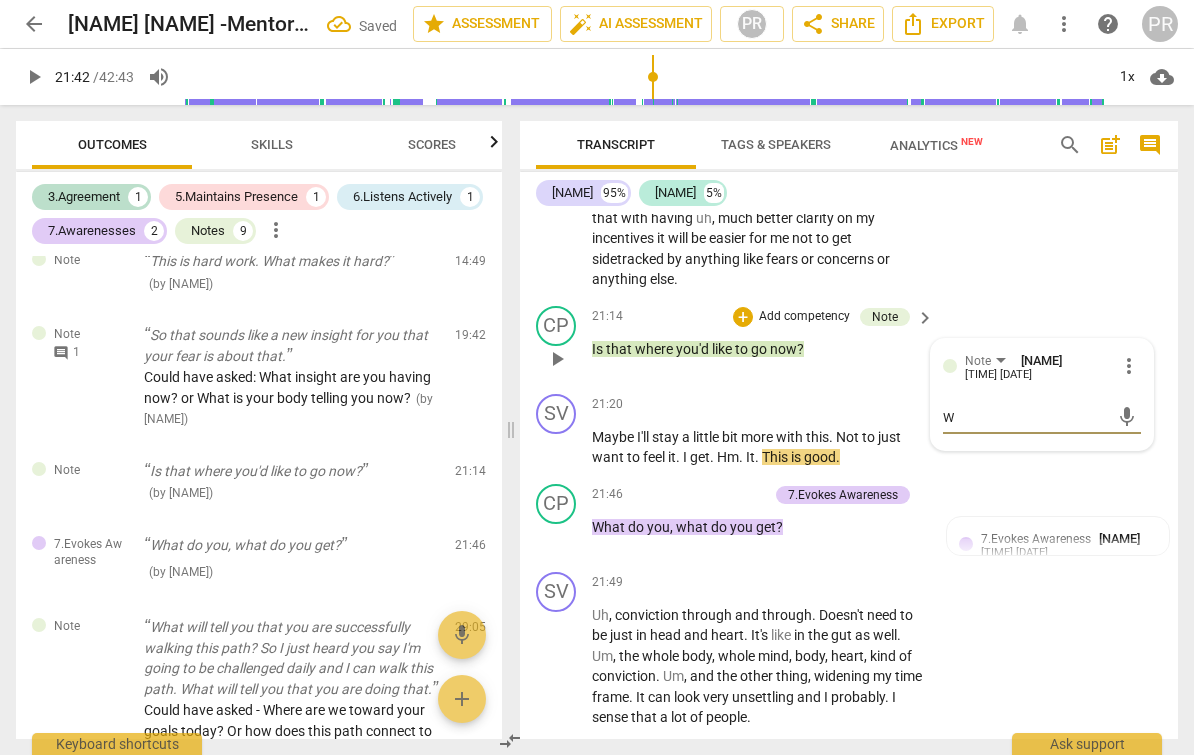 type on "Wh" 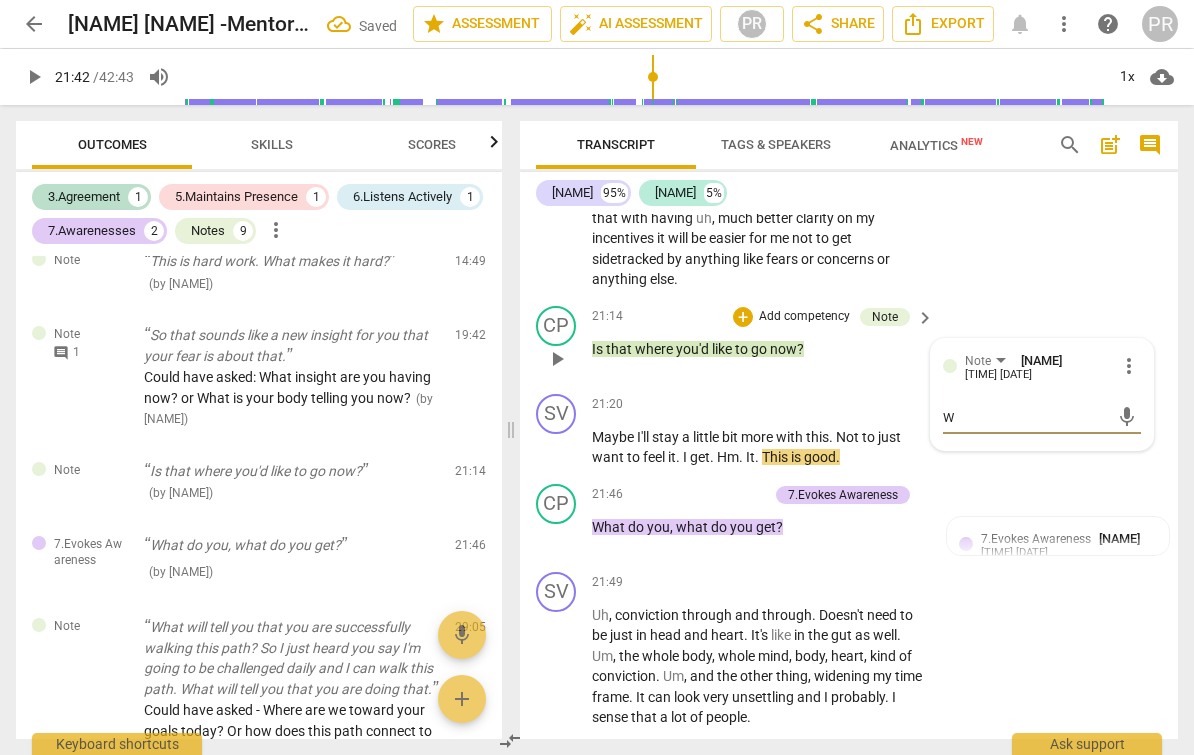 type on "Wh" 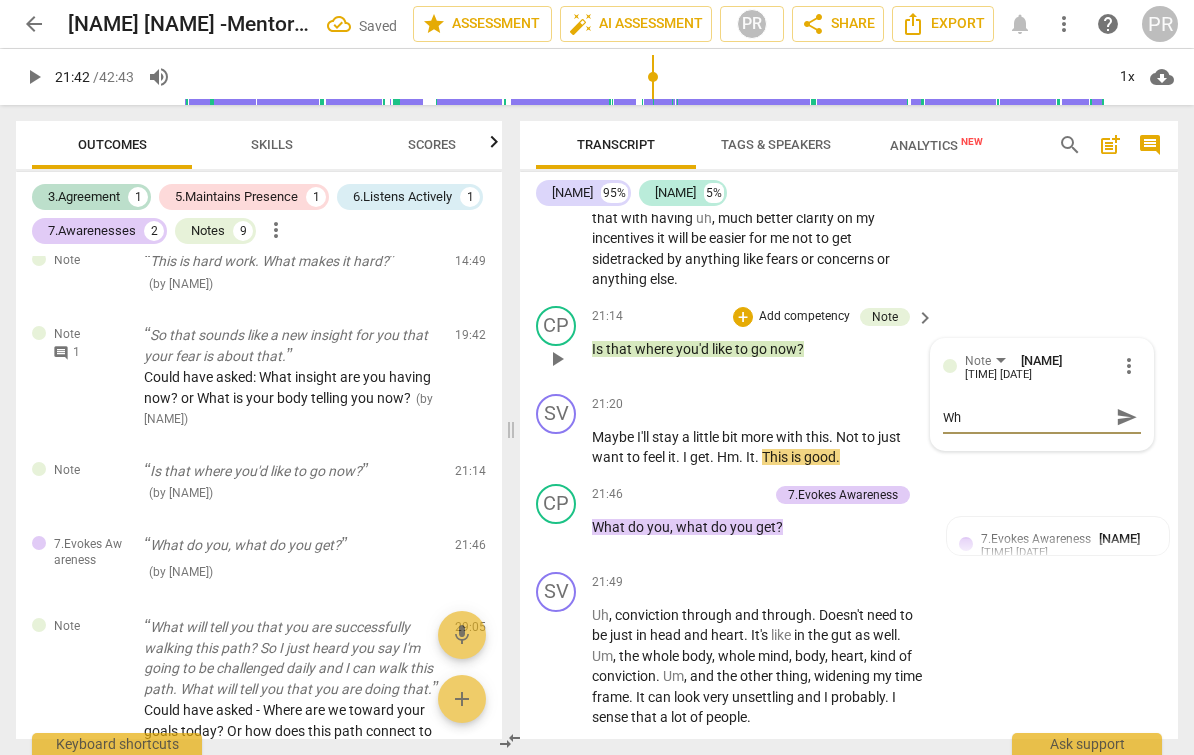 type on "Whe" 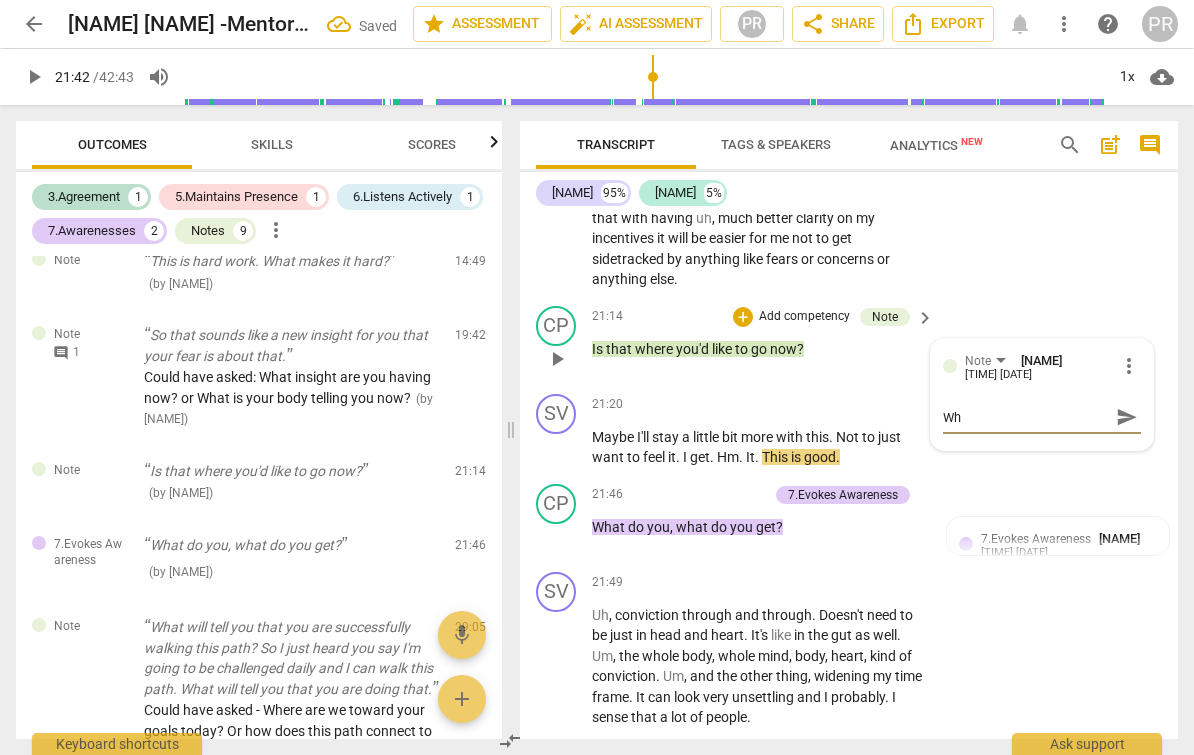 type on "Whe" 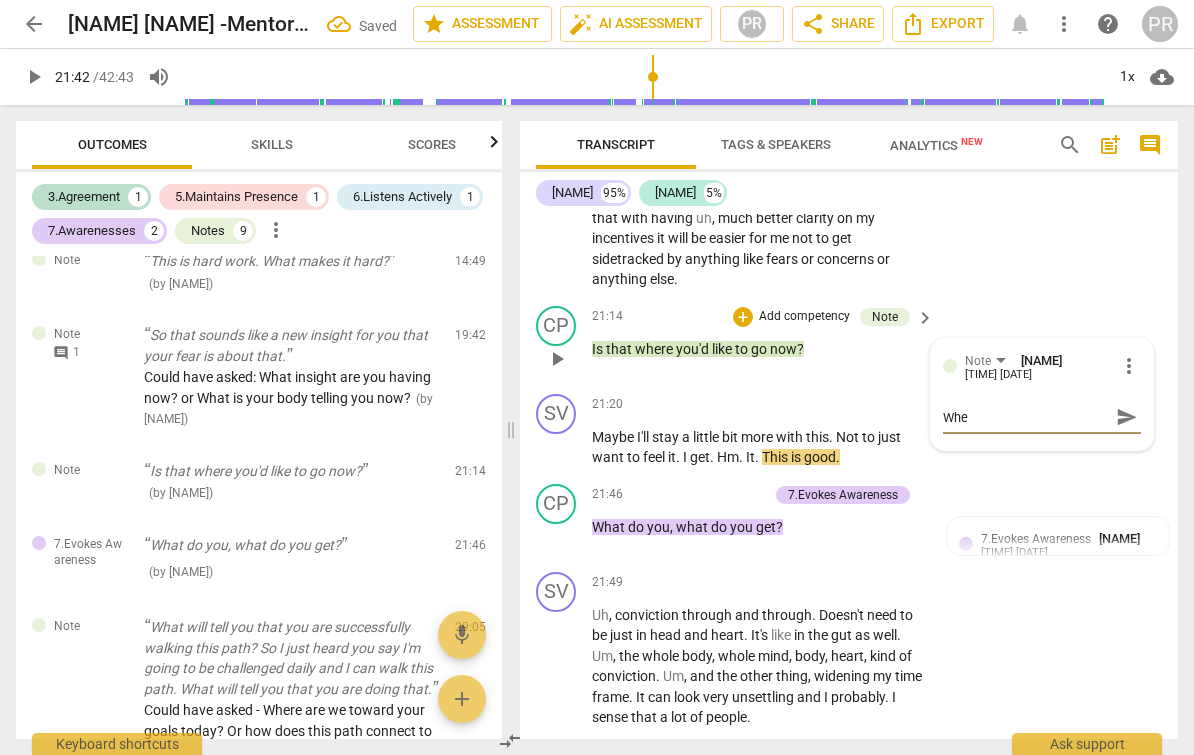 type on "Wher" 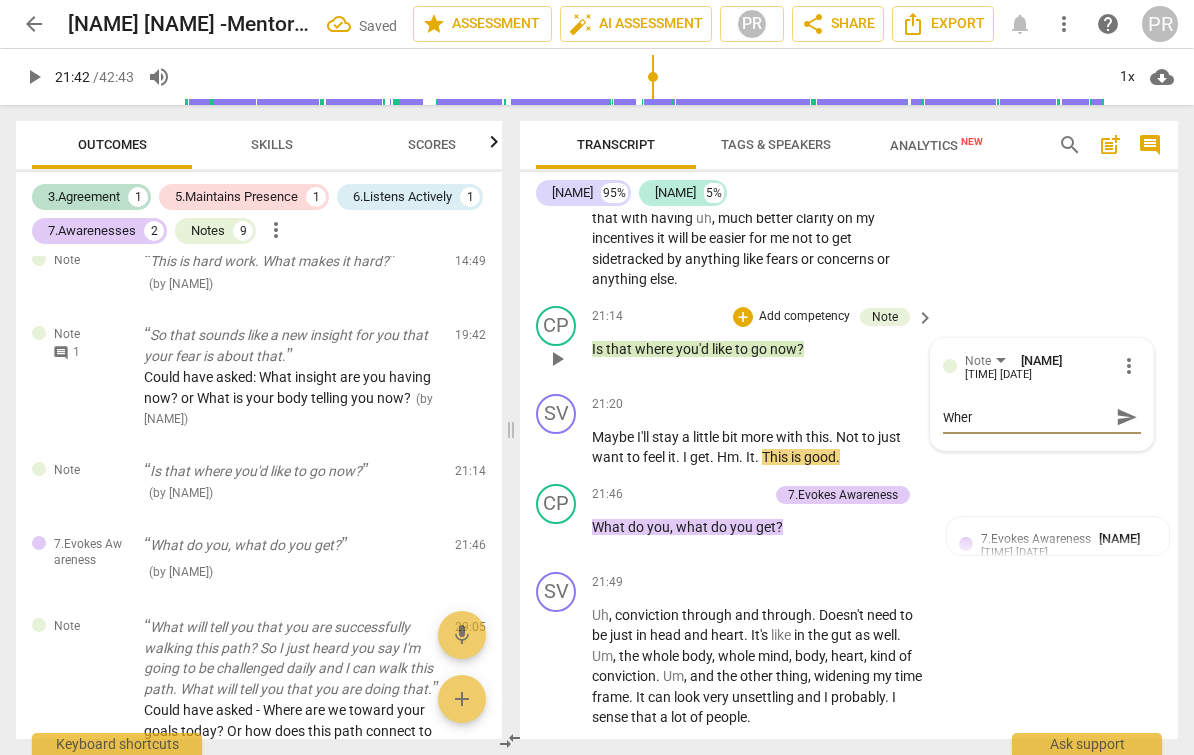 type on "Where" 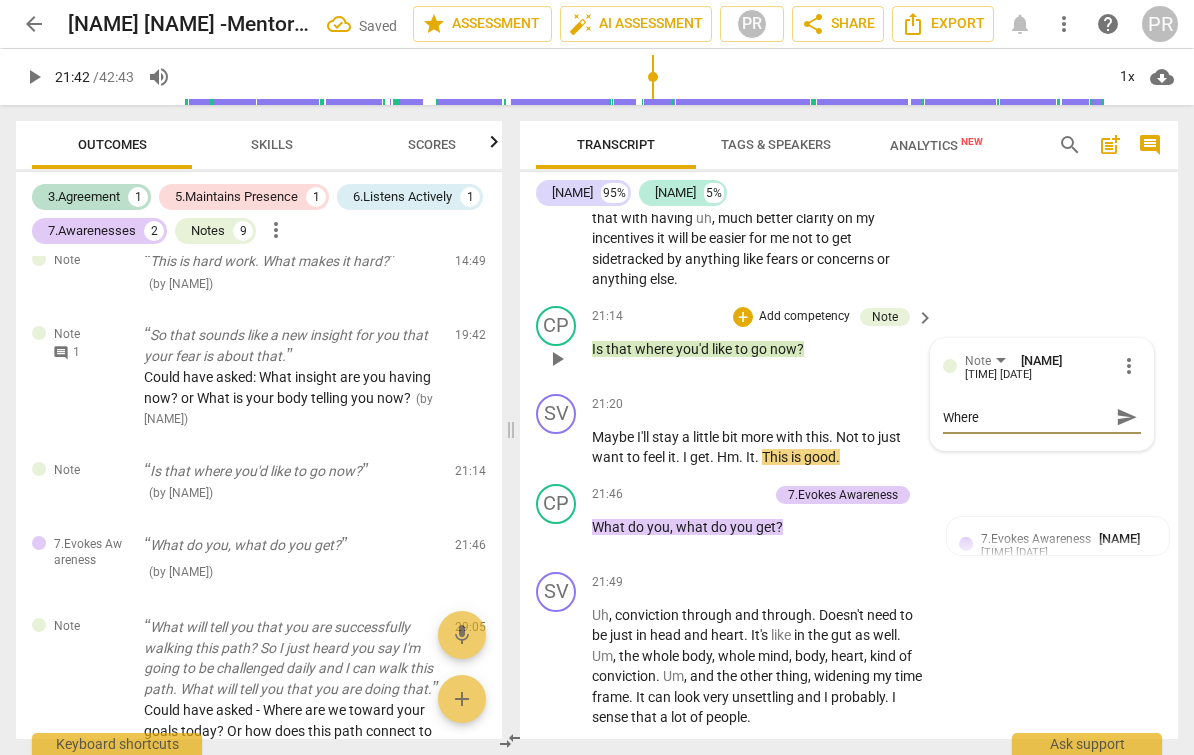 type on "Where" 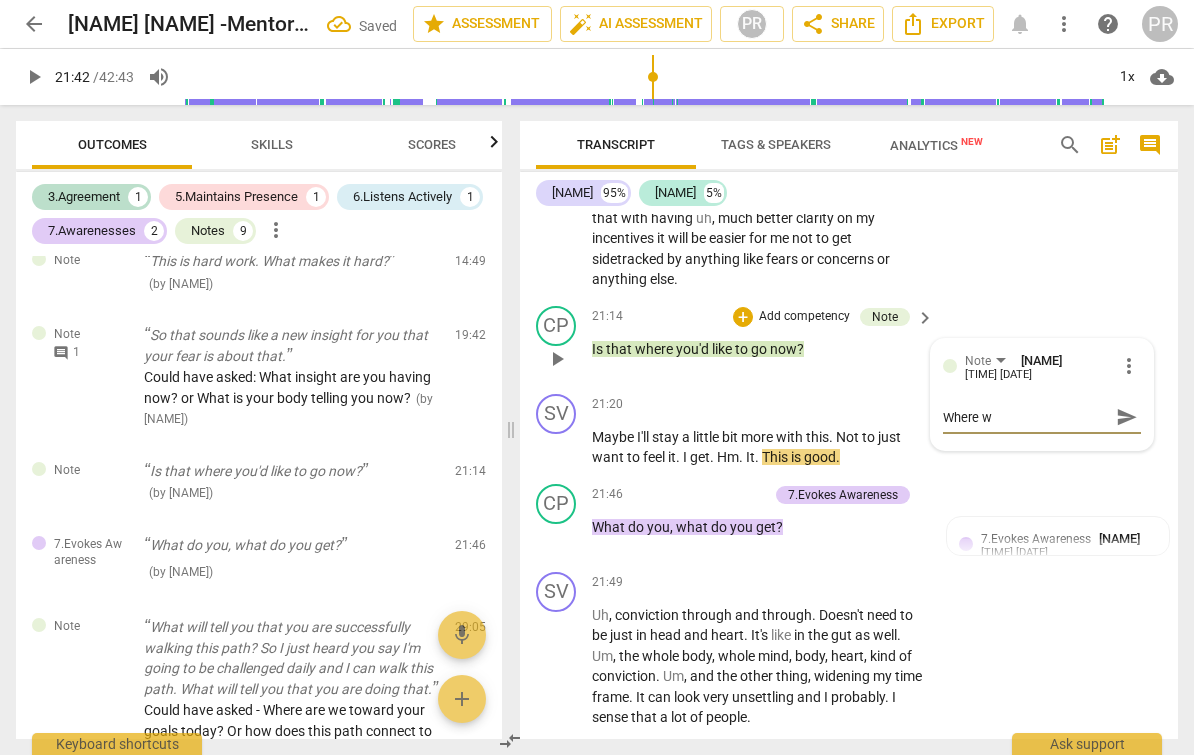 type on "Where wo" 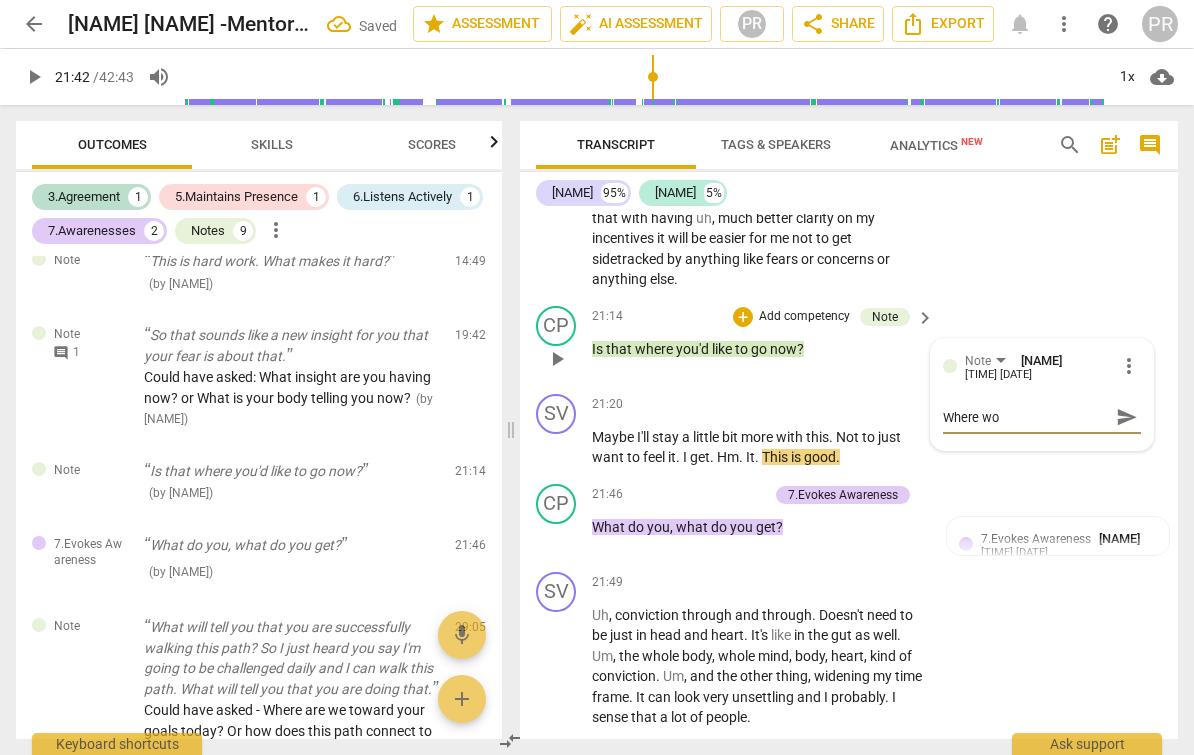 type on "Where wou" 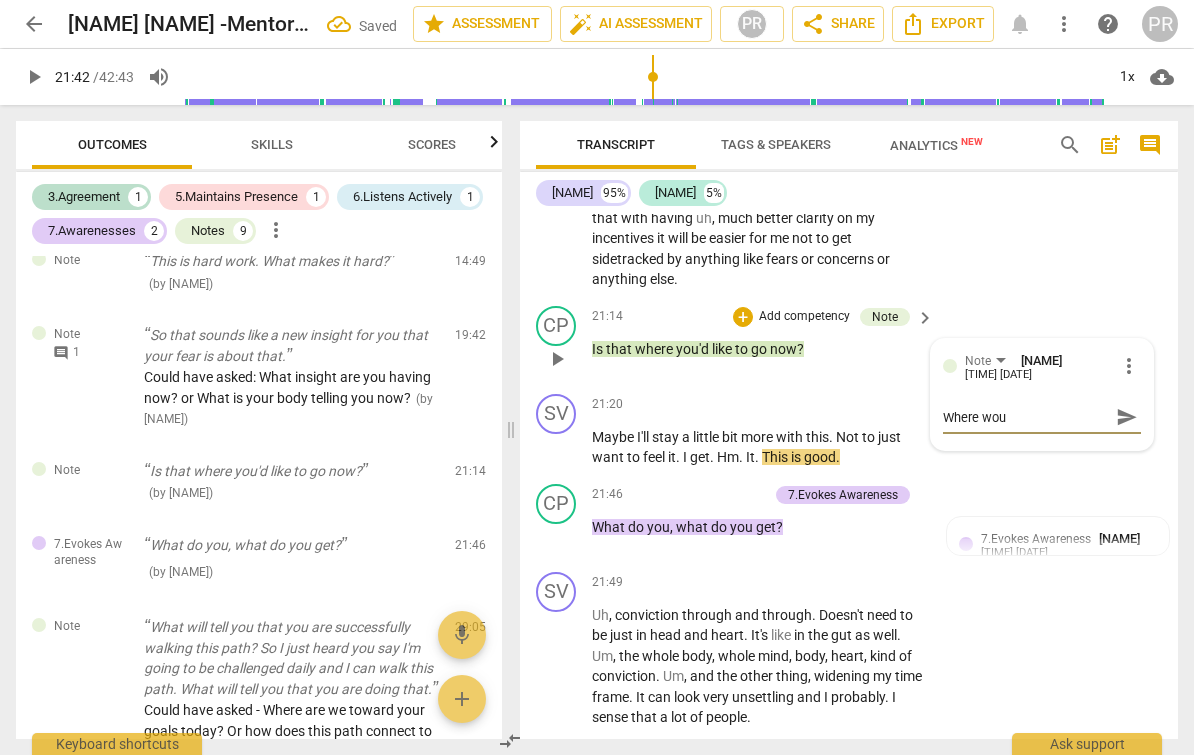 type on "Where woul" 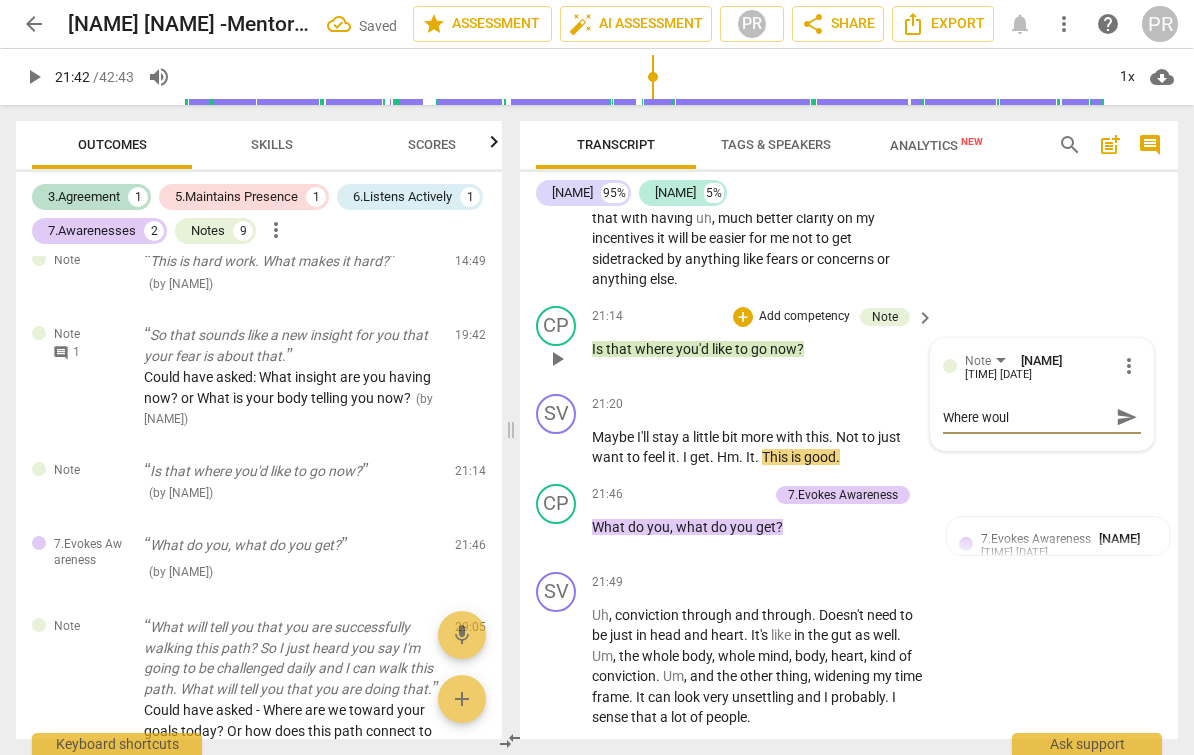 type on "Where would" 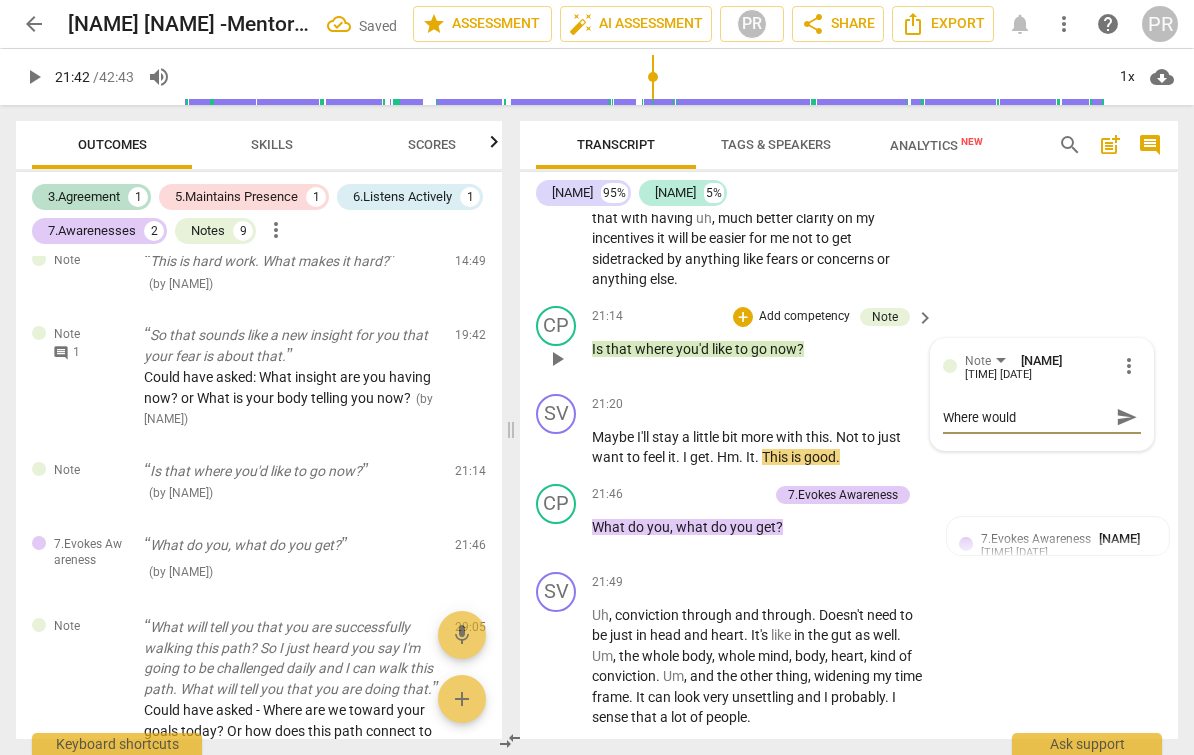 type on "Where would" 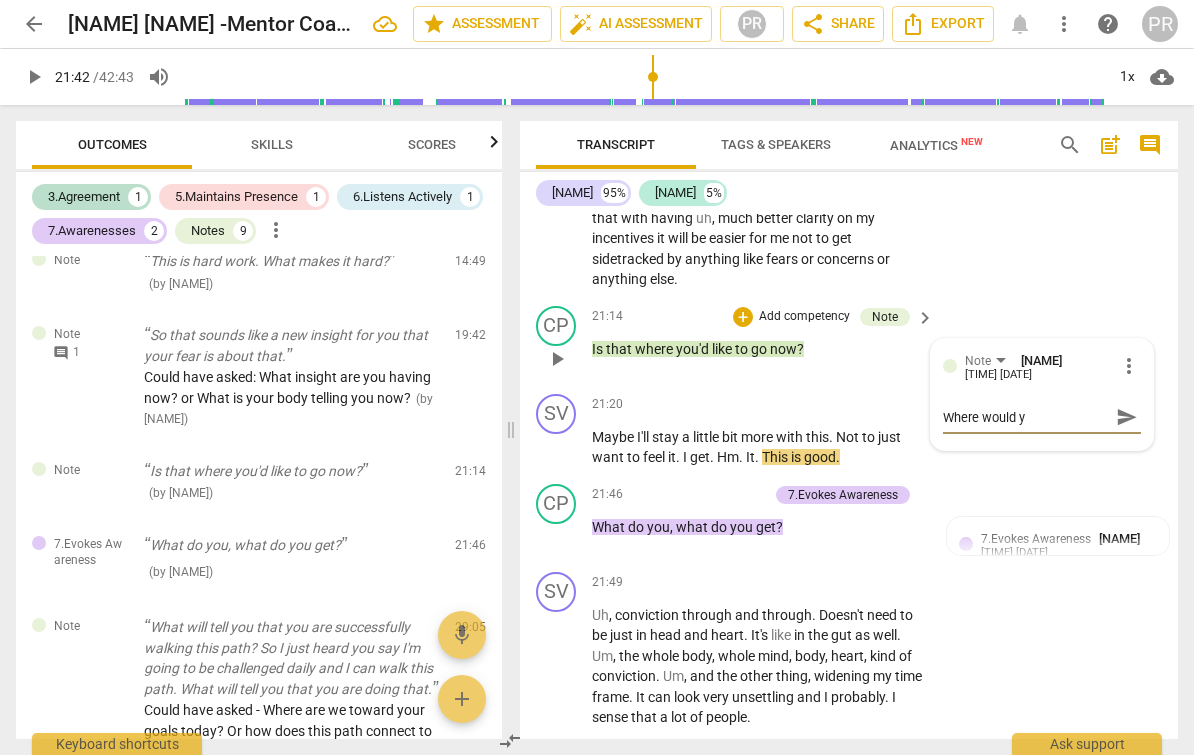 type on "Where would yo" 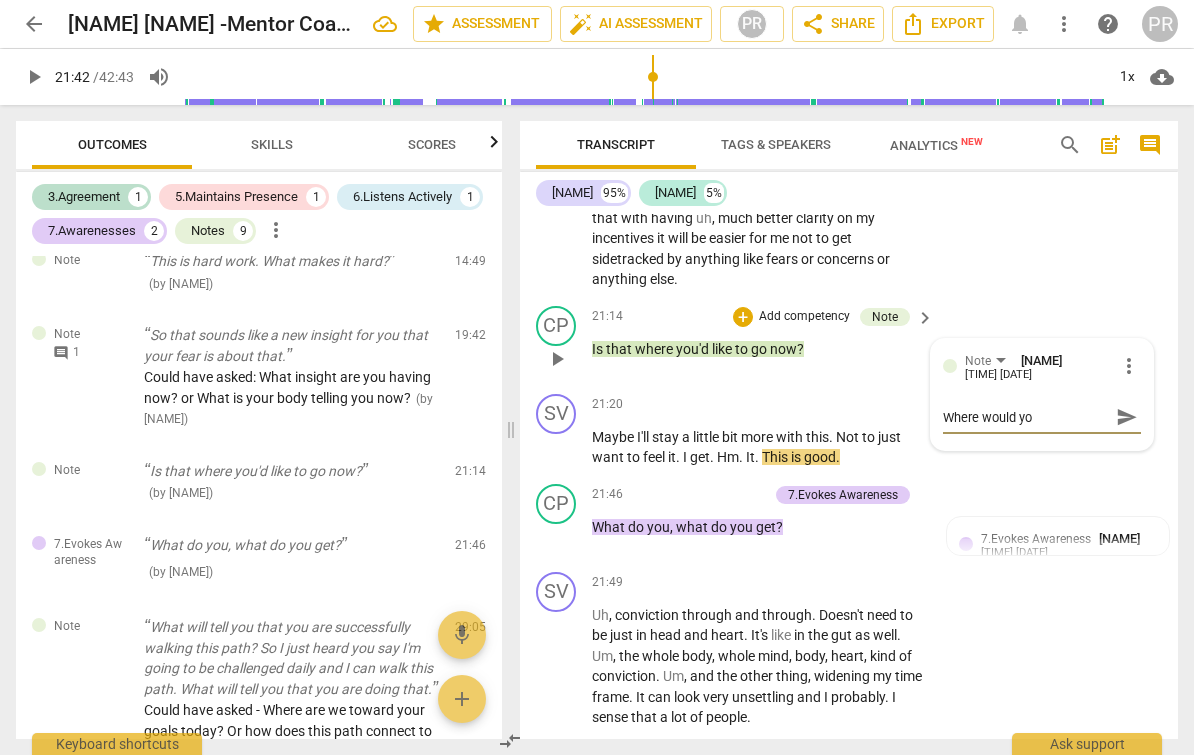type on "Where would you" 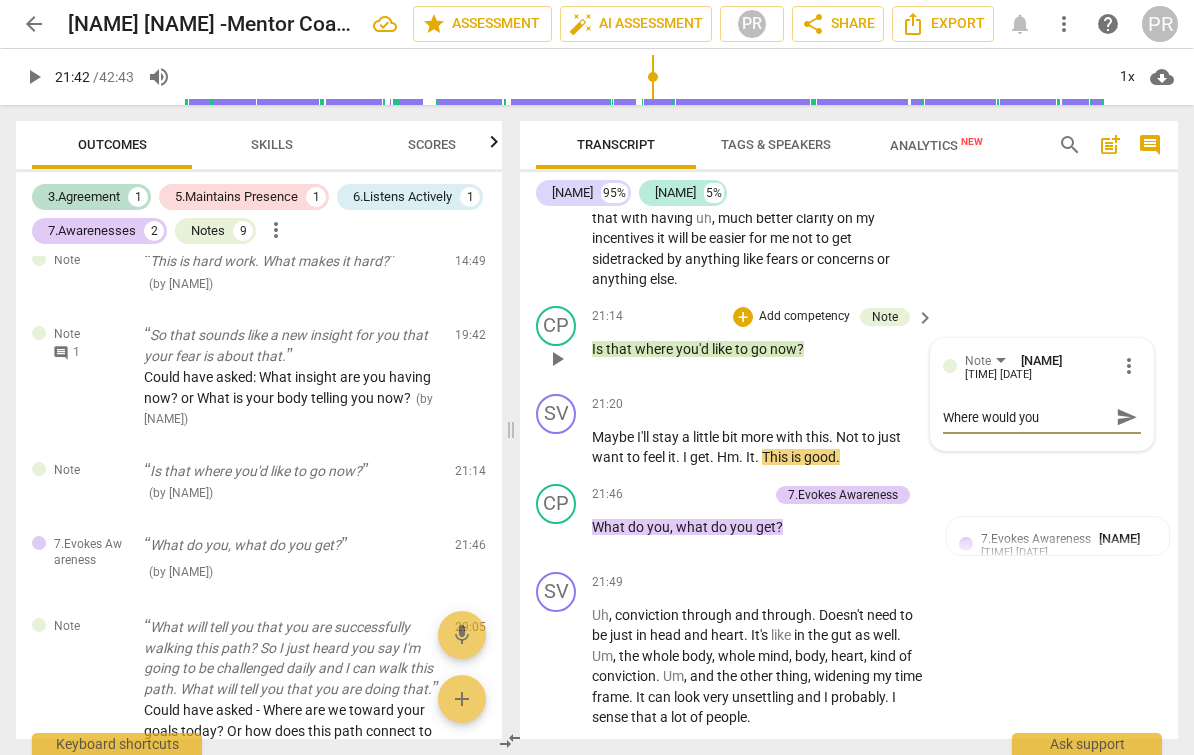 type on "Where would you" 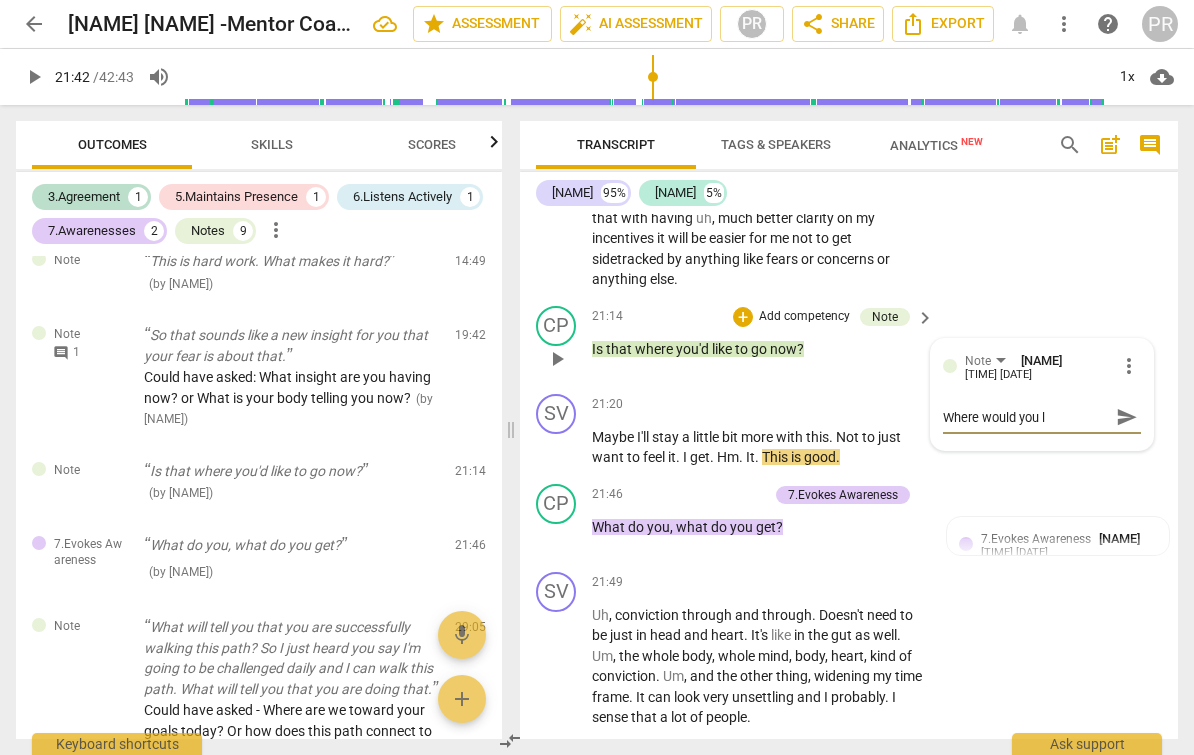 type on "Where would you li" 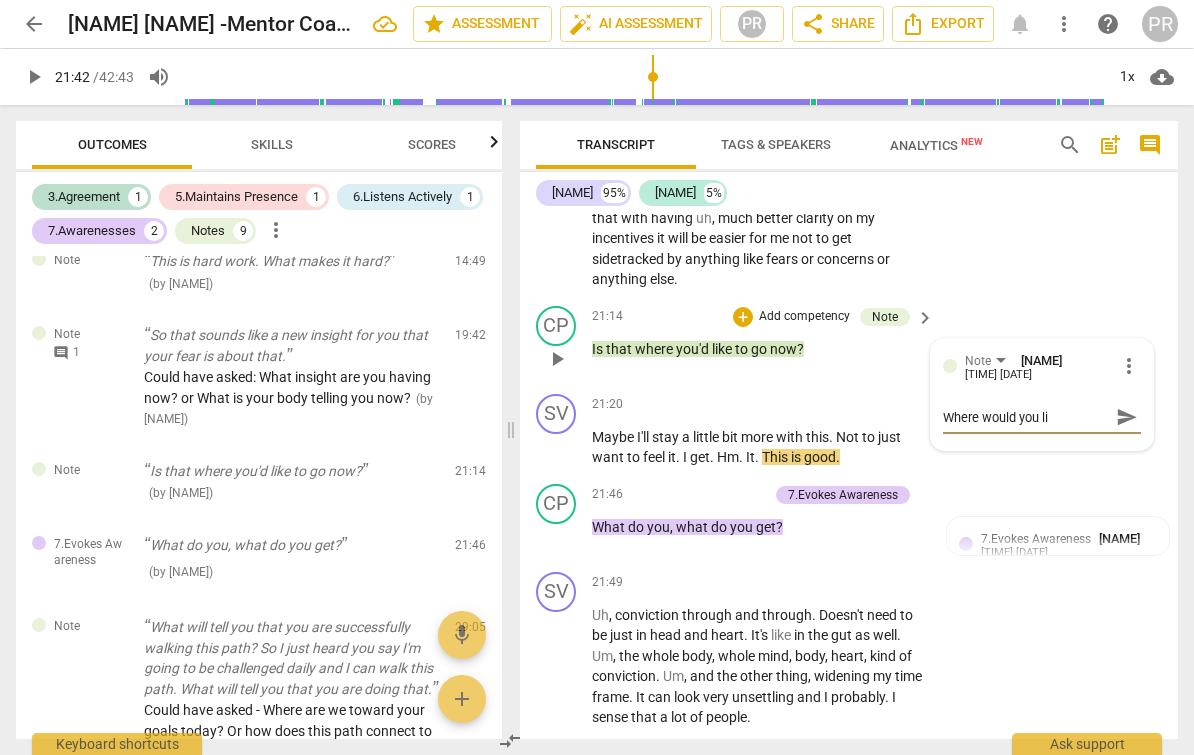 type on "Where would you lik" 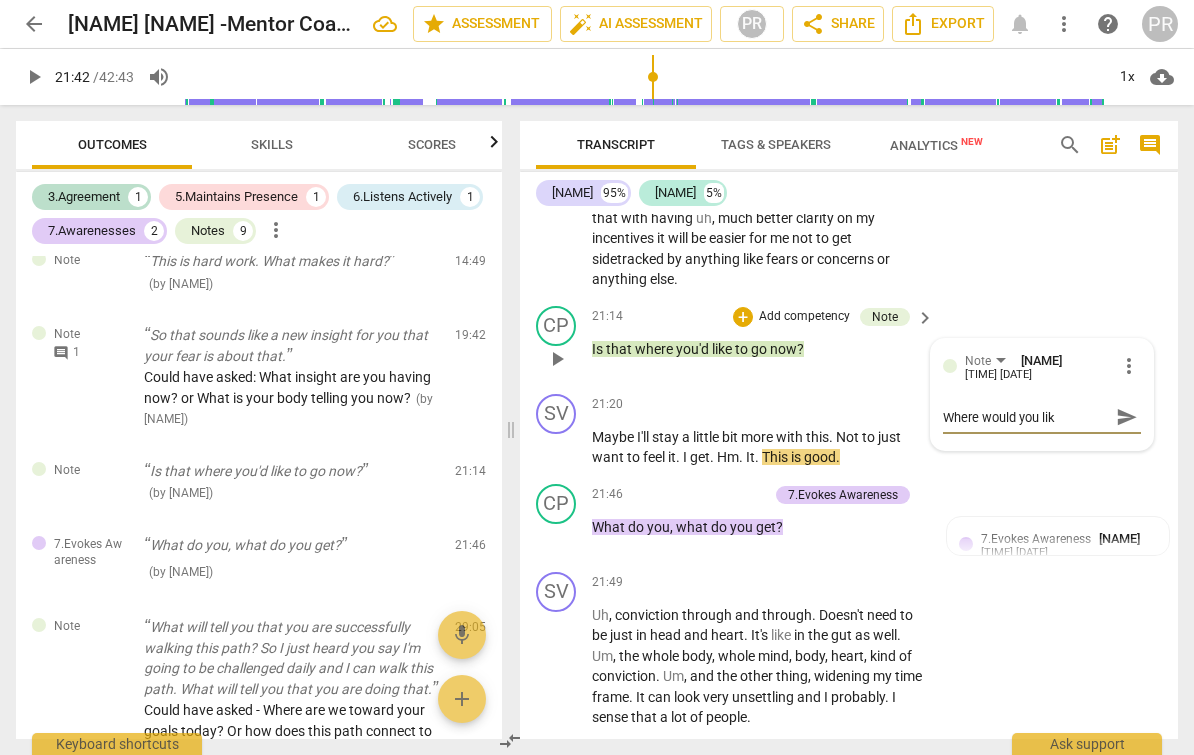 type on "Where would you like" 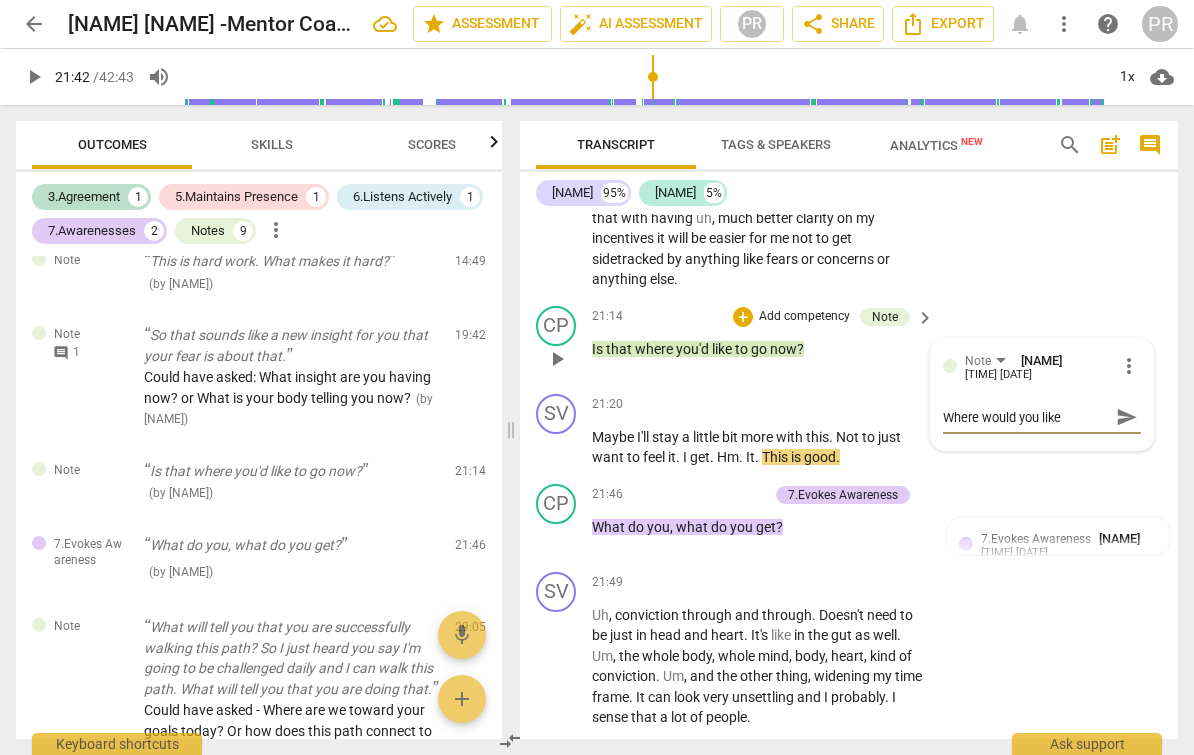 type on "Where would you like" 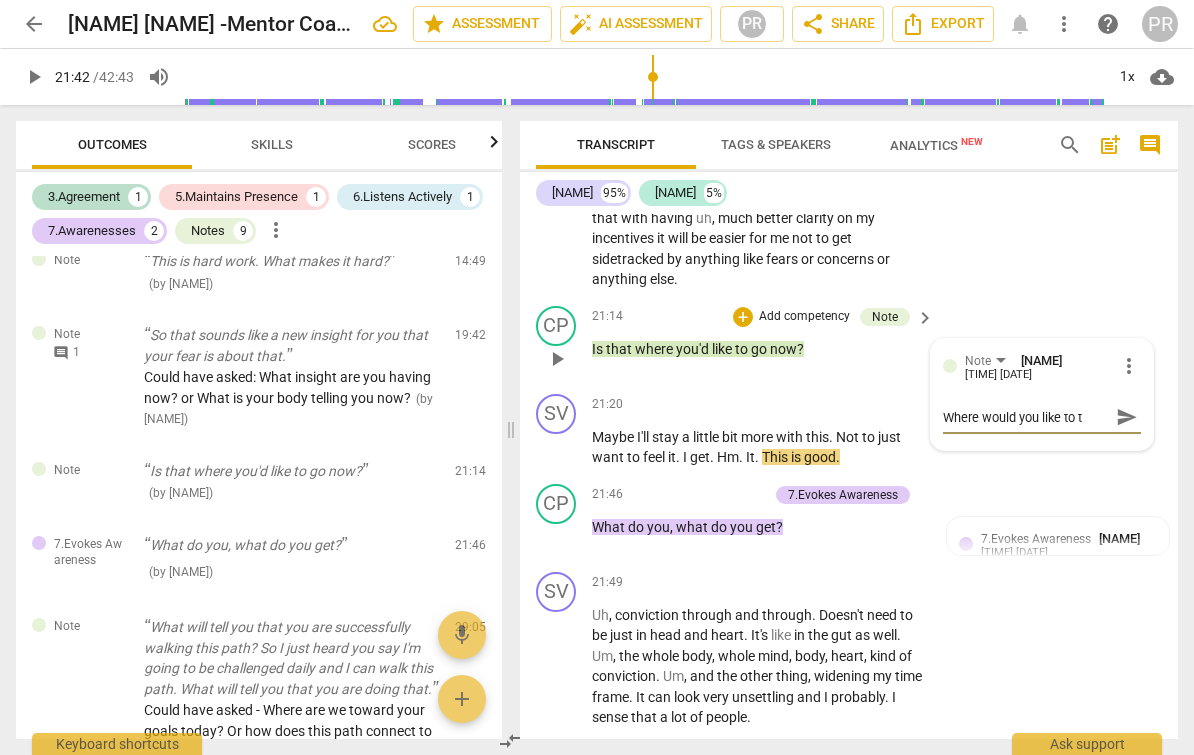 type on "Where would you like to" 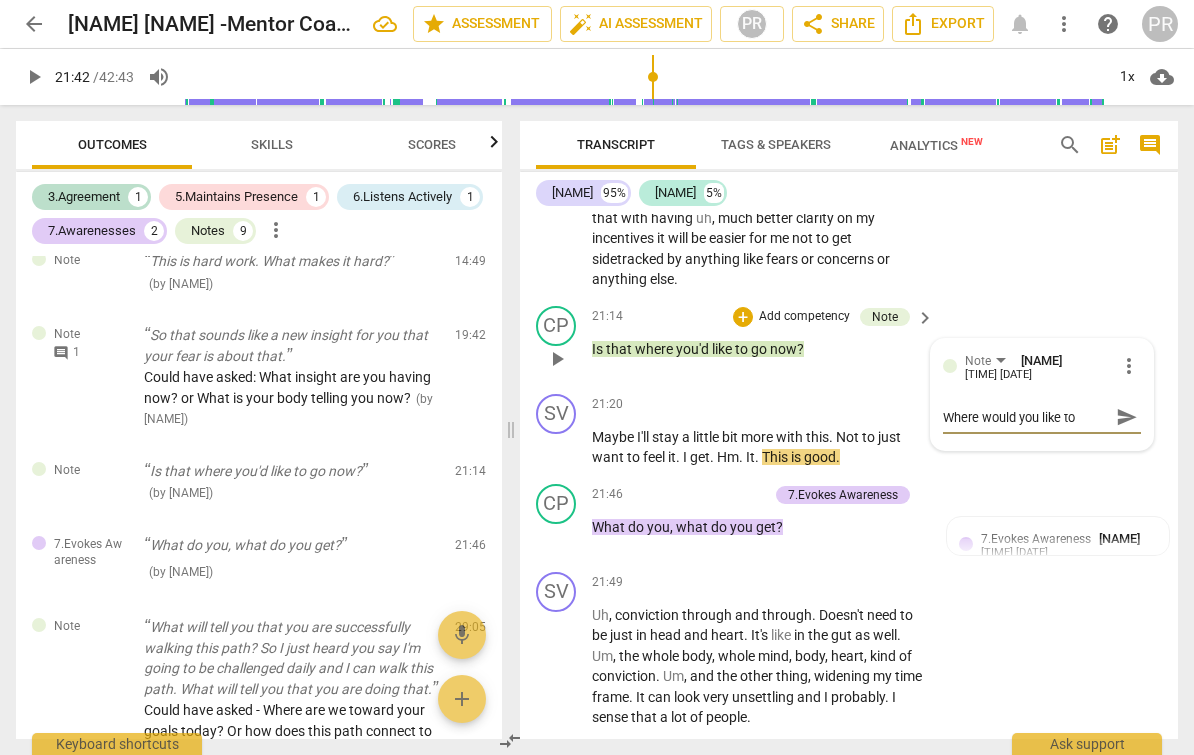 type on "Where would you like to" 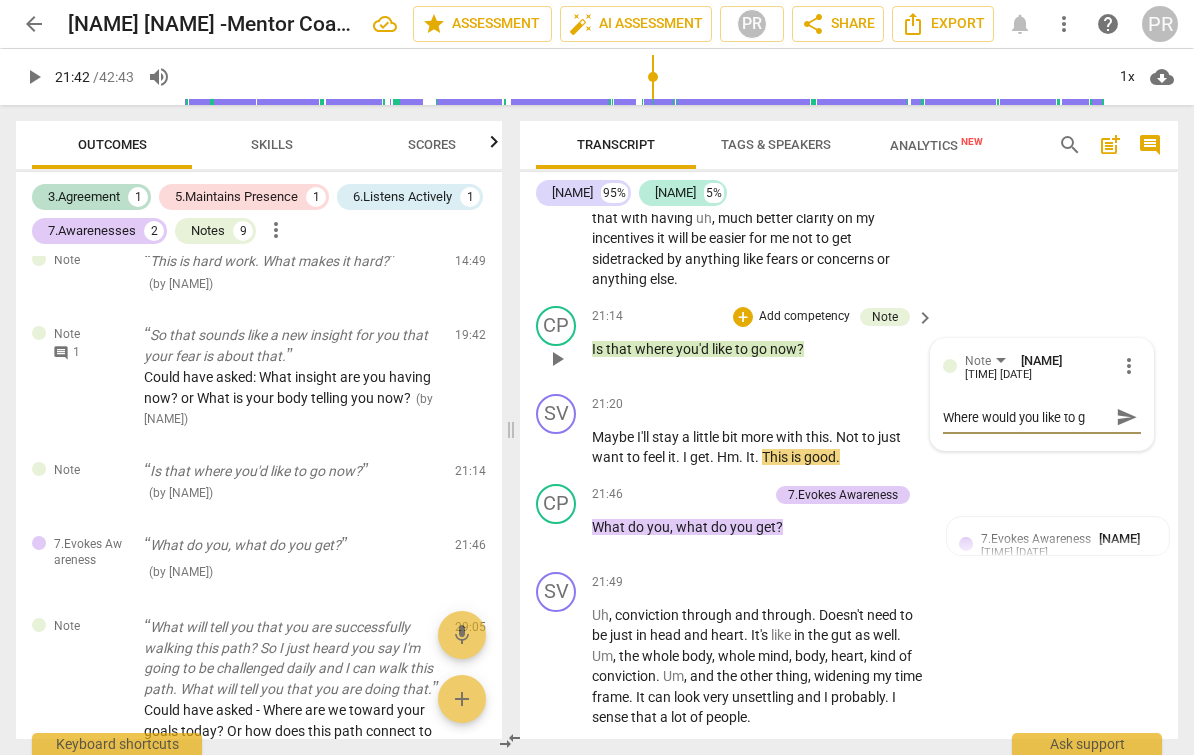 type on "Where would you like to go" 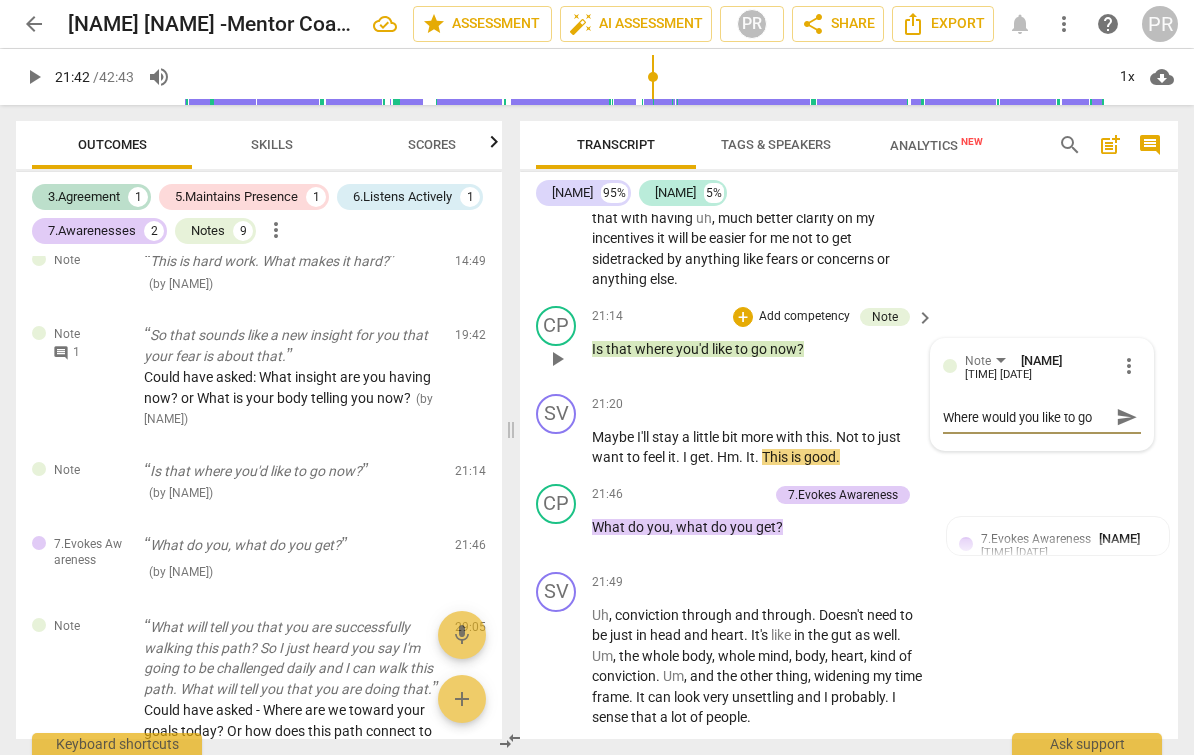 type on "Where would you like to go" 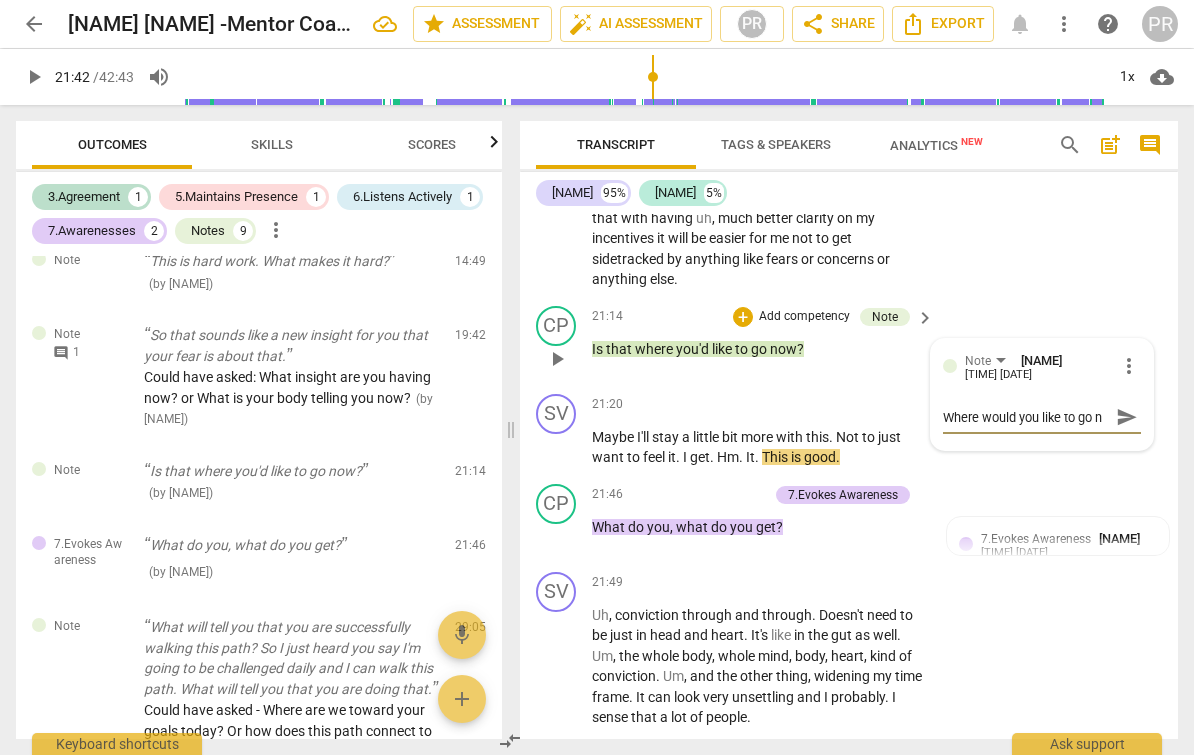type on "Where would you like to go no" 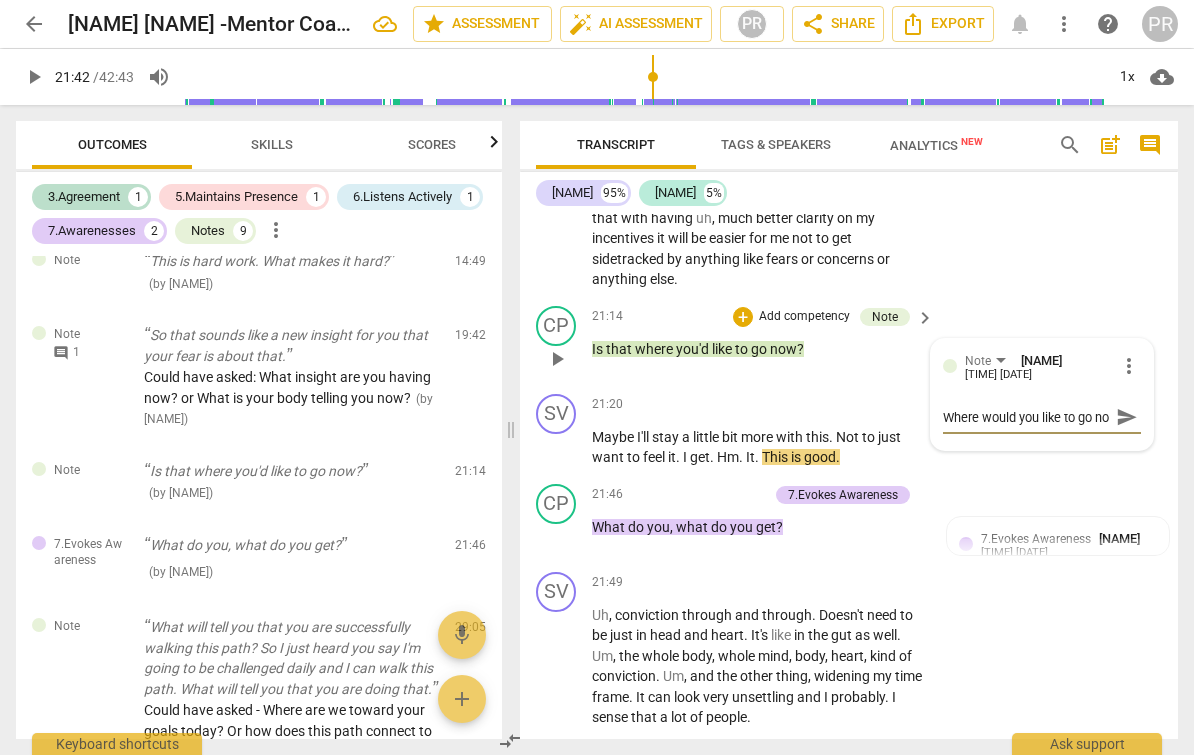 scroll, scrollTop: 17, scrollLeft: 0, axis: vertical 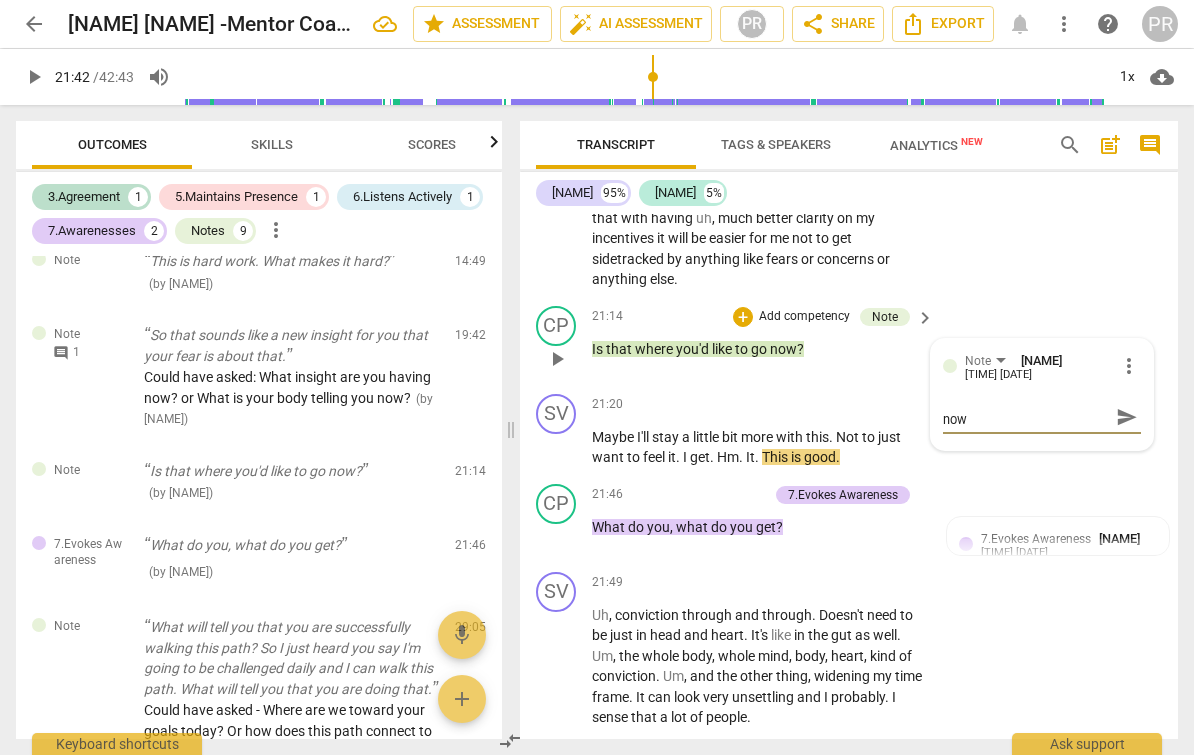 type on "Where would you like to go now" 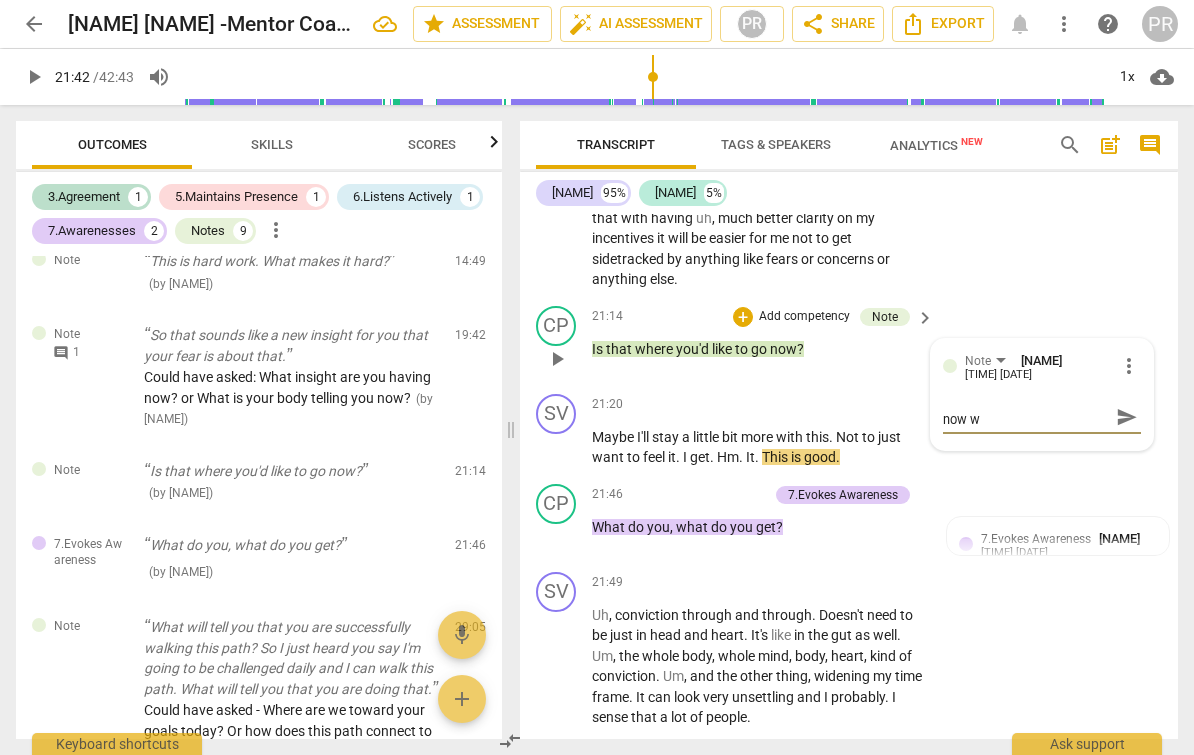 type on "Where would you like to go now wo" 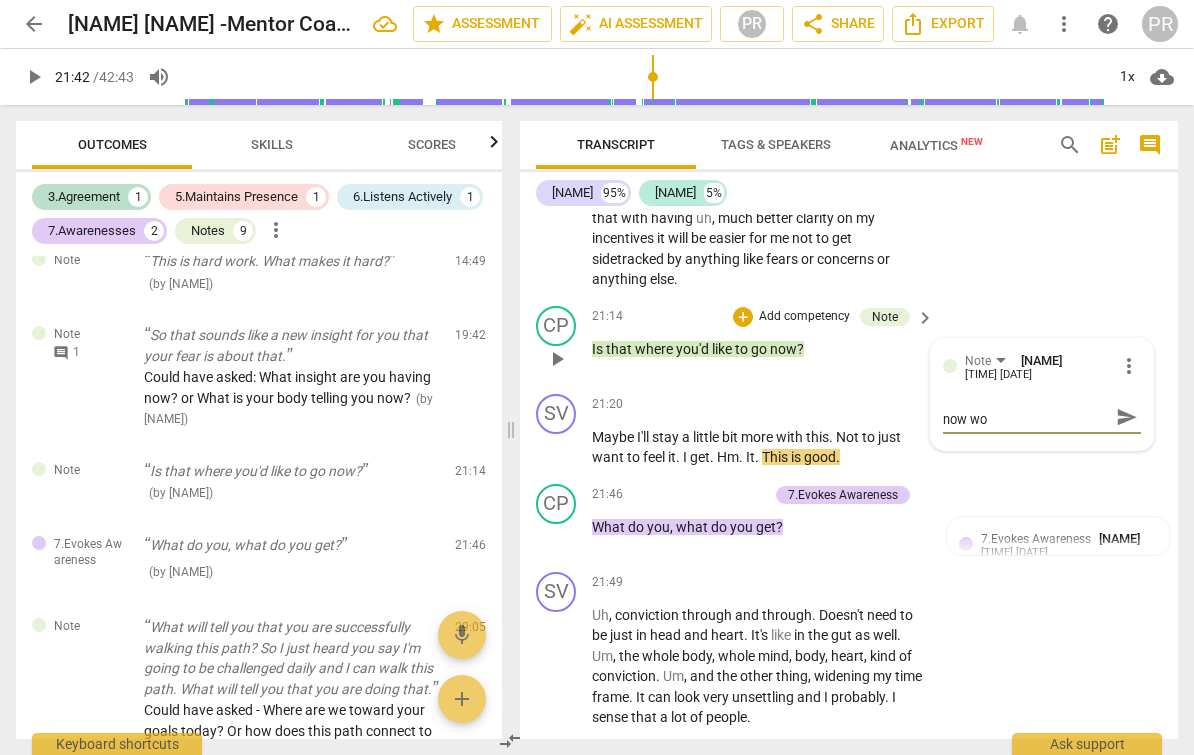 scroll, scrollTop: 0, scrollLeft: 0, axis: both 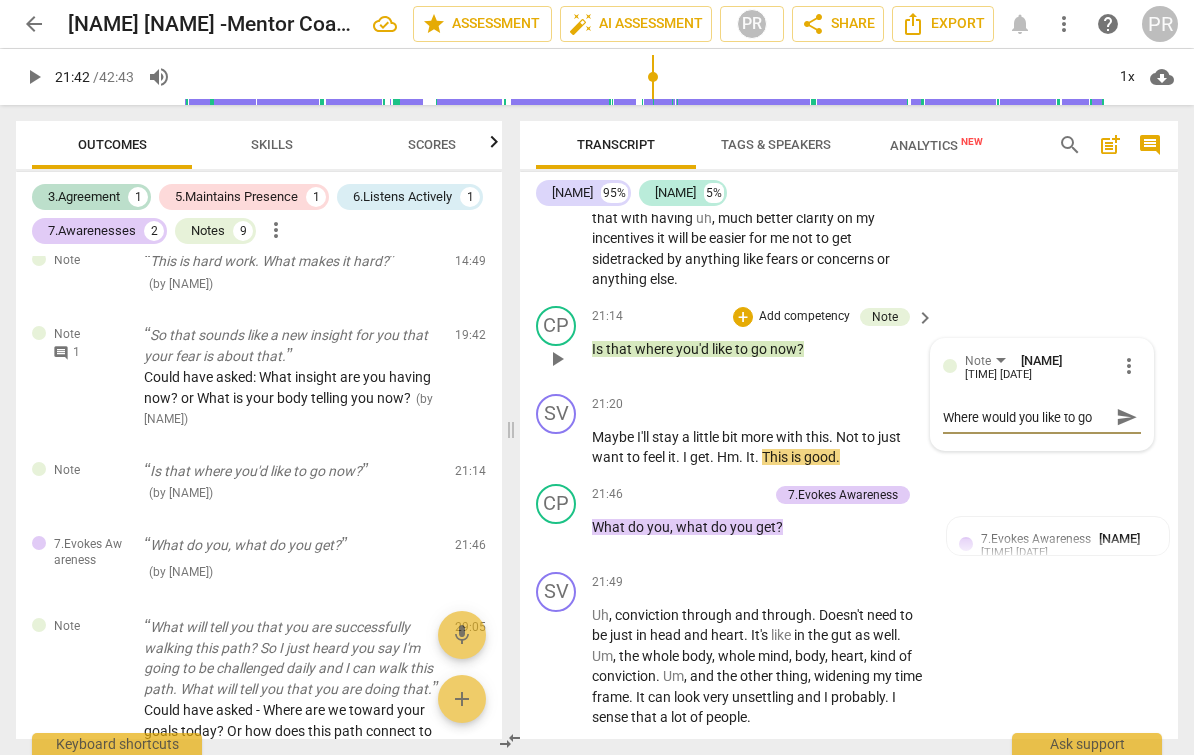 type on "Where would you like to go now wou" 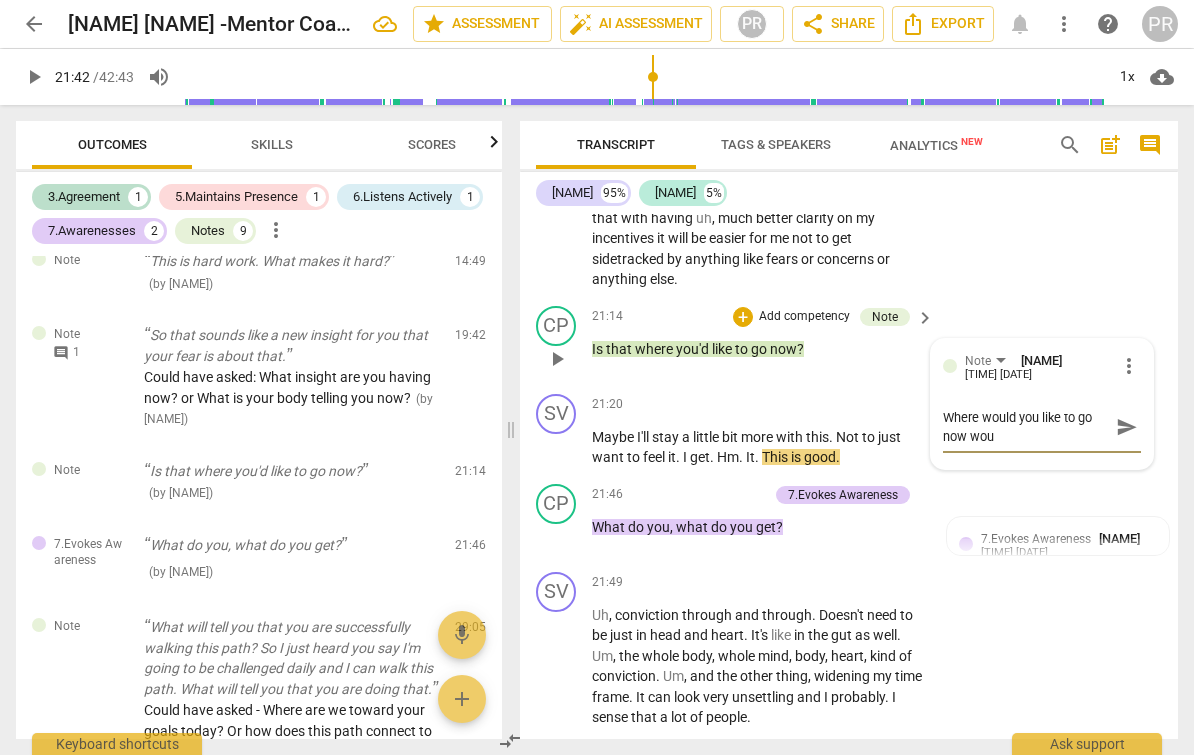 type on "Where would you like to go now woul" 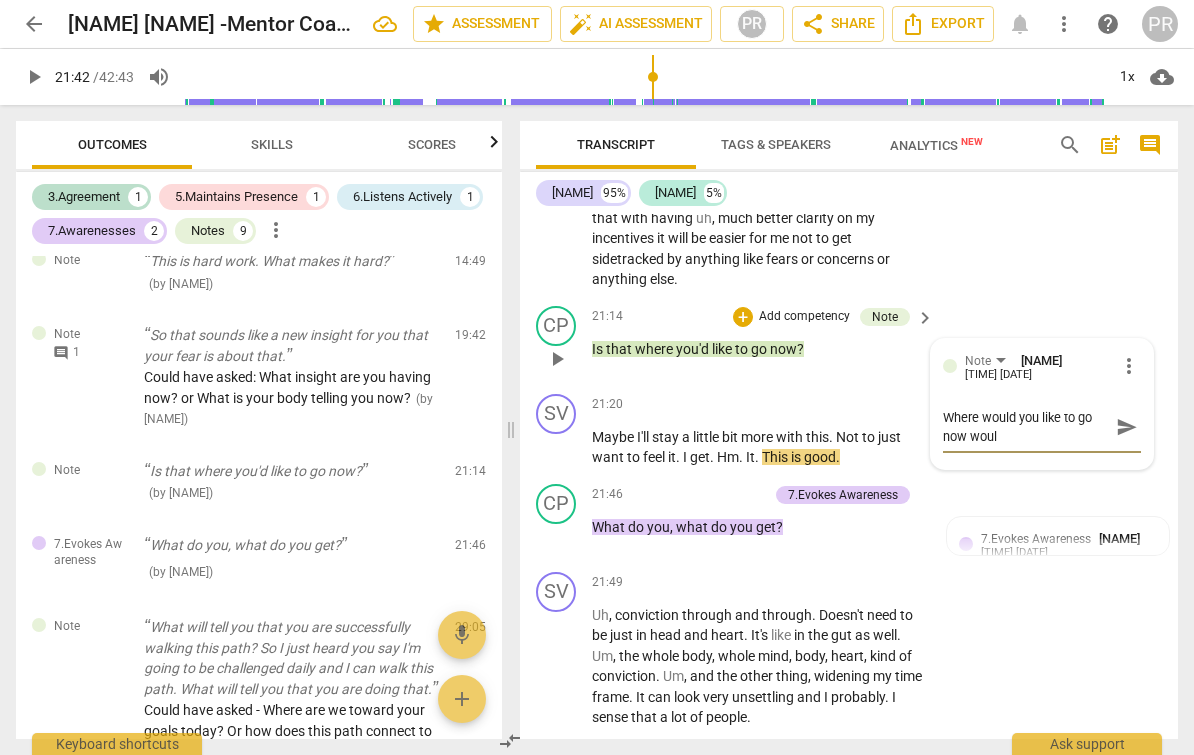 type on "Where would you like to go now would" 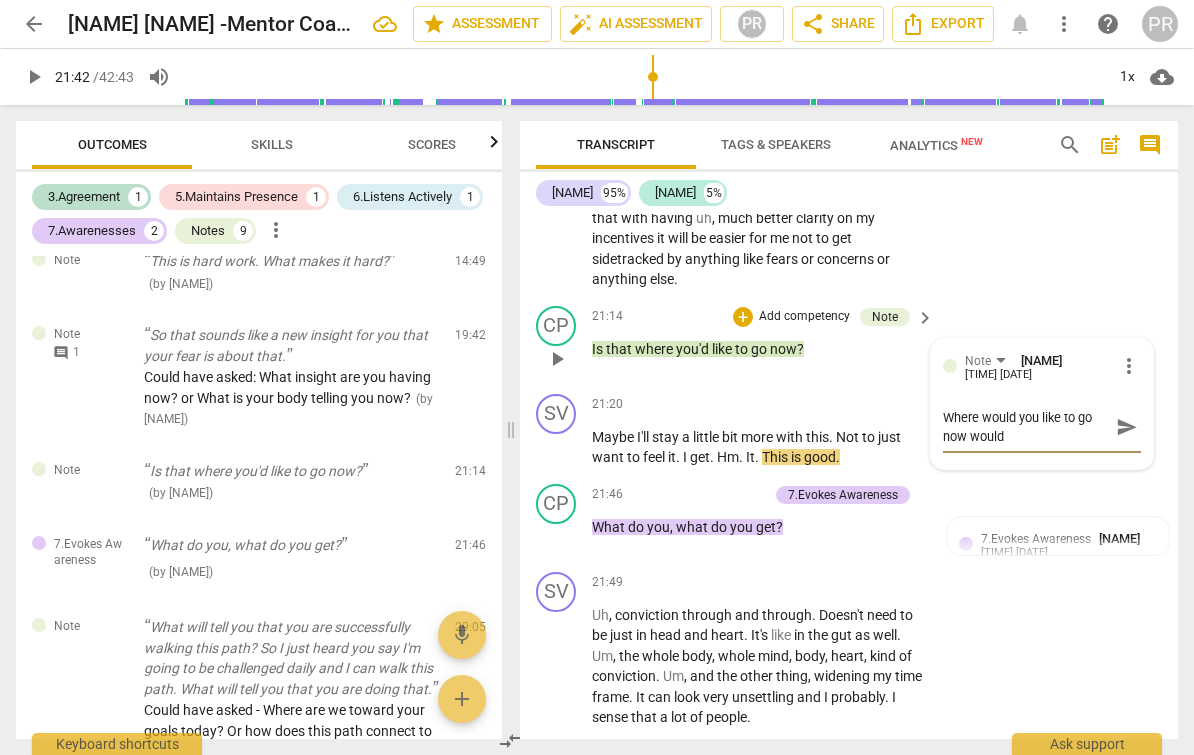 type on "Where would you like to go now would" 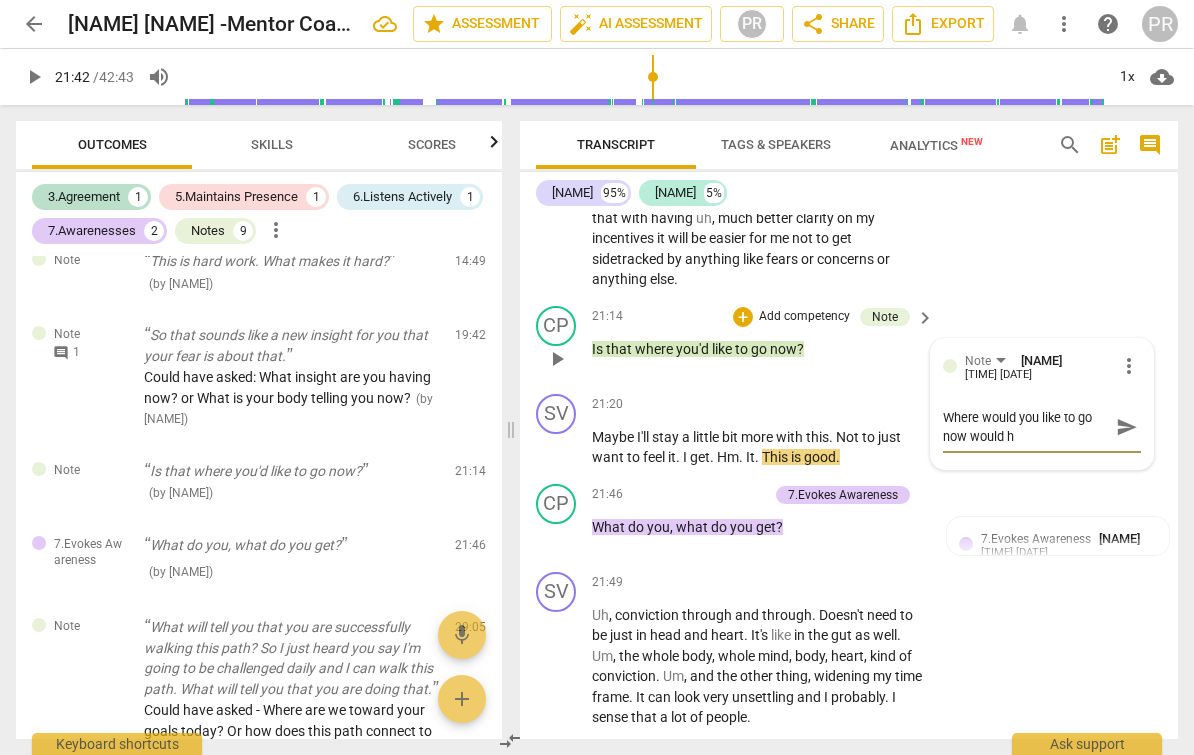 type on "Where would you like to go now would ha" 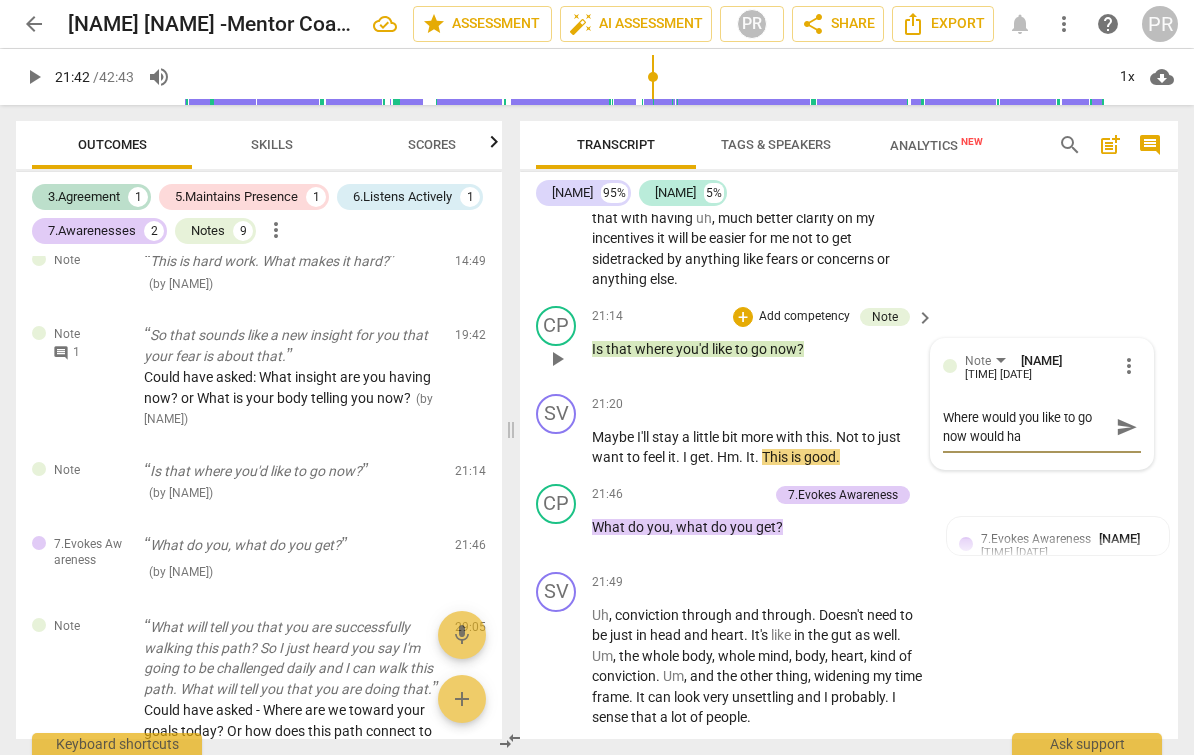 type on "Where would you like to go now would hav" 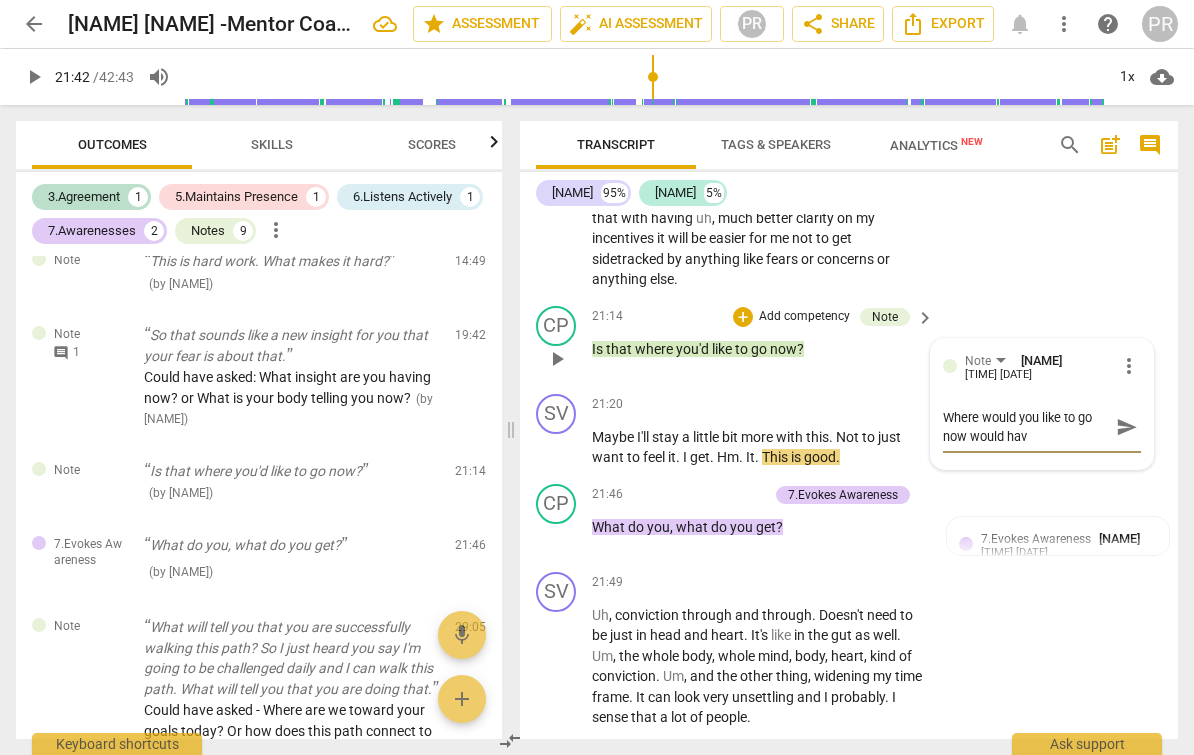 type on "Where would you like to go now would have" 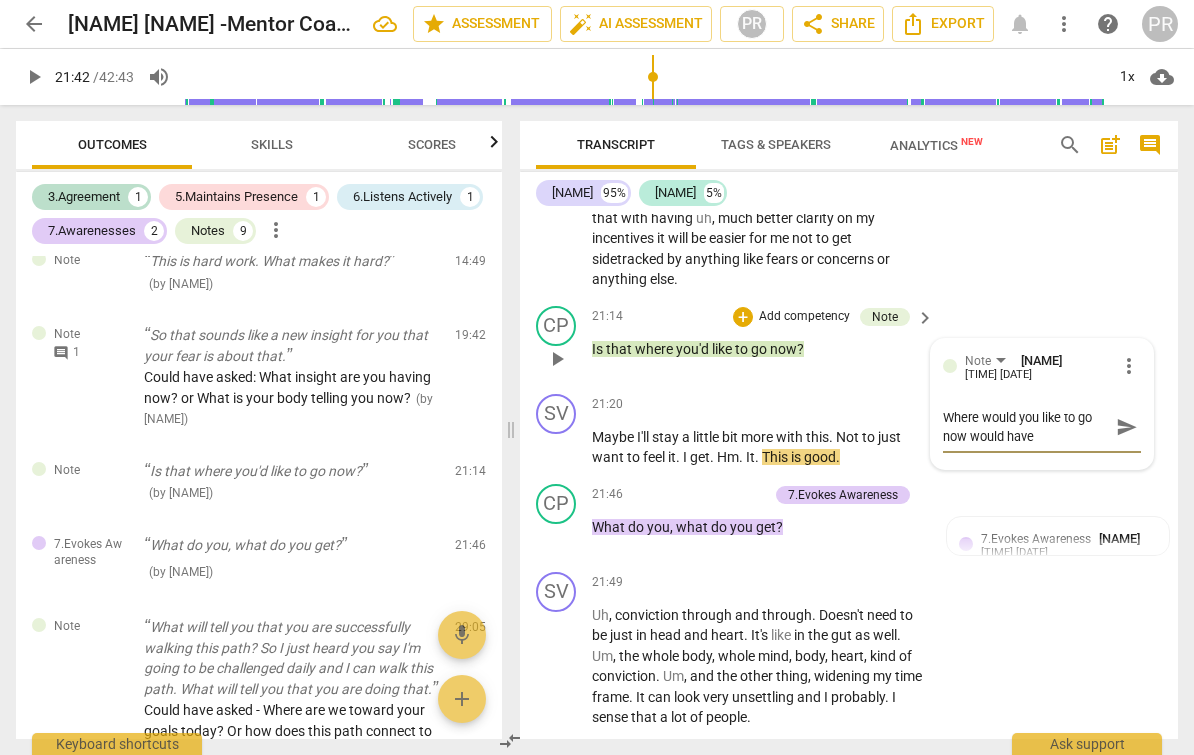 type on "Where would you like to go now would have" 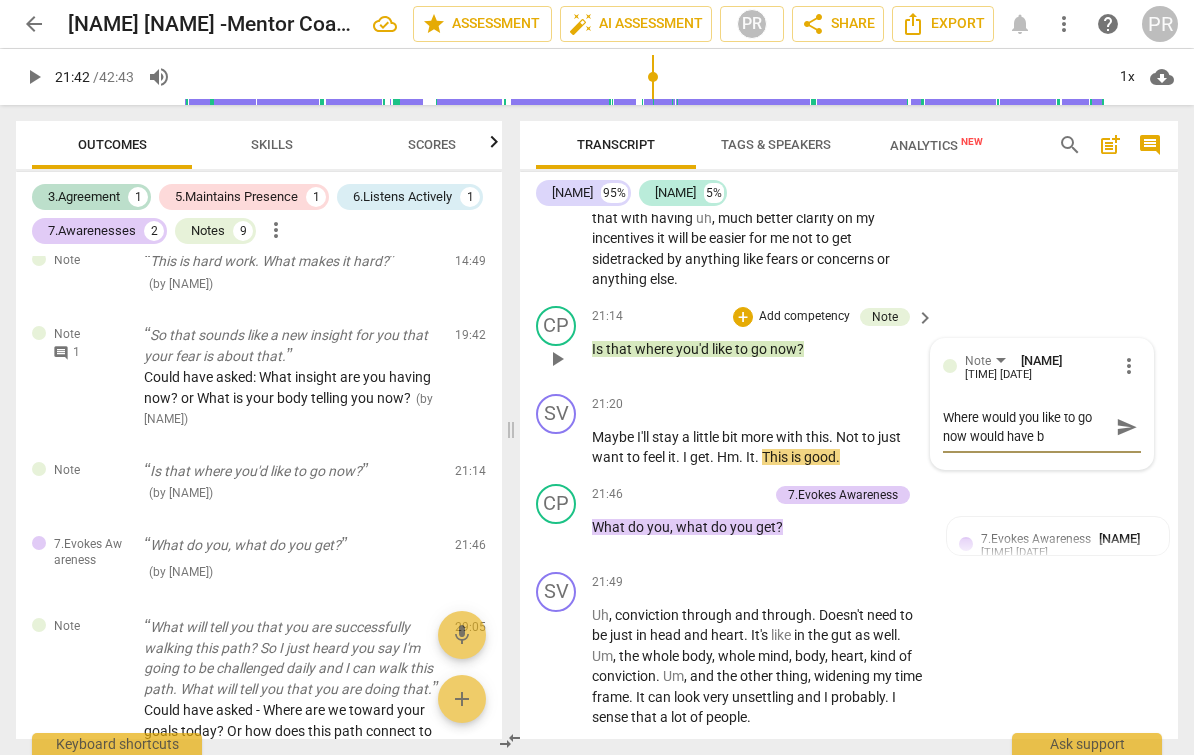 type on "Where would you like to go now would have be" 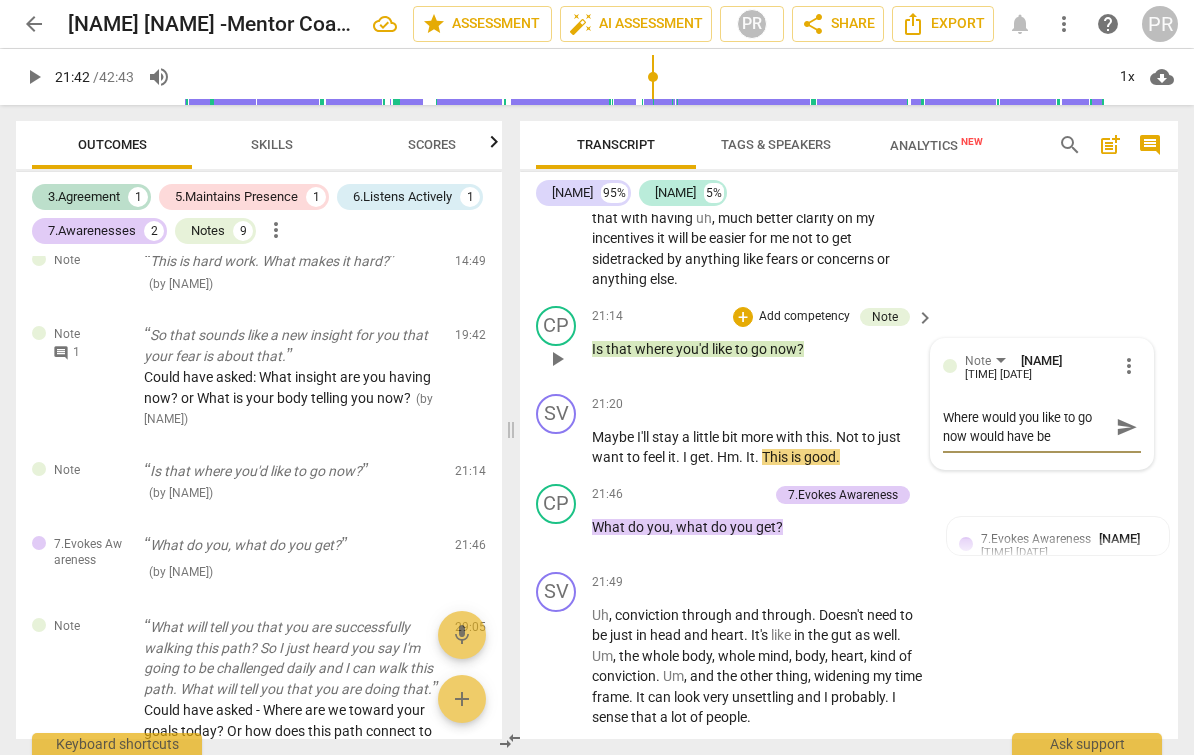 type on "Where would you like to go now would have bee" 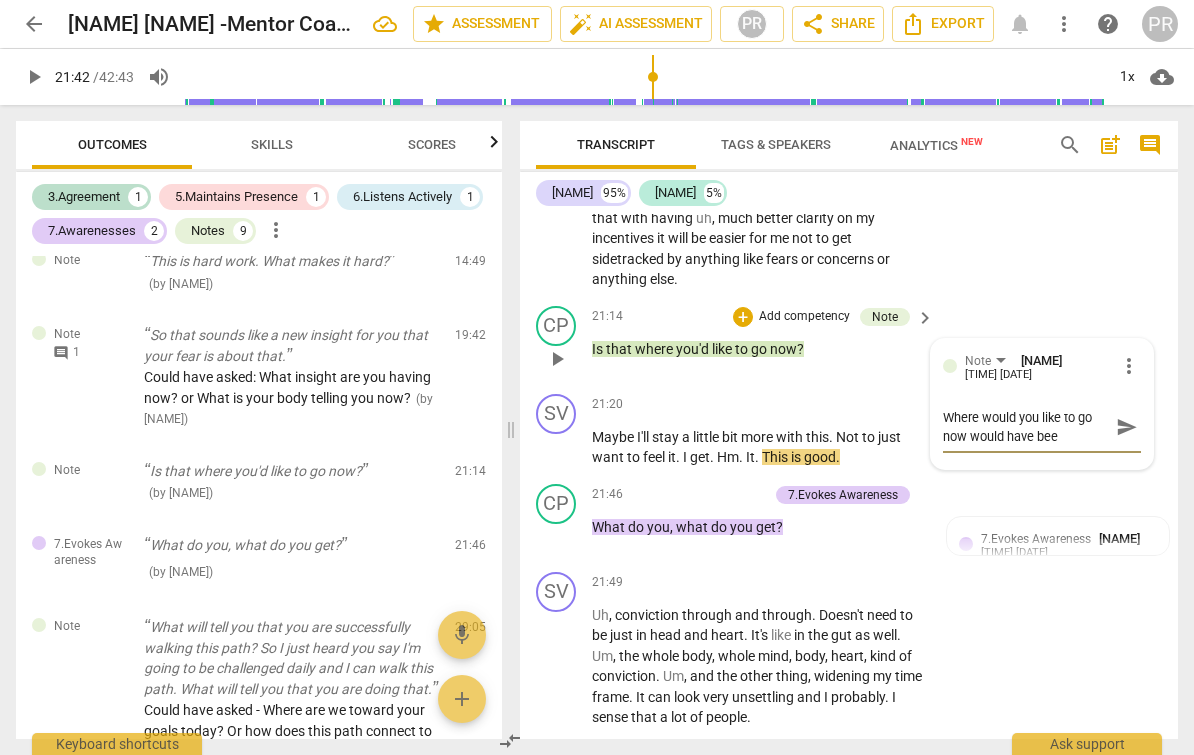 type on "Where would you like to go now would have been" 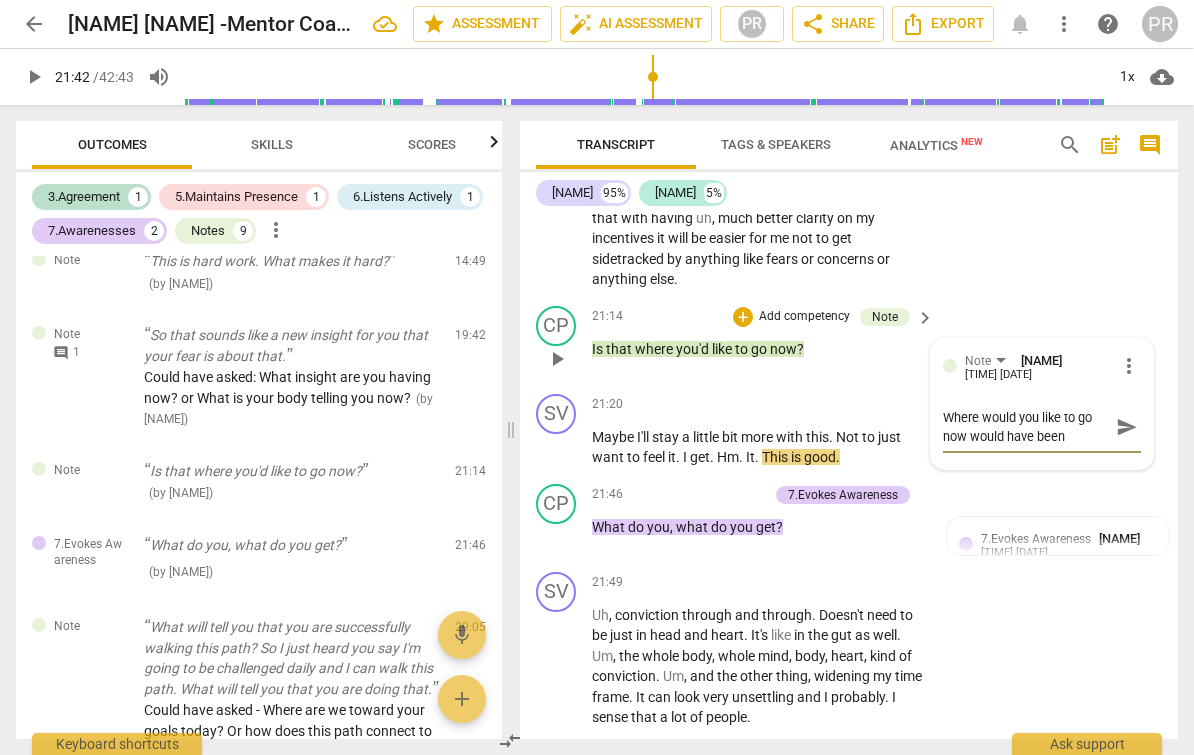 type on "Where would you like to go now would have been" 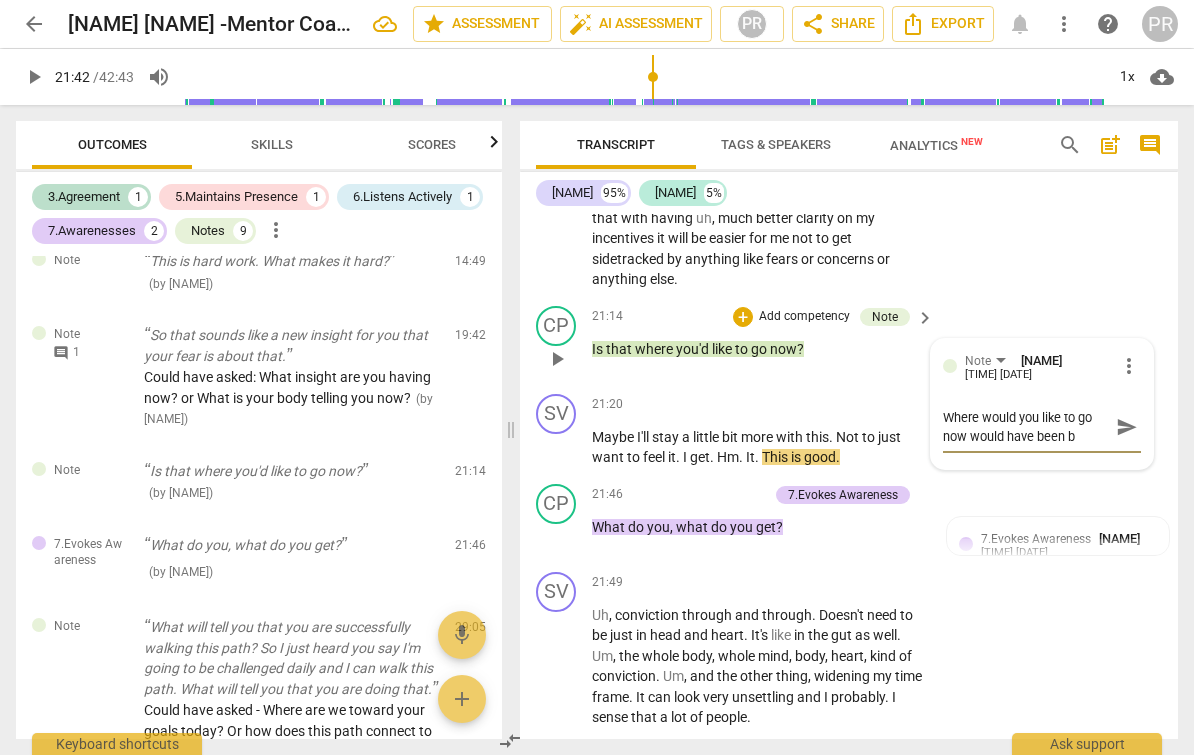 type on "Where would you like to go now would have been be" 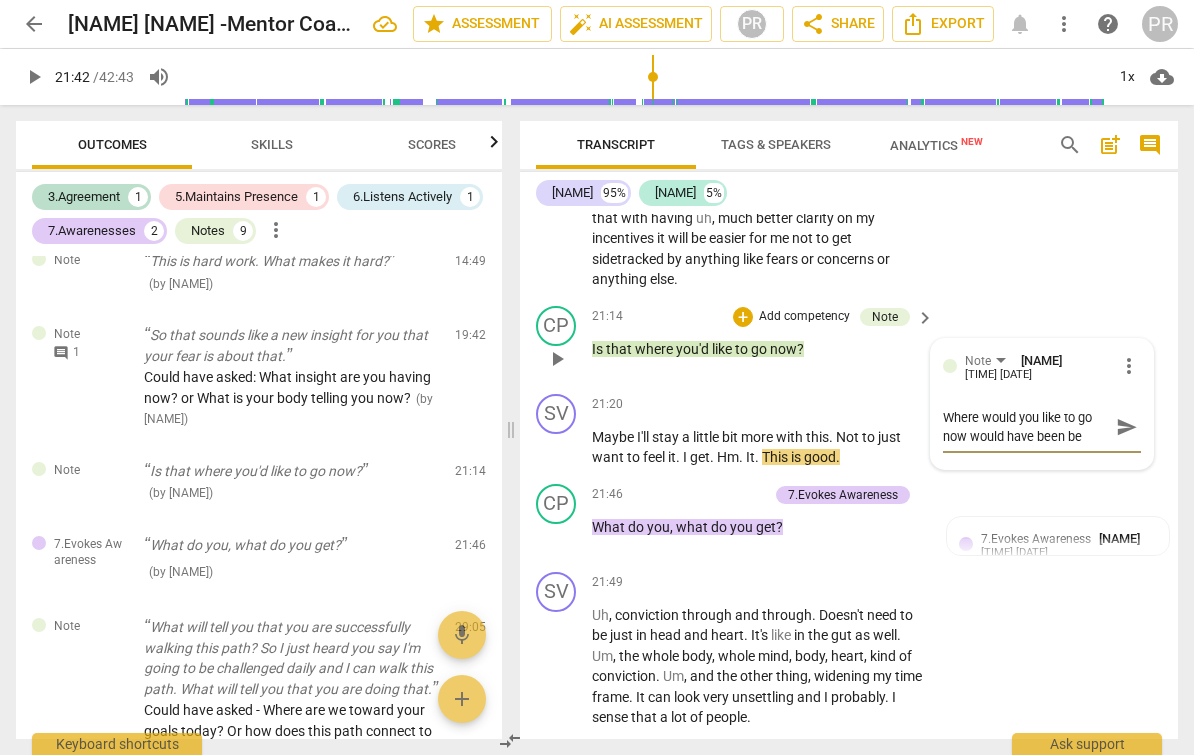 type on "Where would you like to go now would have been bet" 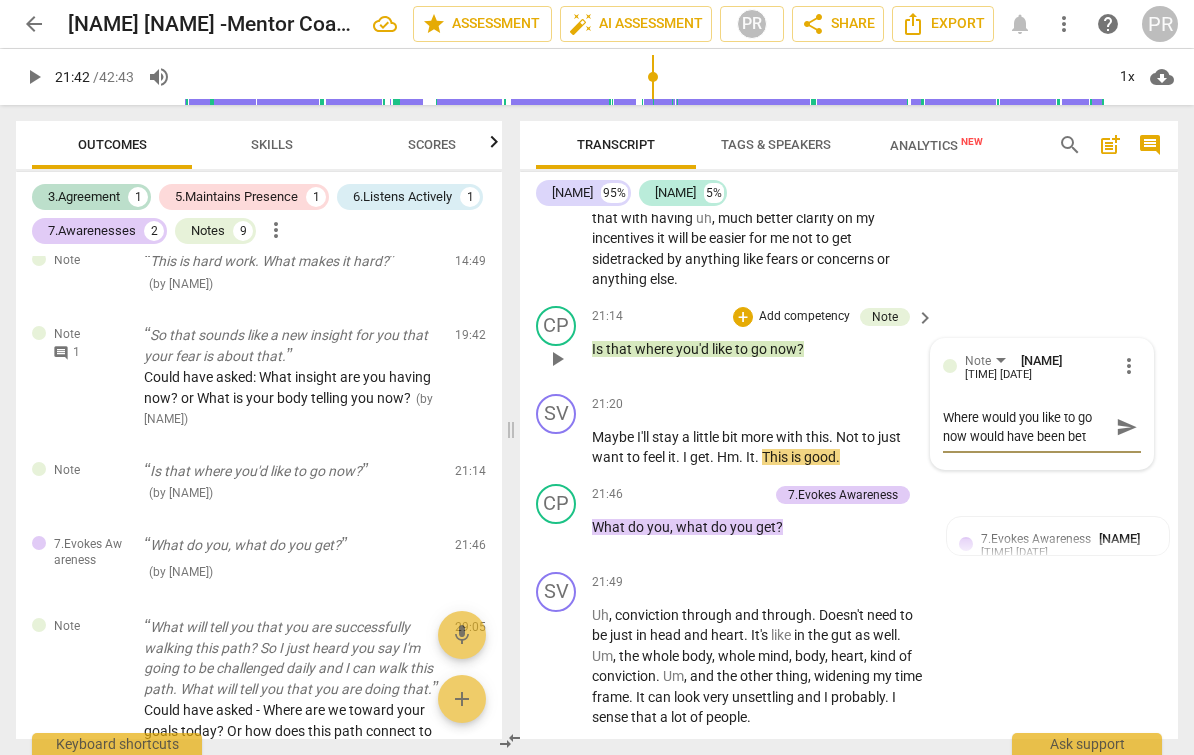 type on "Where would you like to go now would have been bett" 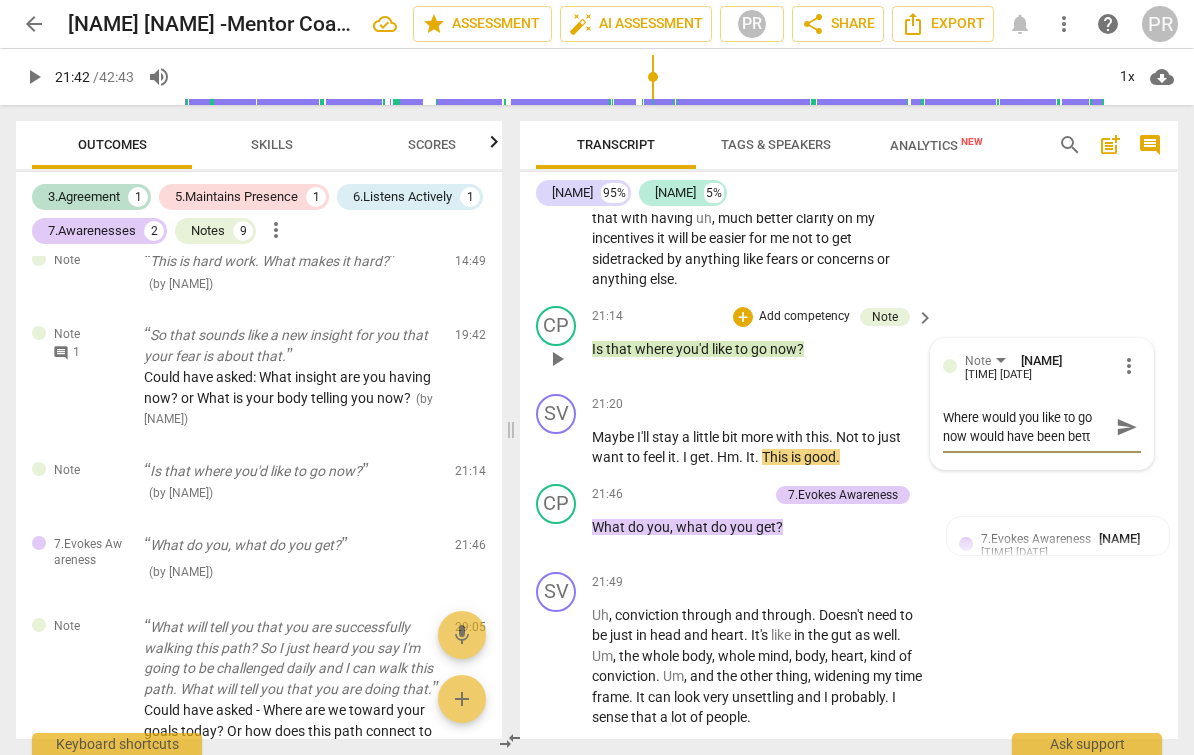 type on "Where would you like to go now would have been bette" 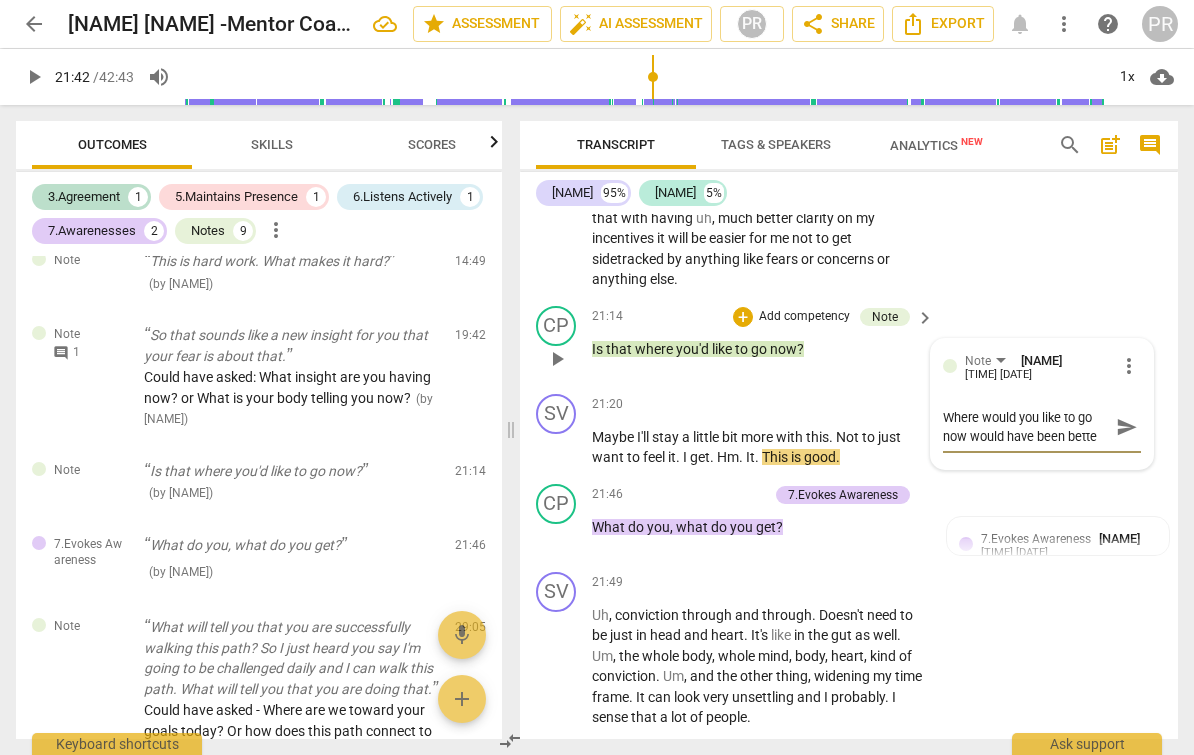 type on "Where would you like to go now would have been better" 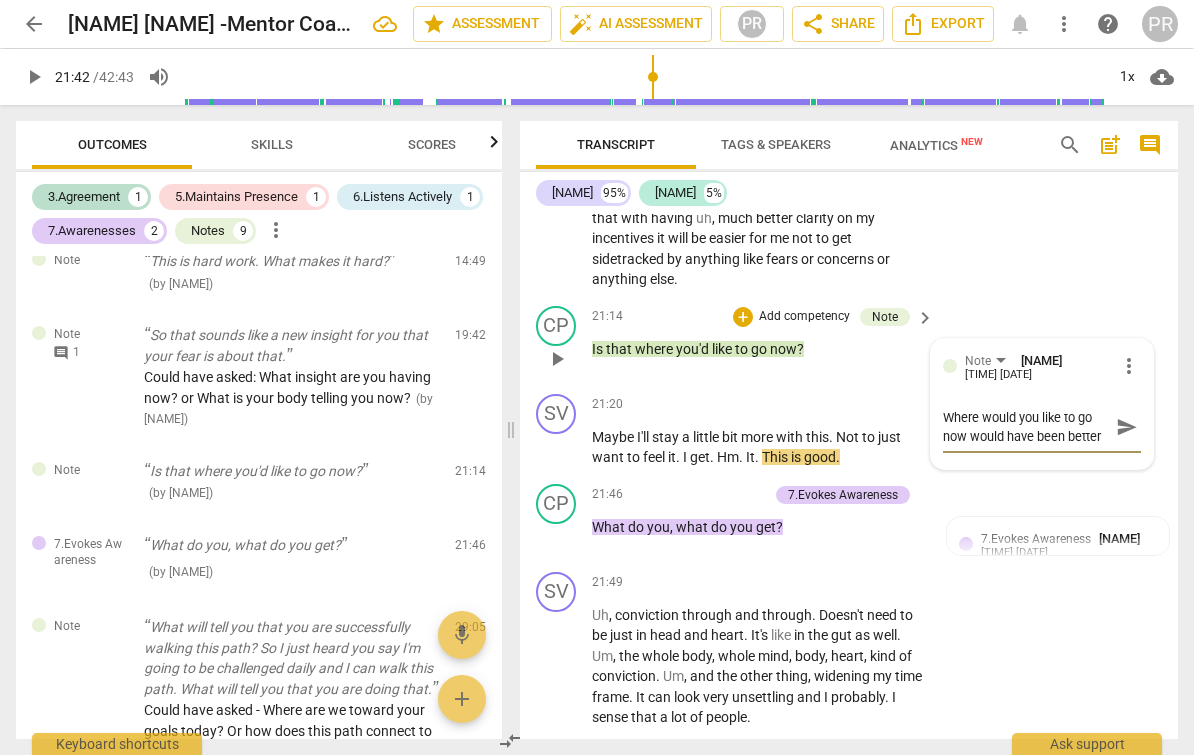 type on "Where would you like to go now would have been better." 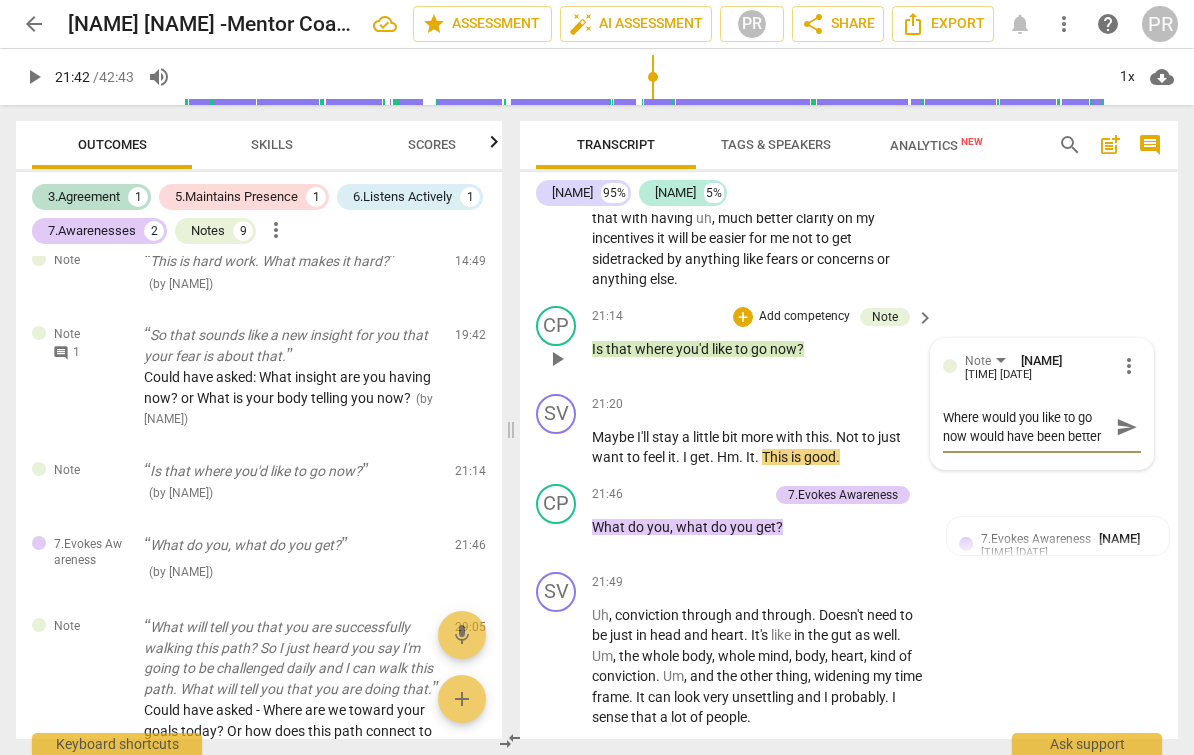 type on "Where would you like to go now would have been better." 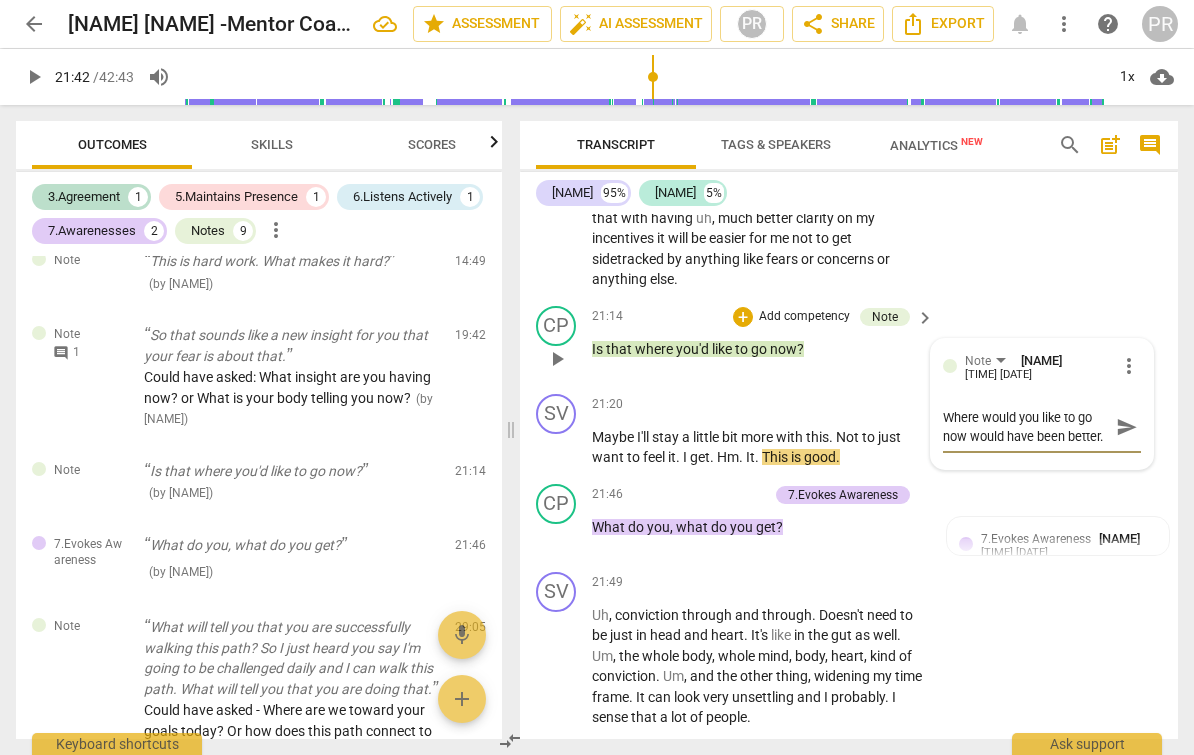 type on "Where would you like to go now would have been better.." 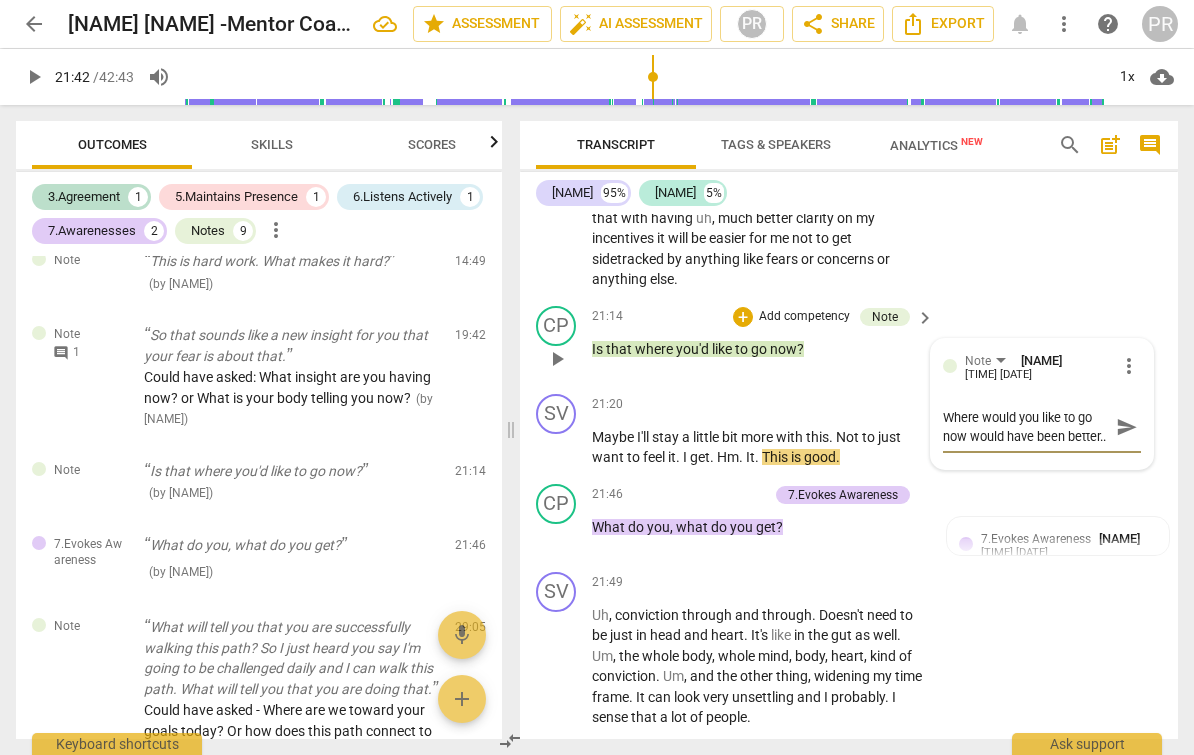 scroll, scrollTop: 17, scrollLeft: 0, axis: vertical 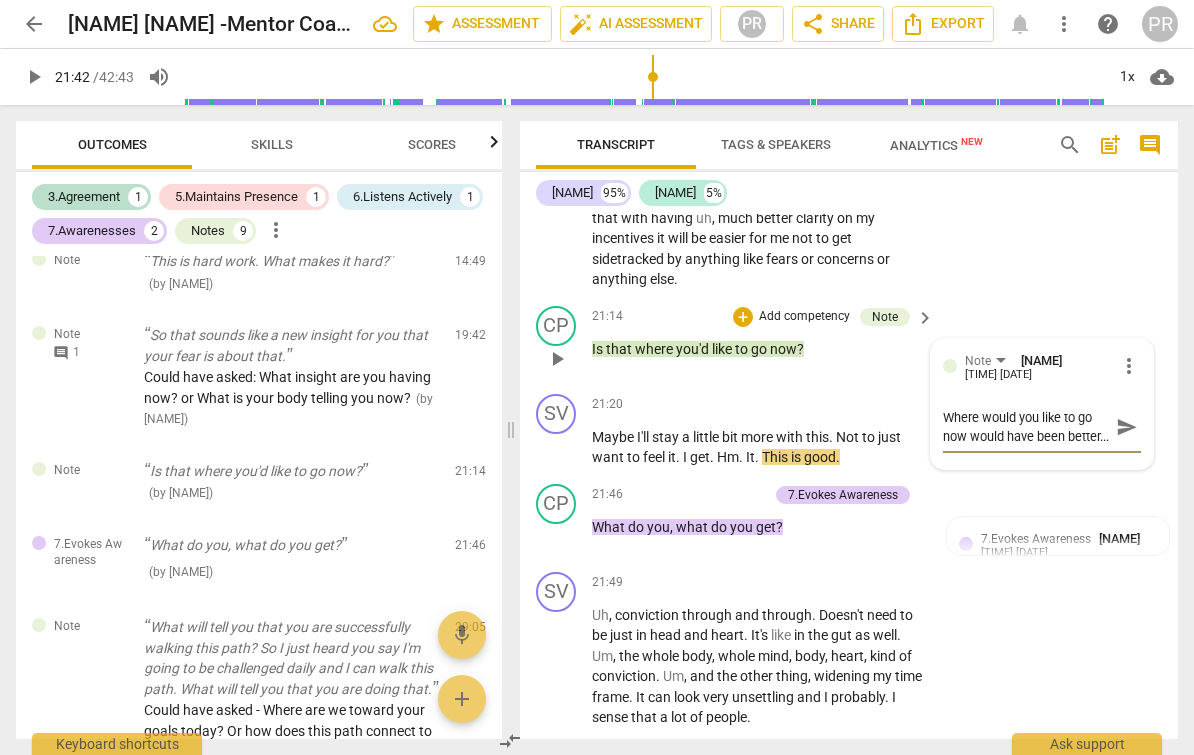 type on "Where would you like to go now would have been better..." 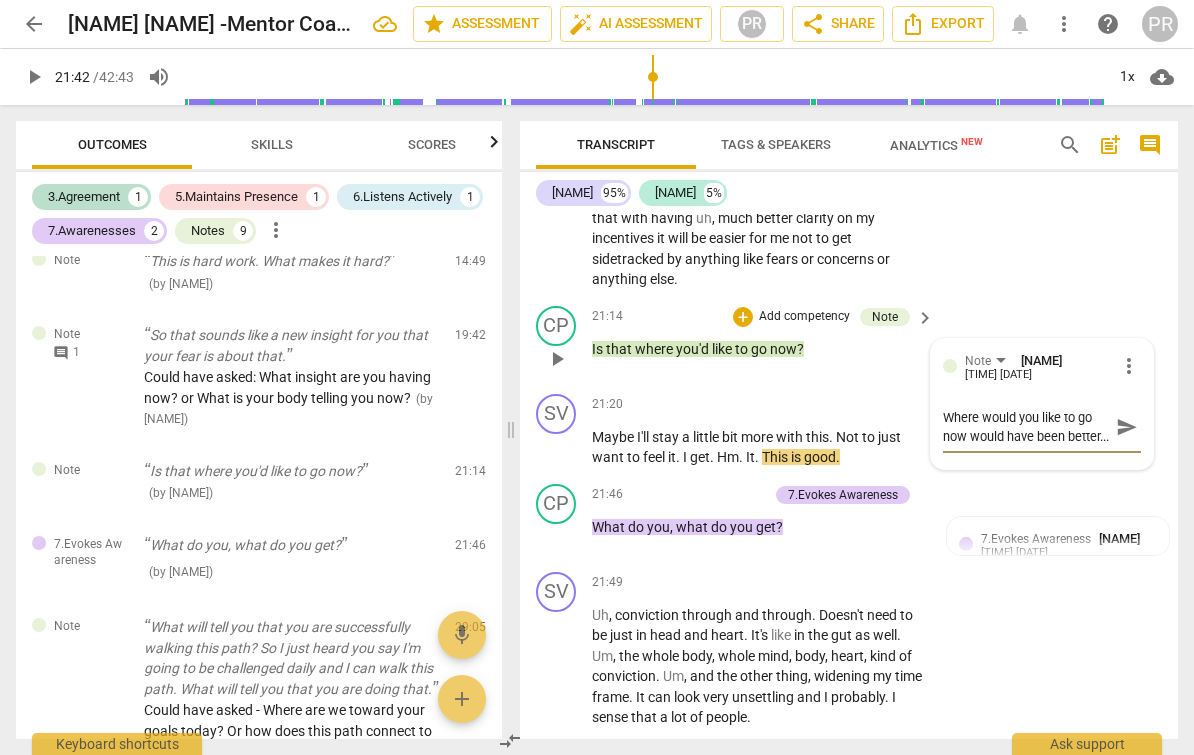 type on "Where would you like to go now would have been better..." 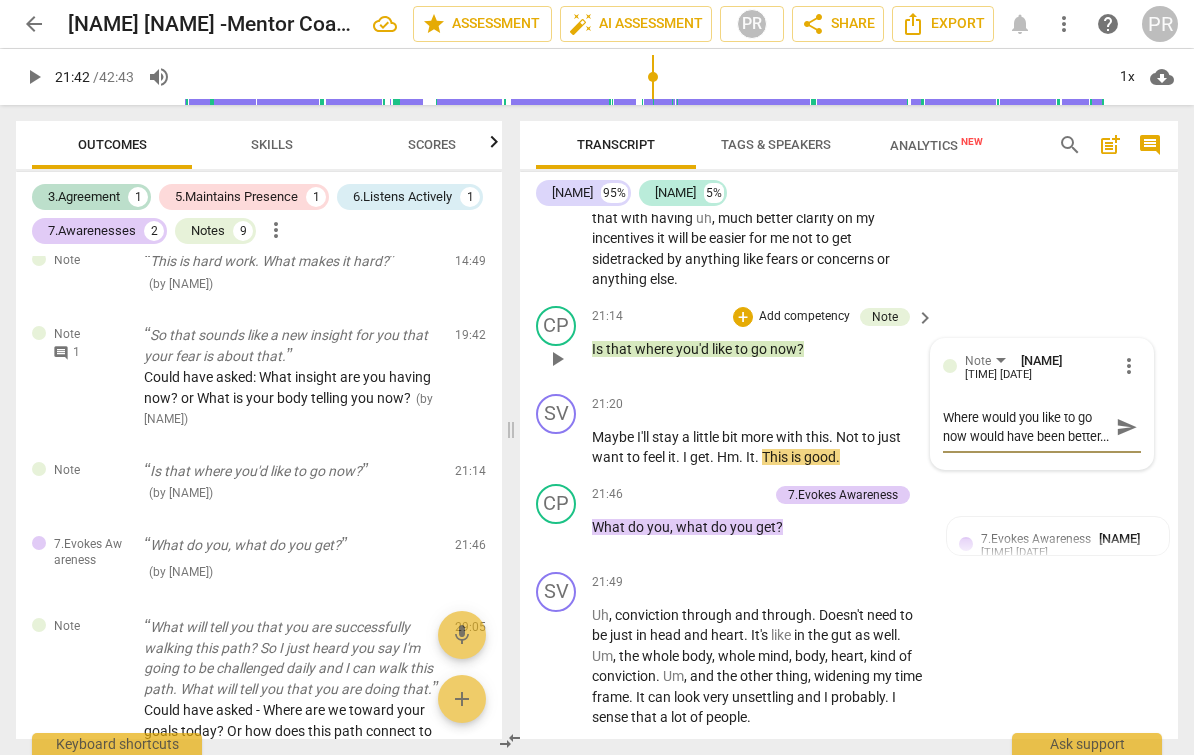 type on "Where would you like to go now would have been better..." 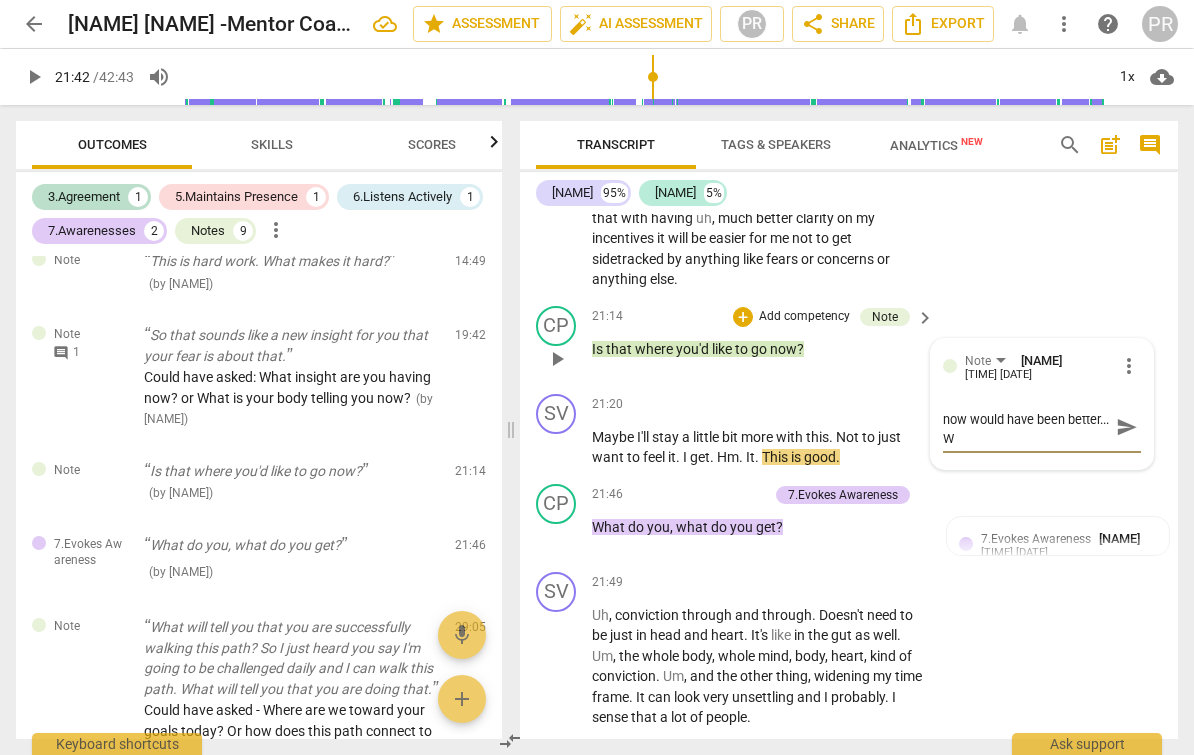 type on "Where would you like to go now would have been better...   Wh" 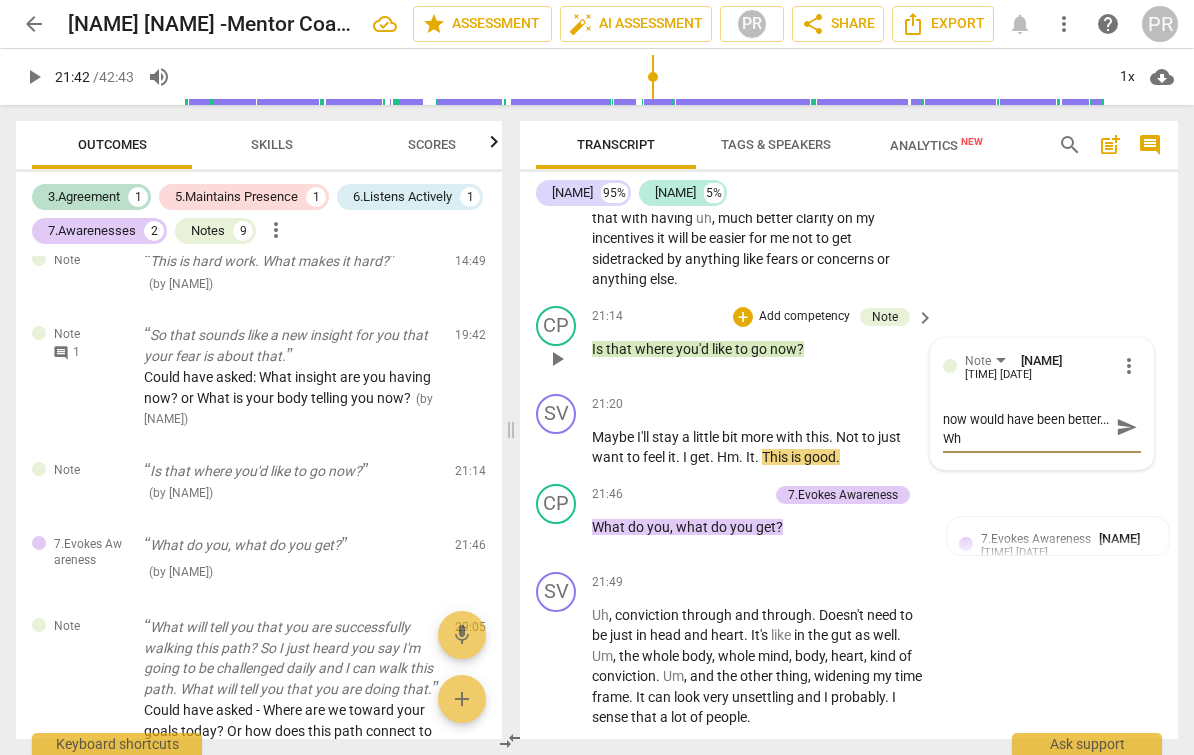 type on "Where would you like to go now would have been better...   Wha" 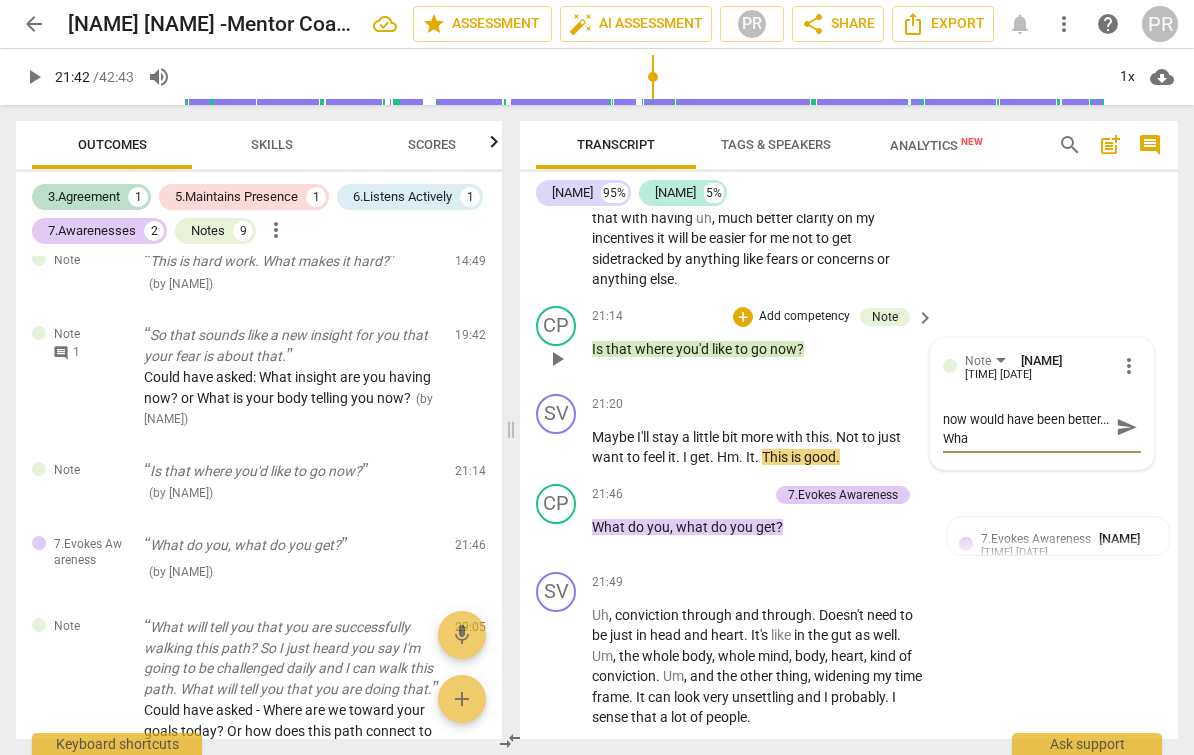 type on "Where would you like to go now would have been better...   What" 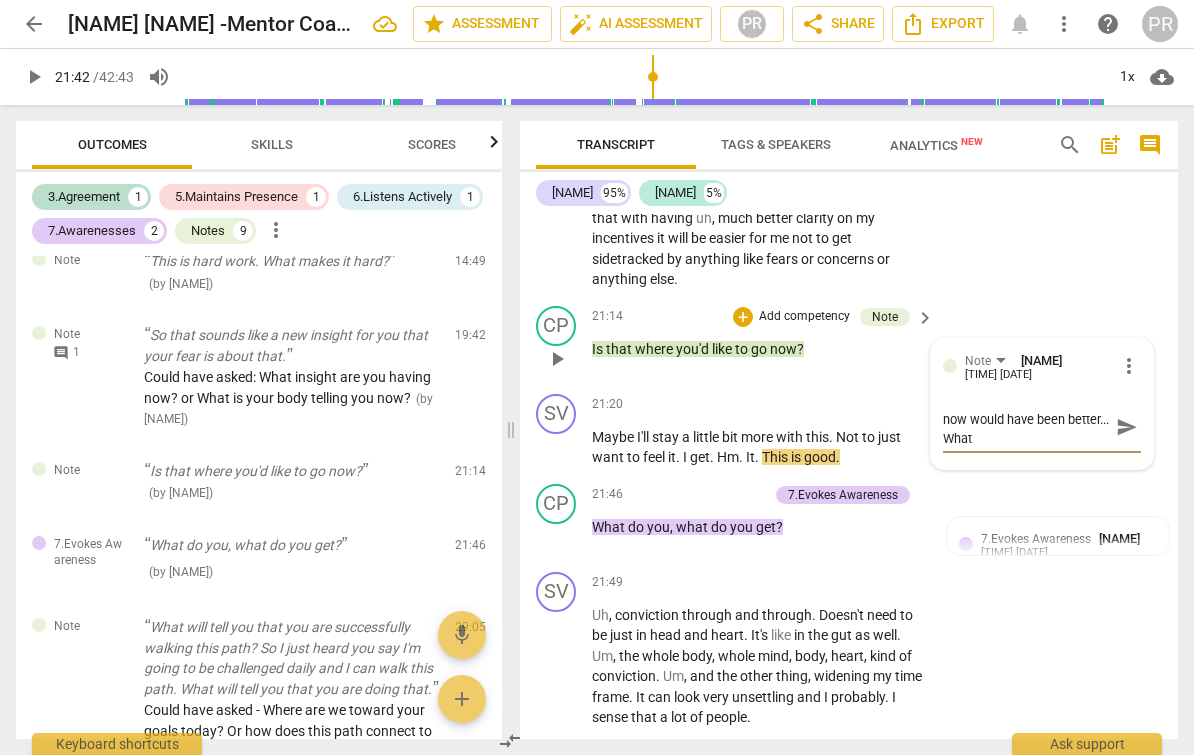 type on "Where would you like to go now would have been better...   What" 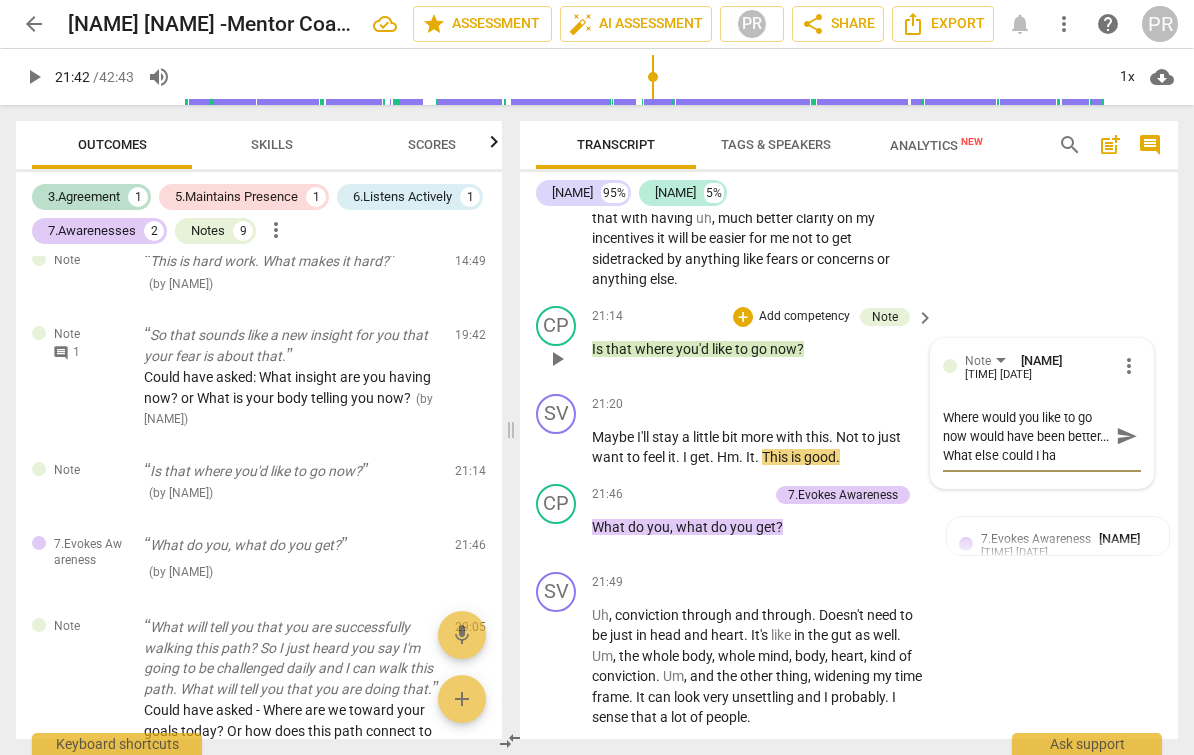scroll, scrollTop: 17, scrollLeft: 0, axis: vertical 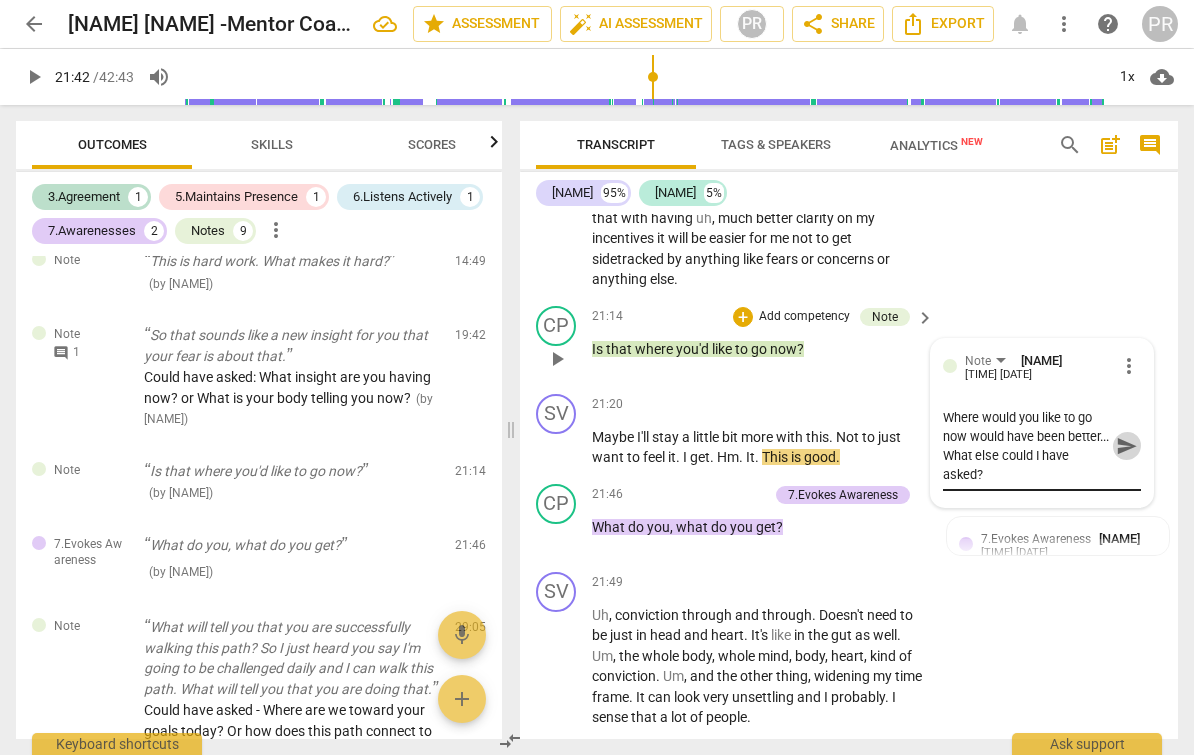 click on "send" at bounding box center [1127, 446] 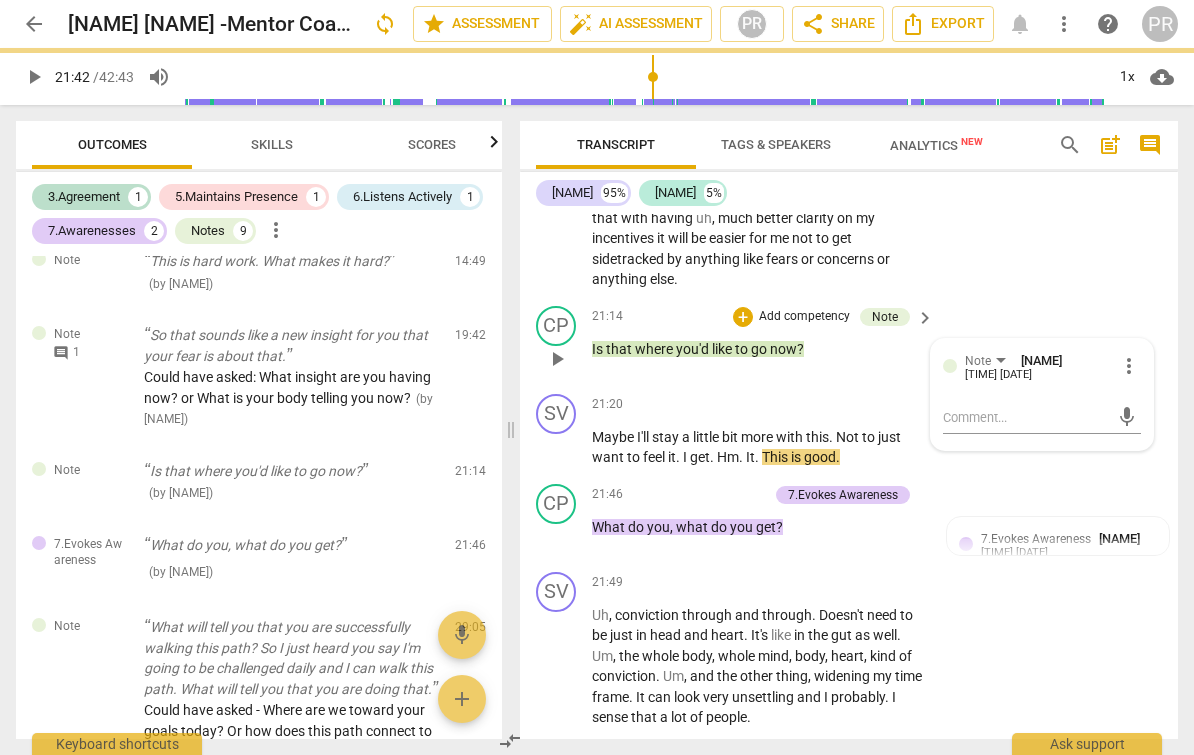 scroll, scrollTop: 0, scrollLeft: 0, axis: both 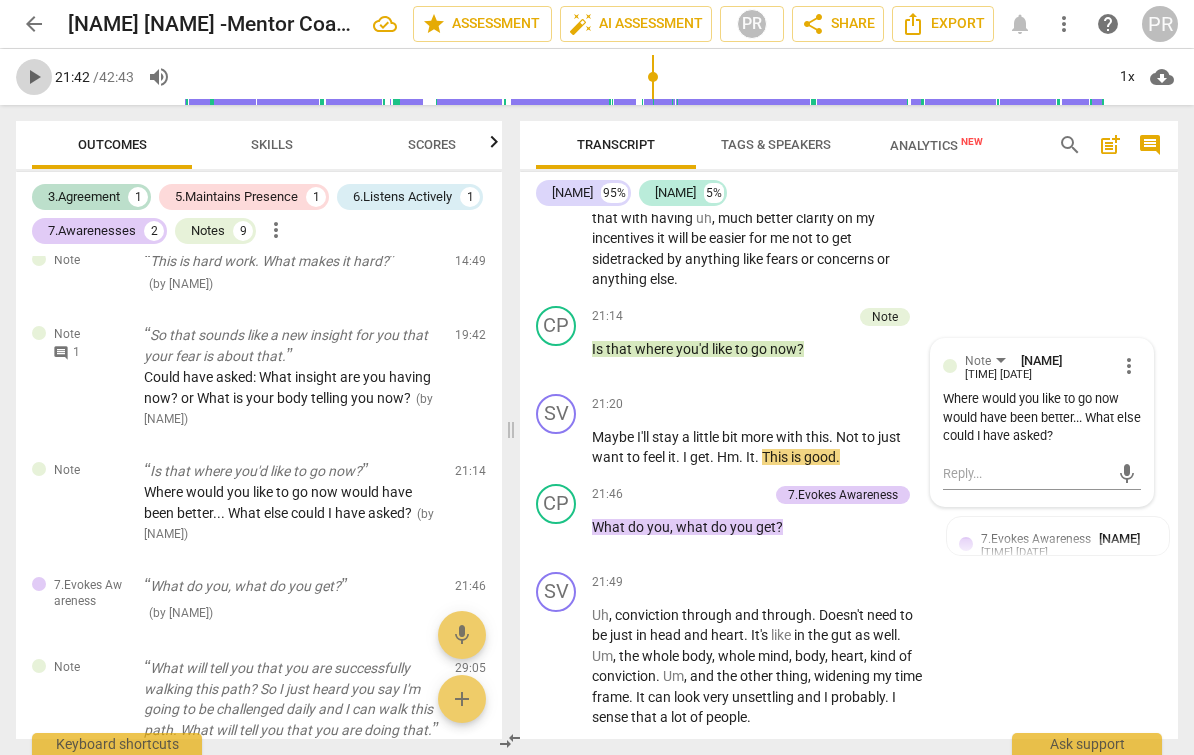 click on "play_arrow" at bounding box center (34, 77) 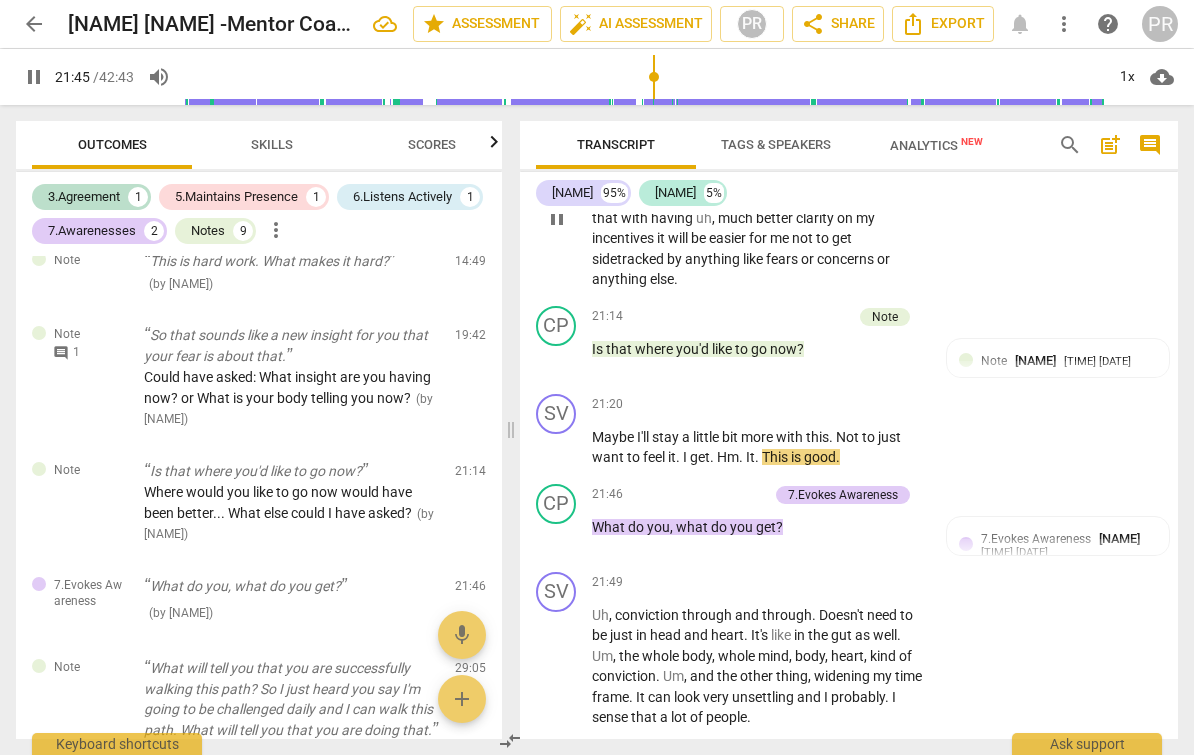scroll, scrollTop: -1, scrollLeft: 0, axis: vertical 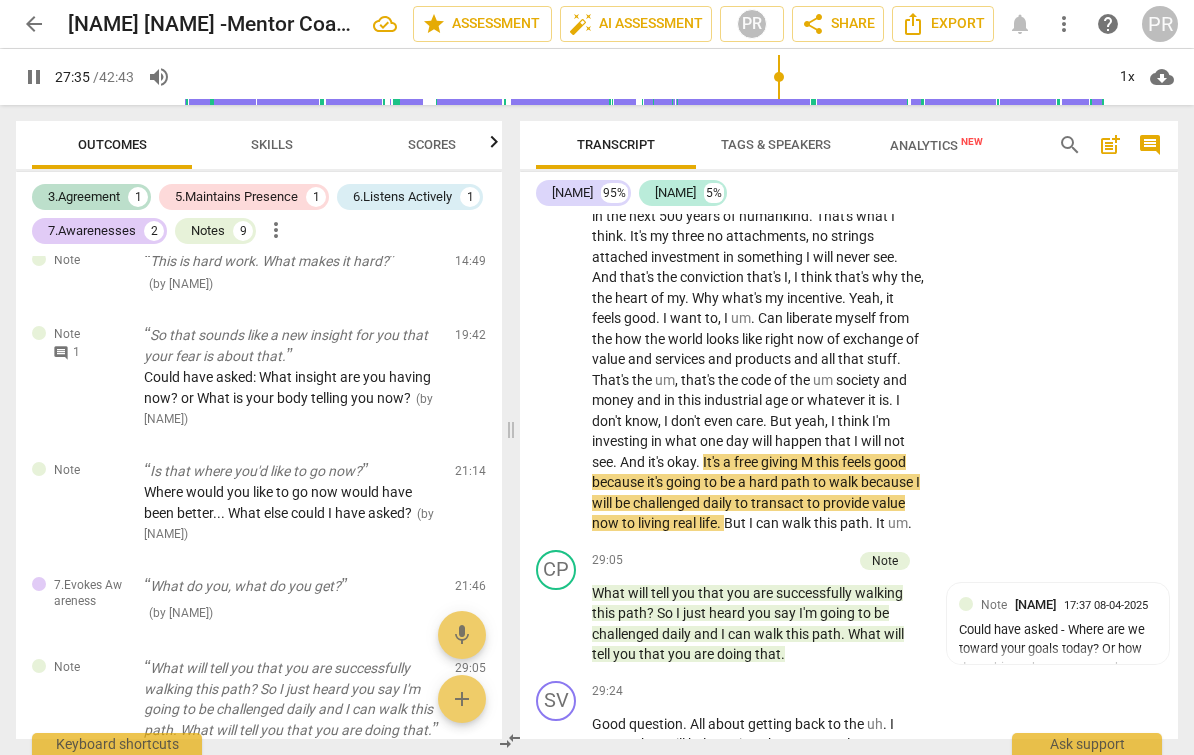 click on "giving" at bounding box center [781, 462] 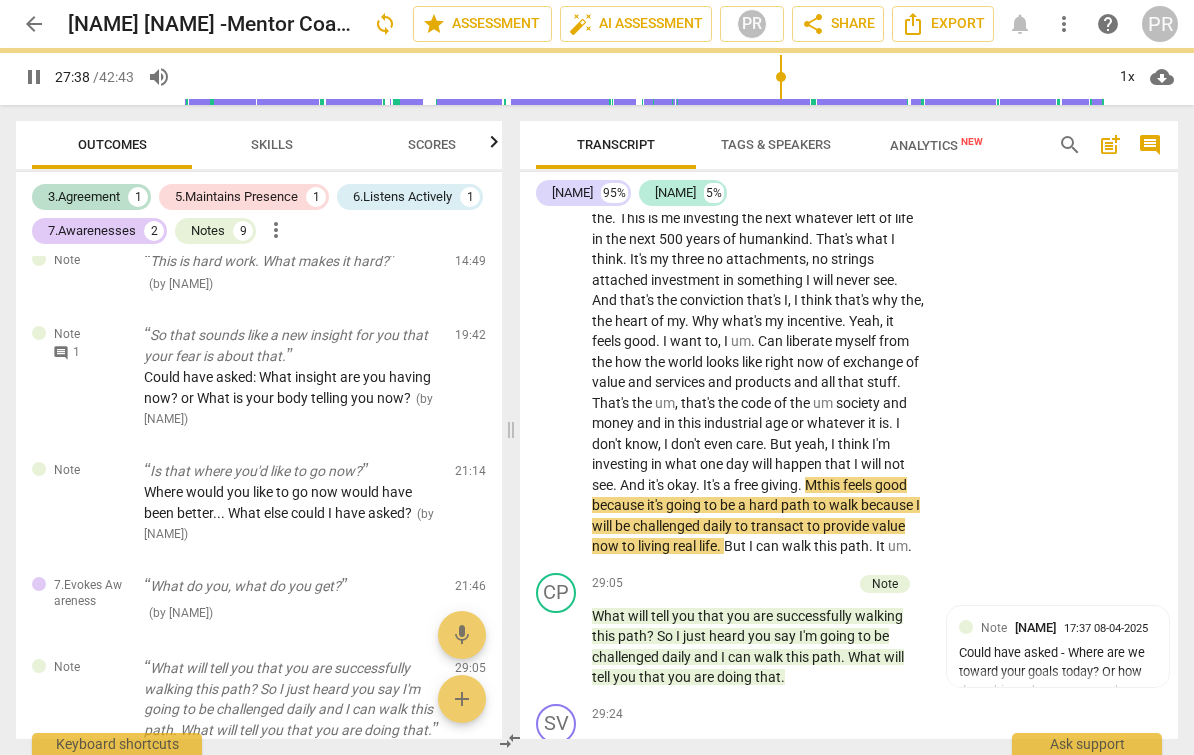 scroll, scrollTop: 6286, scrollLeft: 0, axis: vertical 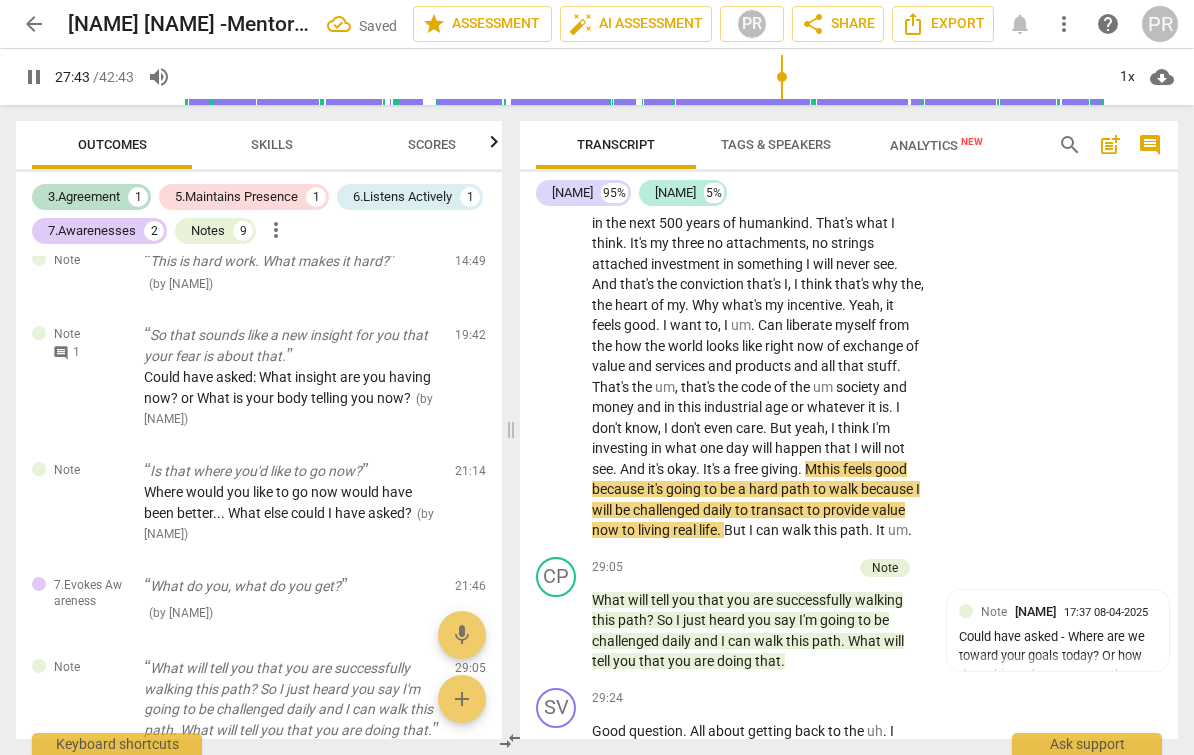 click on "Yeah ,   I   see   often   in   different   parts   of   work ,   like   when   I   work   with   strategy   and   so   on ,   that   there   is   a   uh .   So   much   unspoken   fears   that   stop   things .   But   the   fears   are   often   in   the   present   moment .   Even   when   people   are   afraid   of   the   future ,   they're   really   afraid   of   now .   And   I   can   see   uh ,   when   I   think   about   as   I'm   experiencing   this   mind ,   heart ,   body ,   conviction   that's   One   part ,   the   second   part   is   the   noise   of   now   um   versus   the   this   work   that   I   want   to   do   is   not   about   this   generation .   I   want   to   do   work   for   1500   years   and   500   years   down   the   road .   So   that's   the   heart   of   my   conviction .   And   then   um .   All   the   noise   or   the   hijacking   of   the   old   paradigm   or   a   present   or   whatever   it   is   doesn't   matter .   I   just .   It   feels   so" at bounding box center (758, 69) 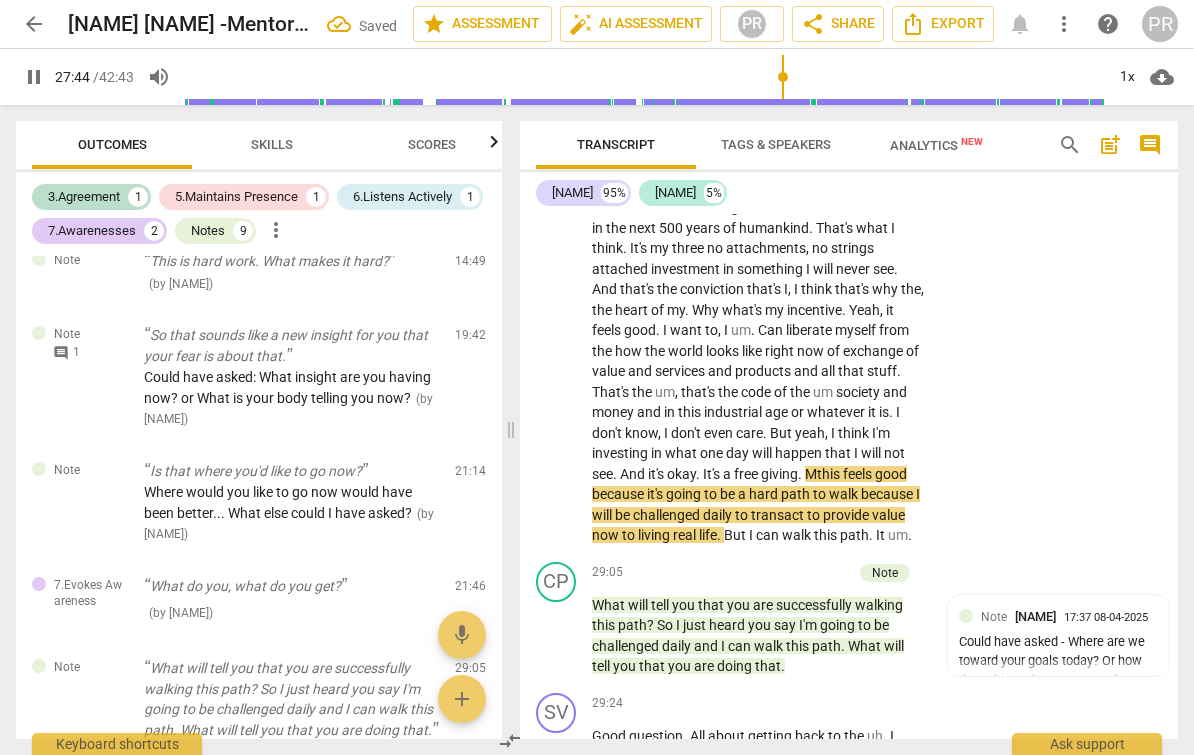 scroll, scrollTop: 6292, scrollLeft: 0, axis: vertical 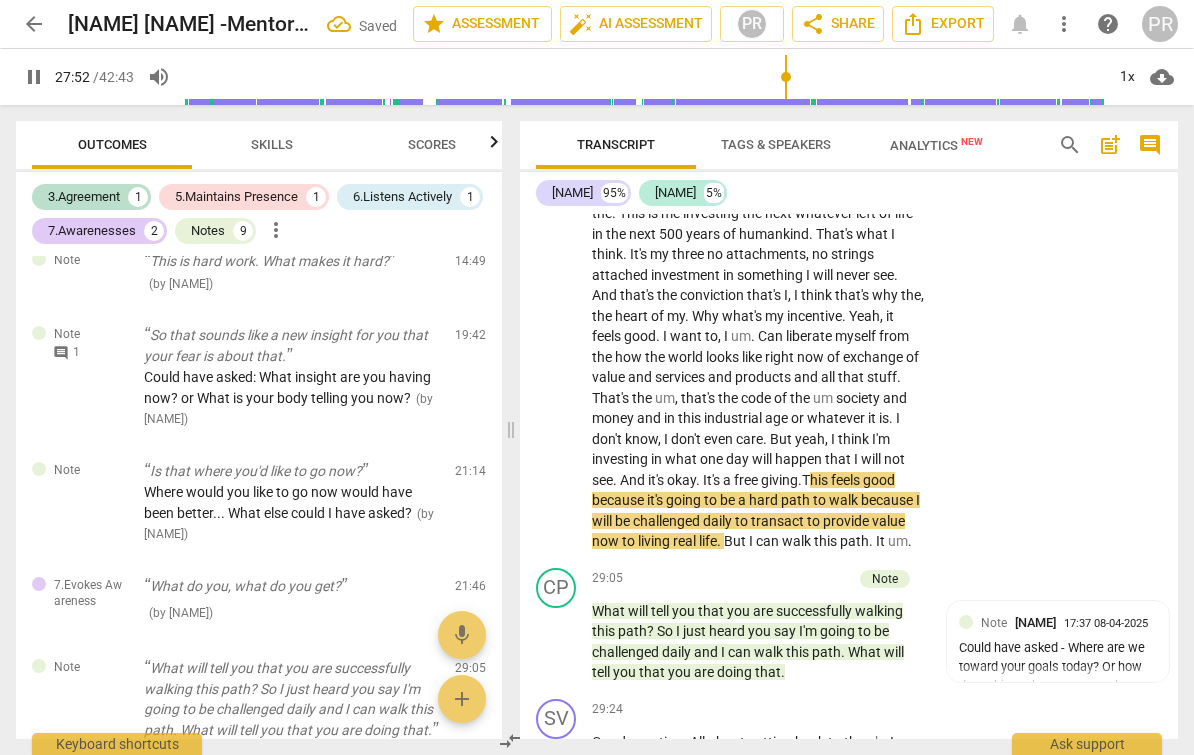 click on "good" at bounding box center (879, 480) 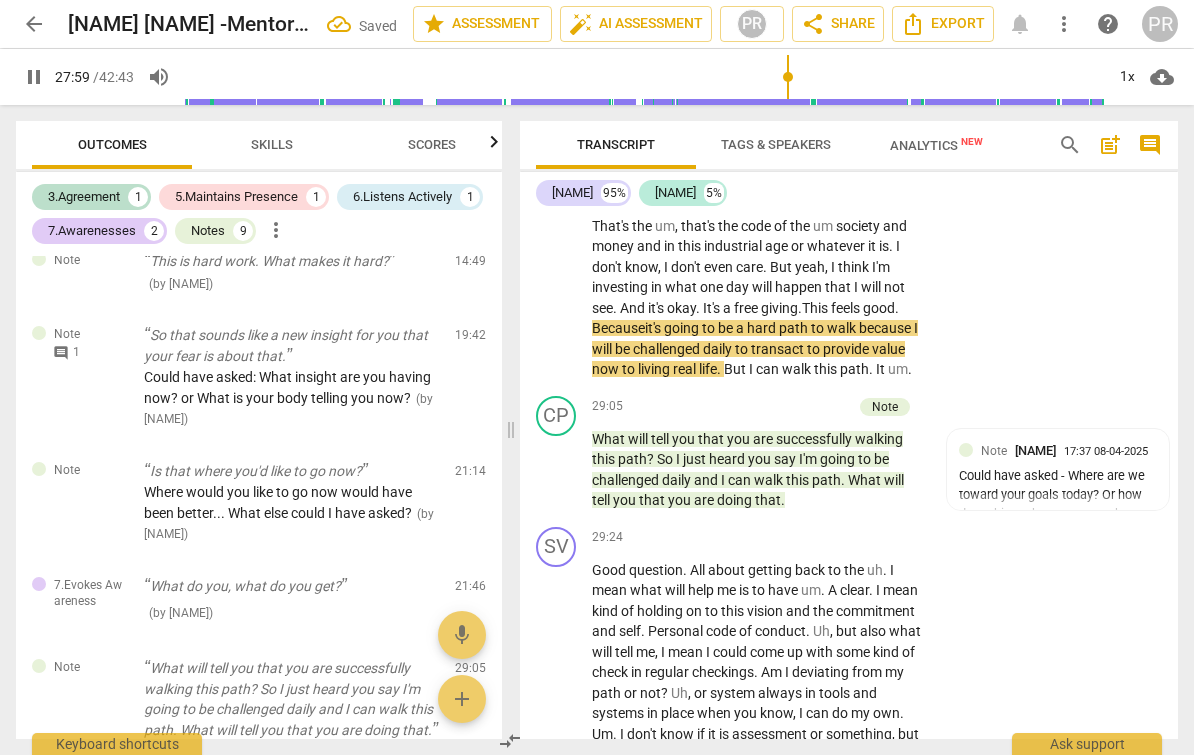 scroll, scrollTop: 6468, scrollLeft: 0, axis: vertical 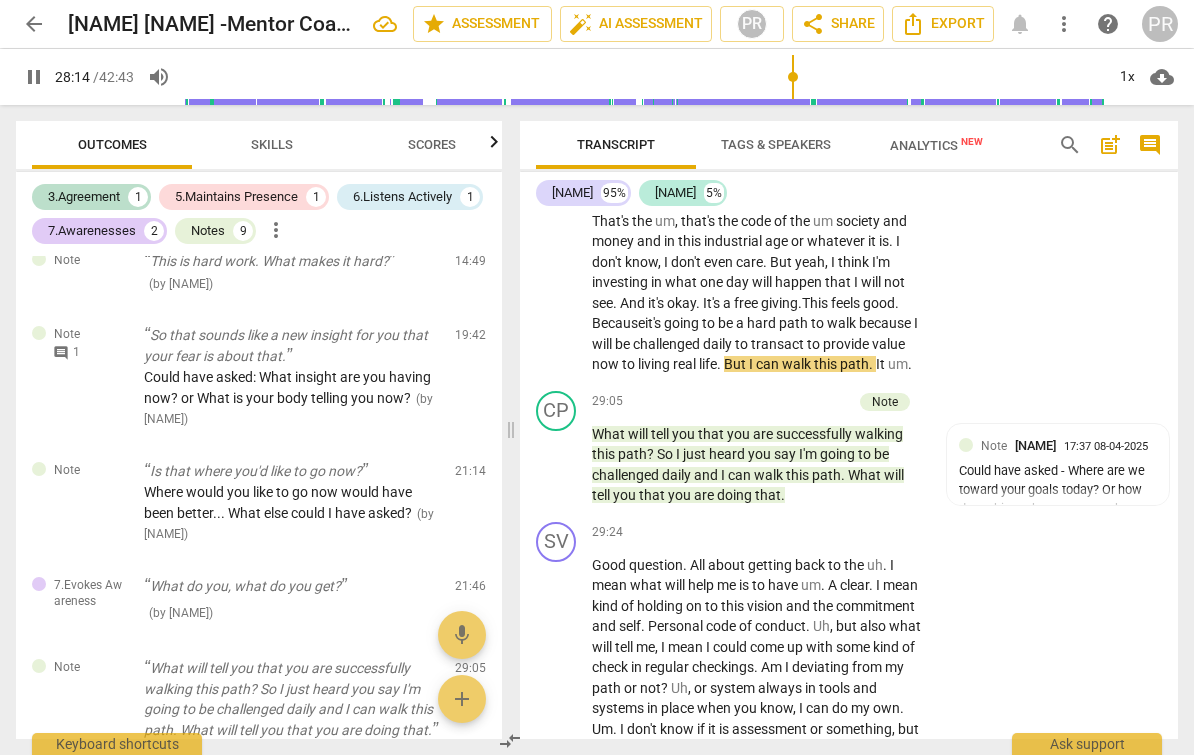 click on "living" at bounding box center (655, 364) 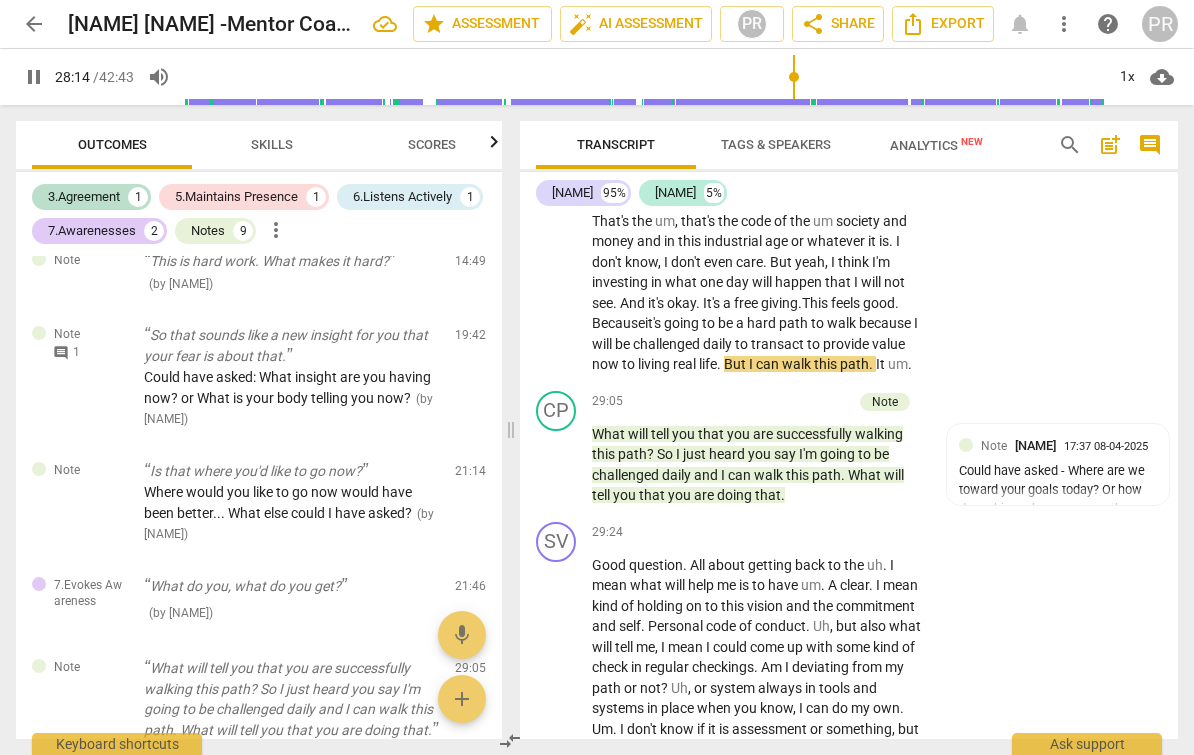 scroll, scrollTop: 6471, scrollLeft: 0, axis: vertical 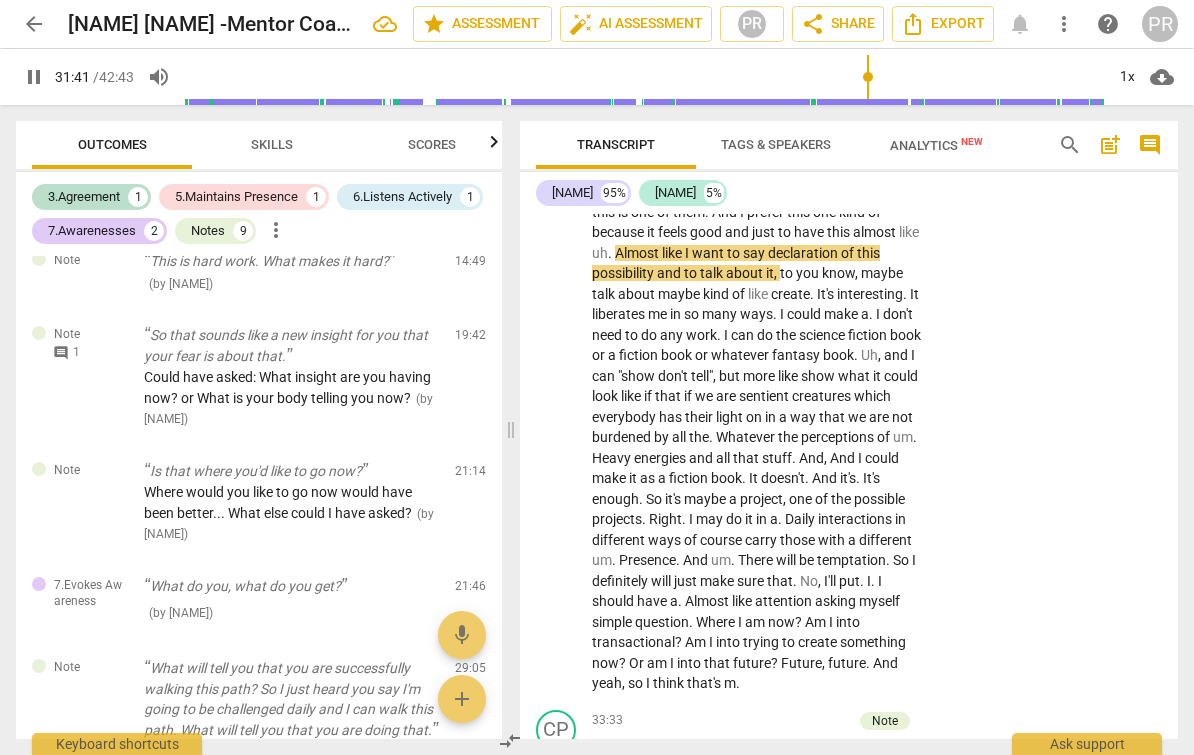 click on "one" at bounding box center (826, 212) 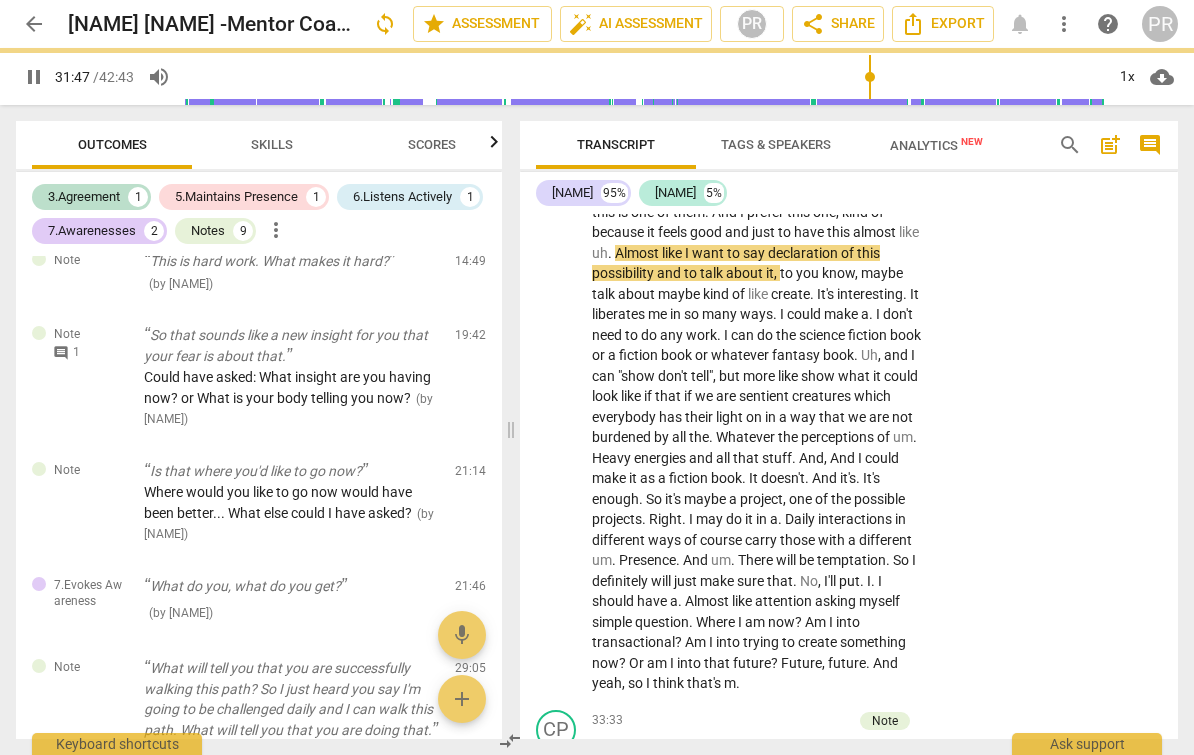 click on "of" at bounding box center [877, 212] 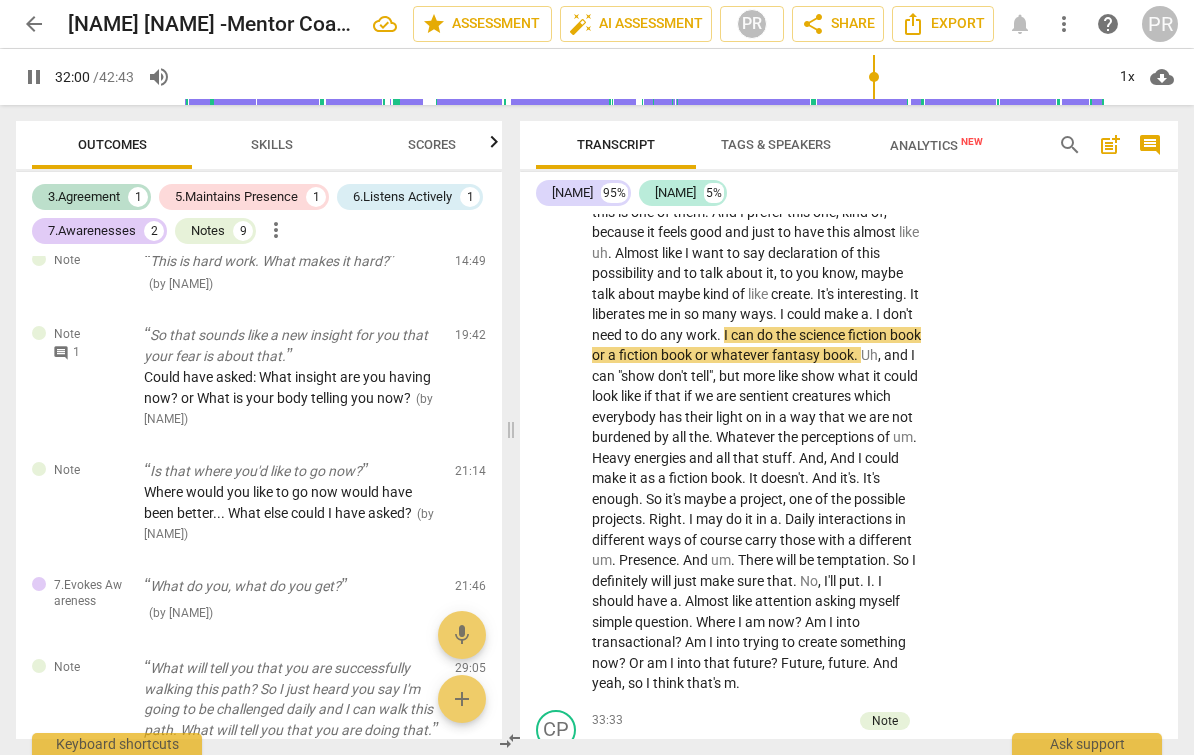 scroll, scrollTop: 0, scrollLeft: 0, axis: both 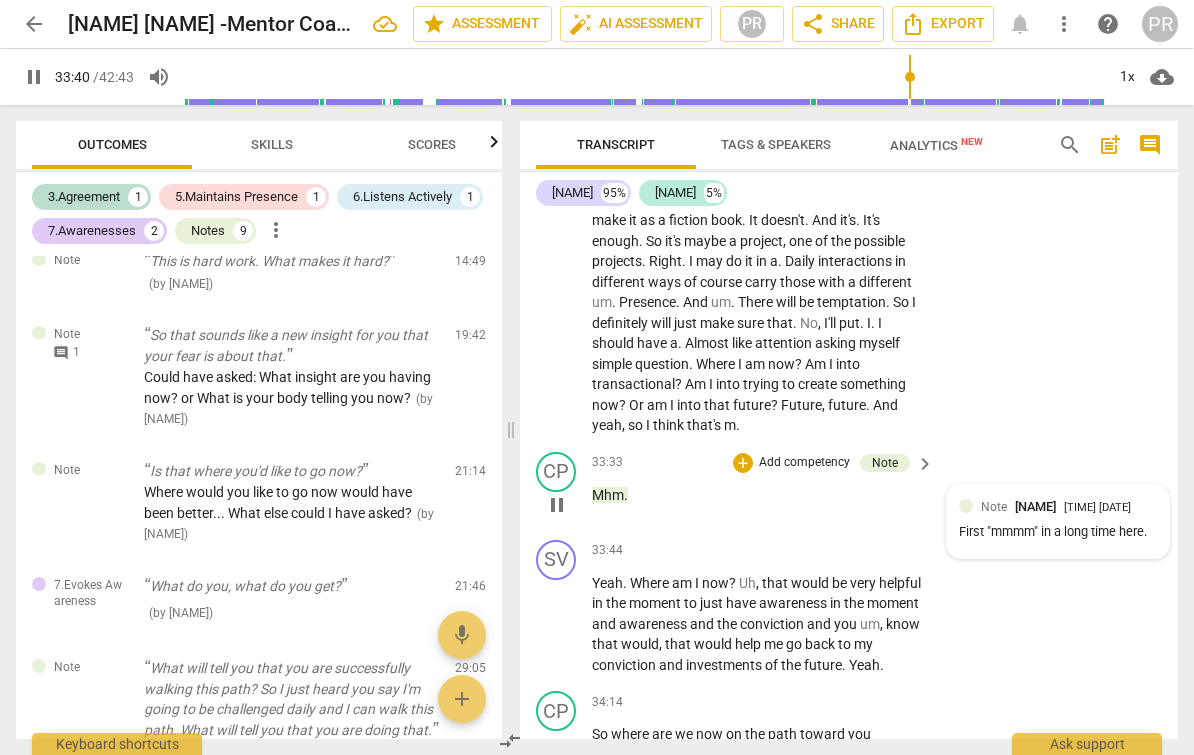 click on "Note [NAME] [TIME] [DATE] First "mmmm" in a long time here." at bounding box center (1058, 521) 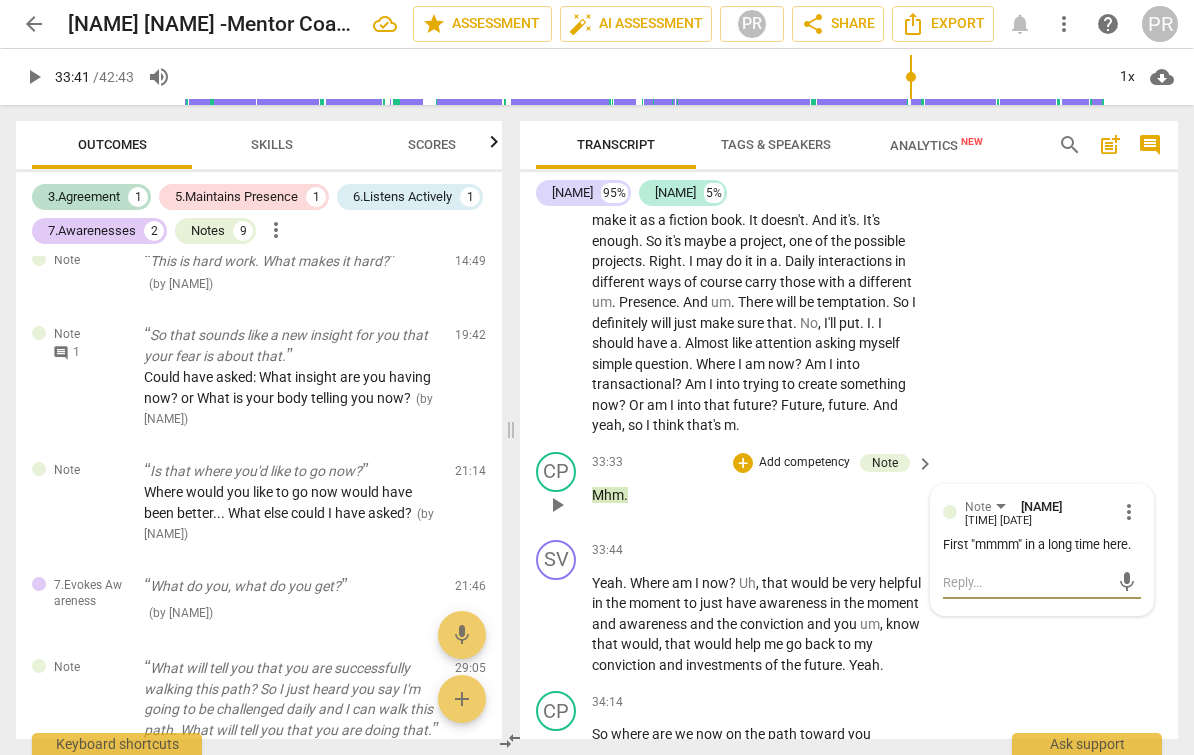 click at bounding box center (1026, 582) 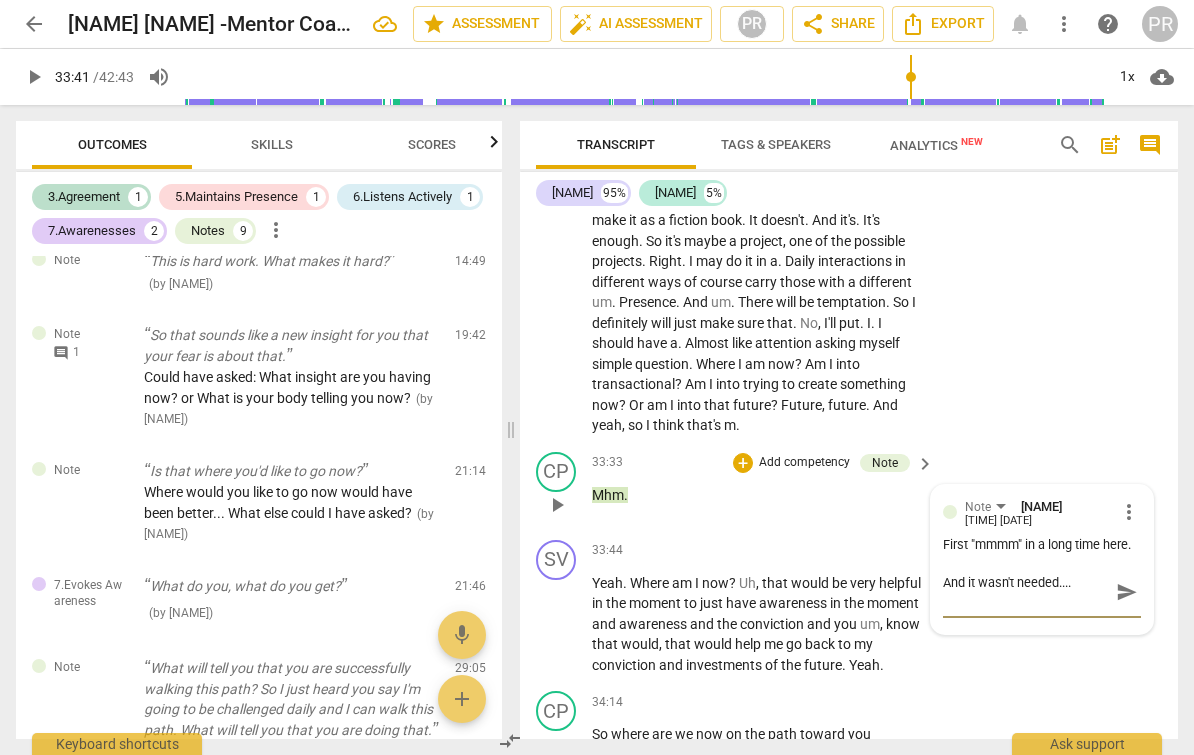click on "send" at bounding box center (1127, 592) 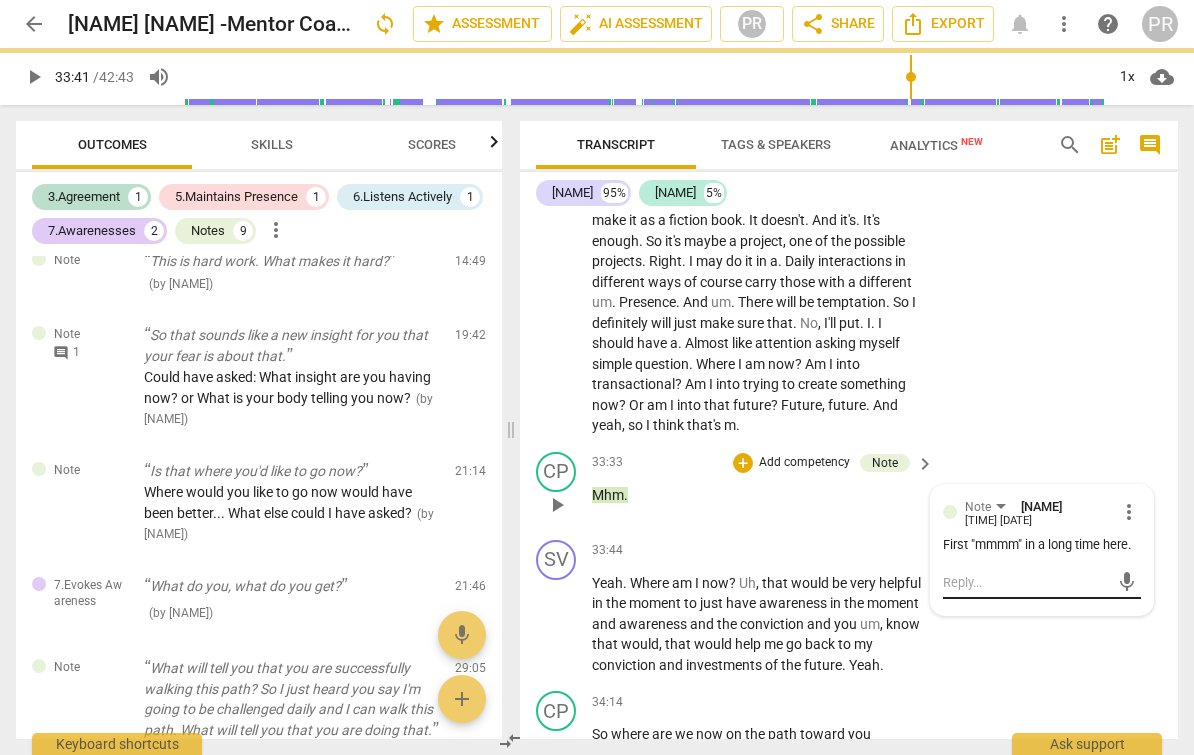 scroll, scrollTop: 7574, scrollLeft: 0, axis: vertical 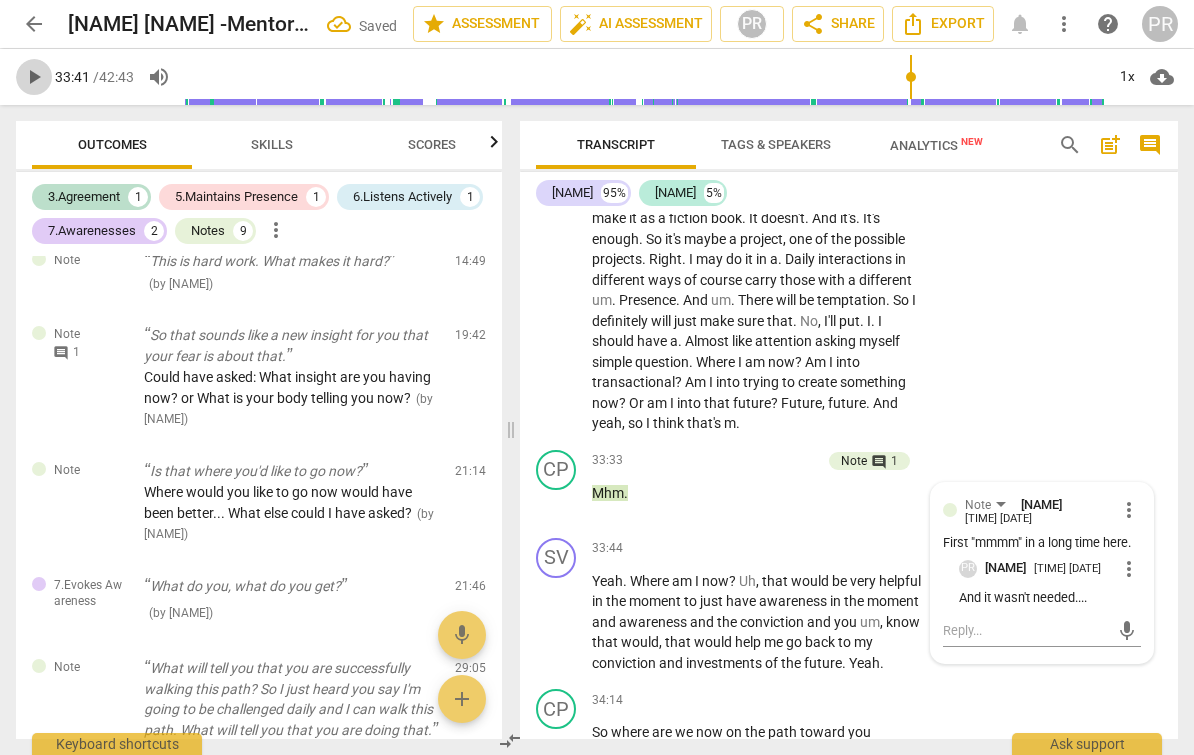 click on "play_arrow" at bounding box center (34, 77) 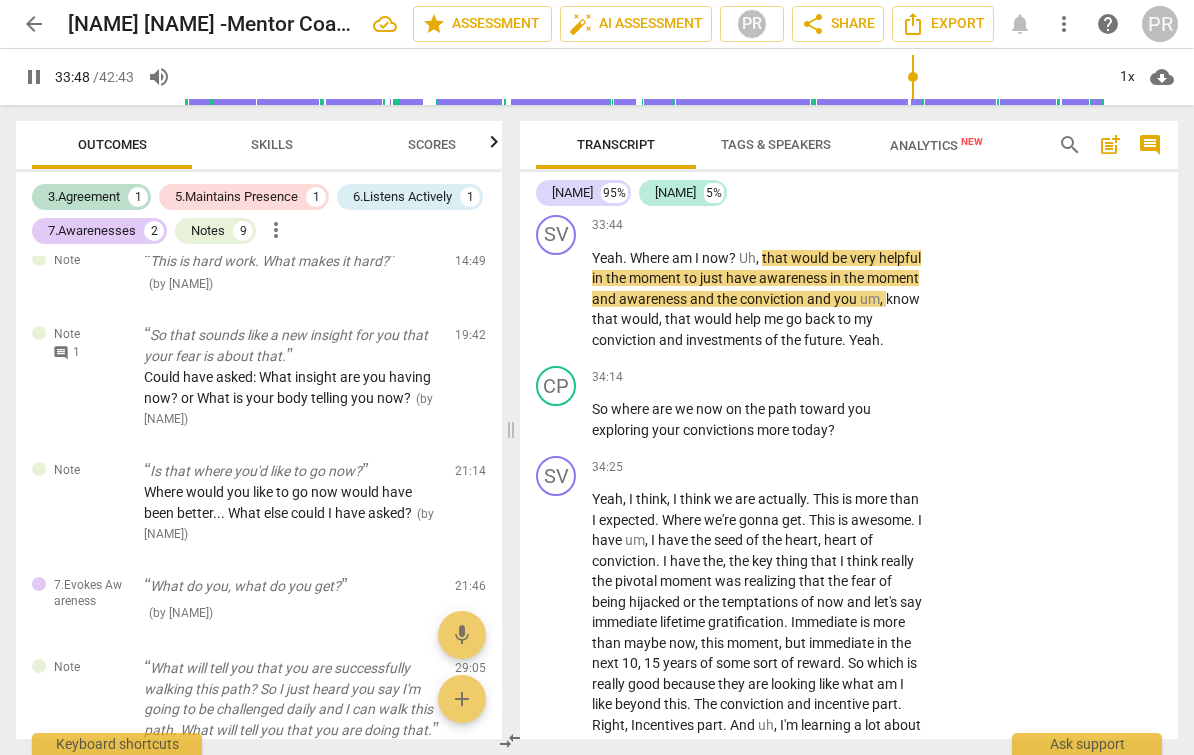 scroll, scrollTop: 7898, scrollLeft: 0, axis: vertical 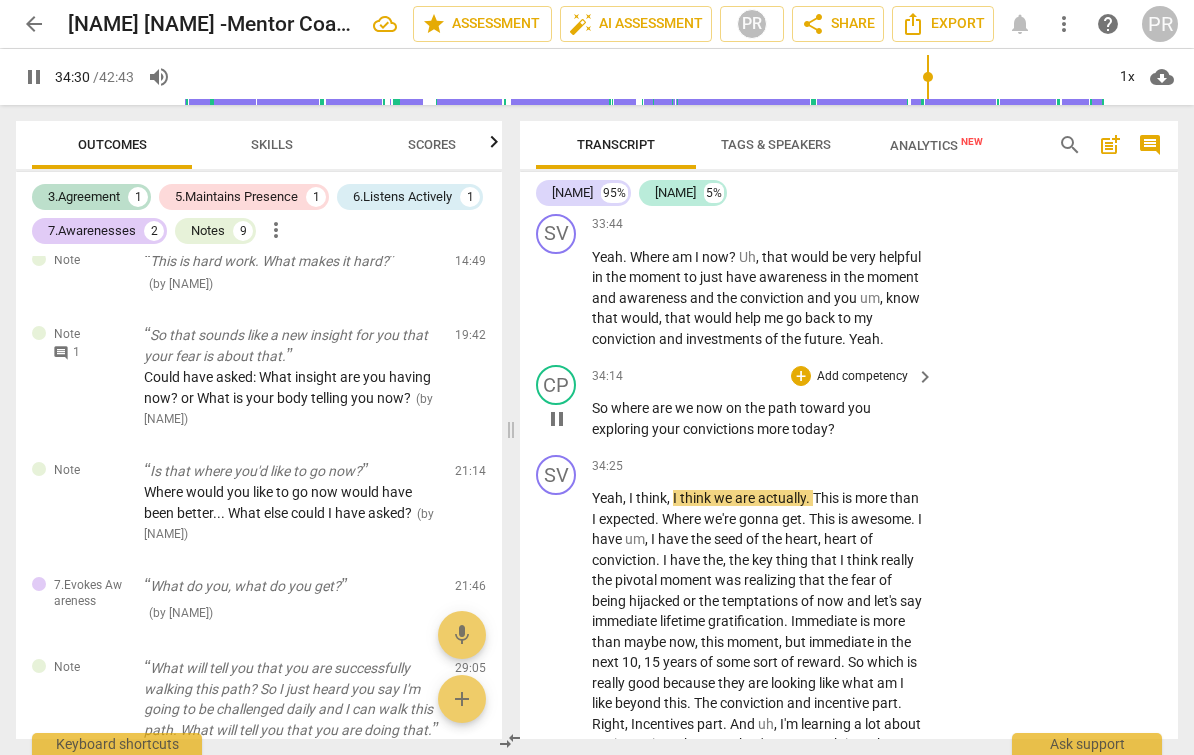 click on "Add competency" at bounding box center [862, 377] 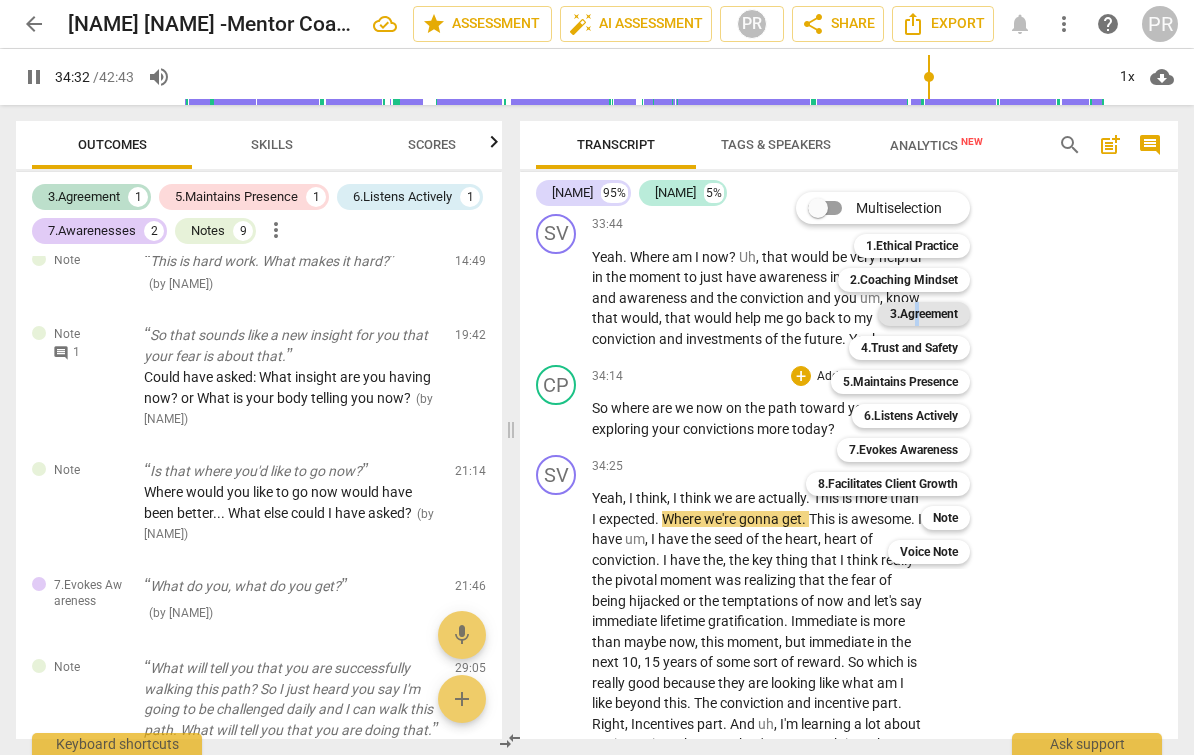 click on "3.Agreement" at bounding box center [924, 314] 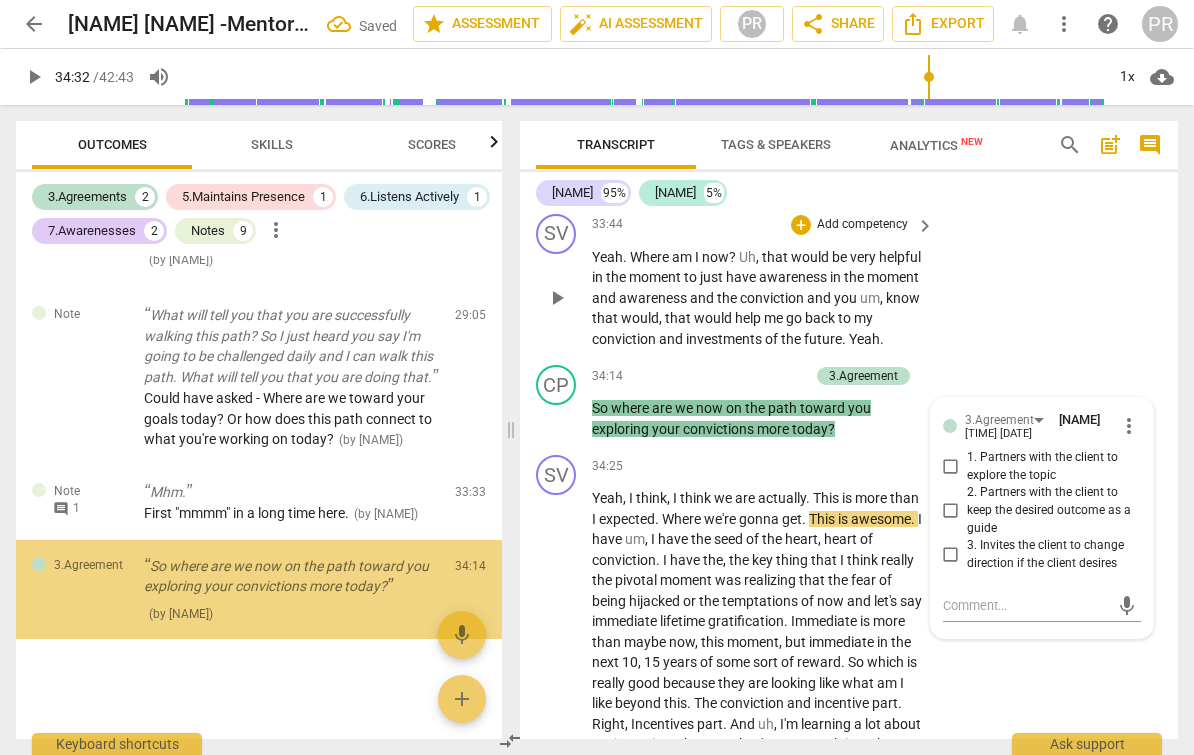 scroll, scrollTop: 1540, scrollLeft: 0, axis: vertical 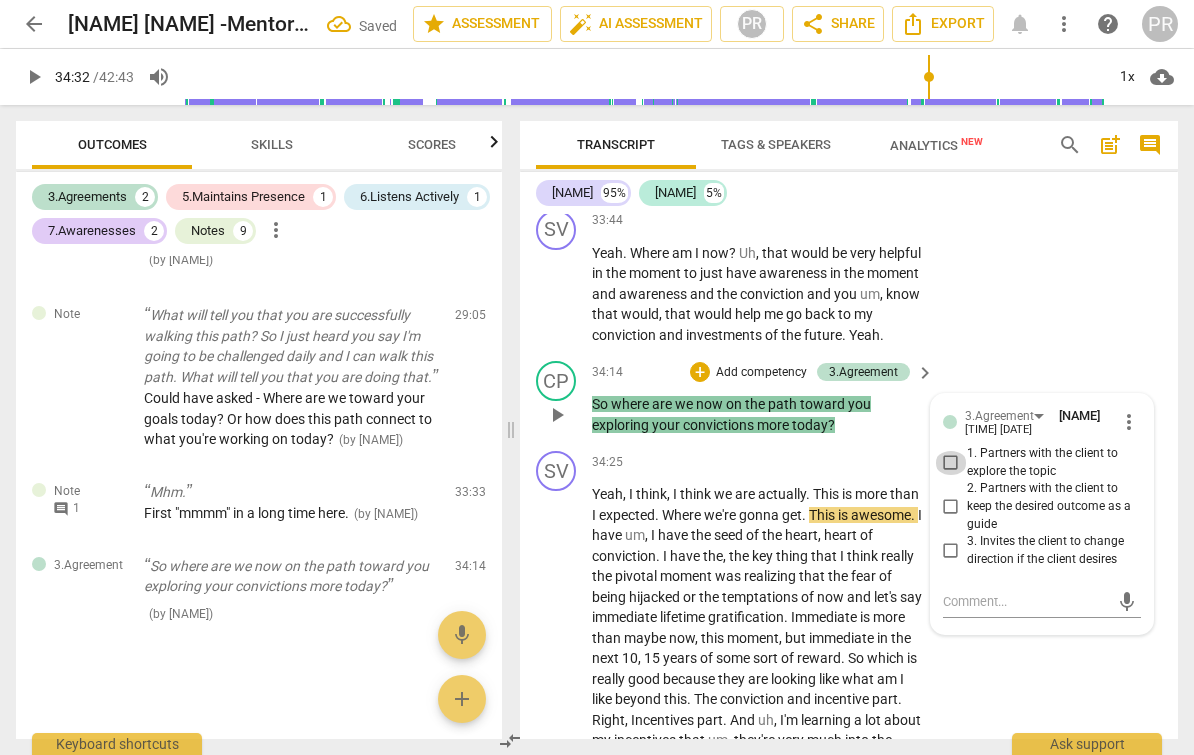 click on "1. Partners with the client to explore the topic" at bounding box center [951, 463] 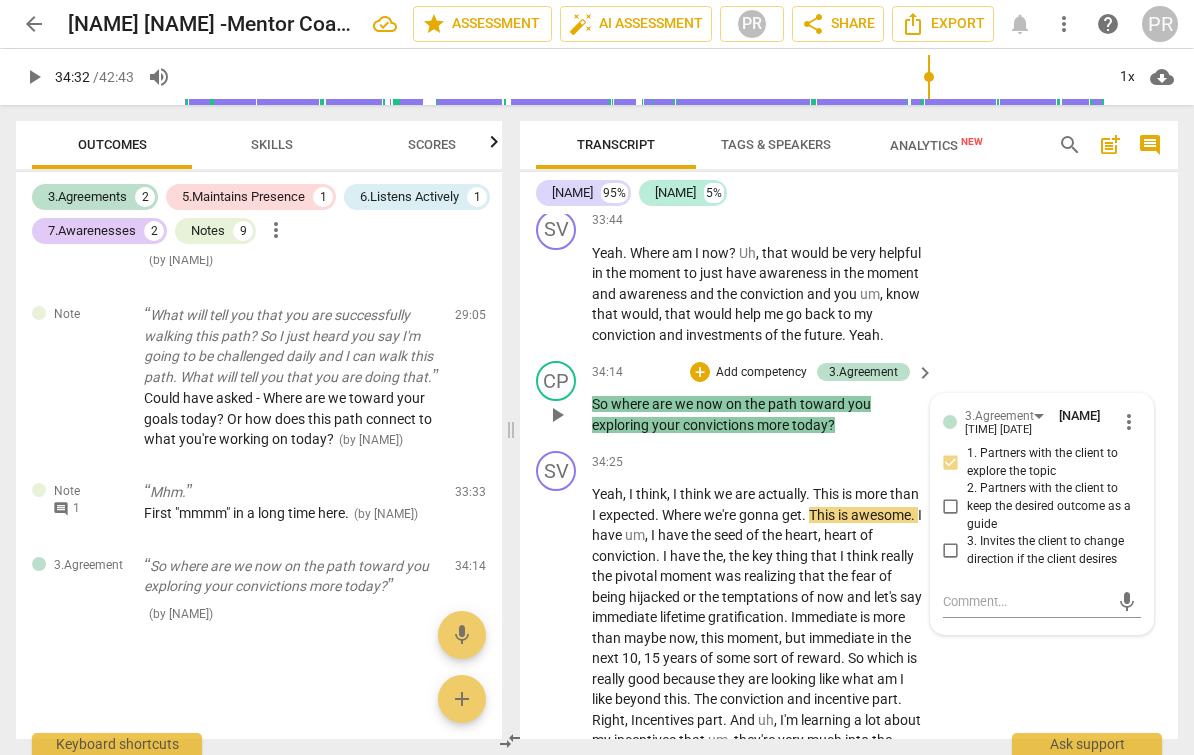 click on "2. Partners with the client to keep the desired outcome as a guide" at bounding box center [951, 507] 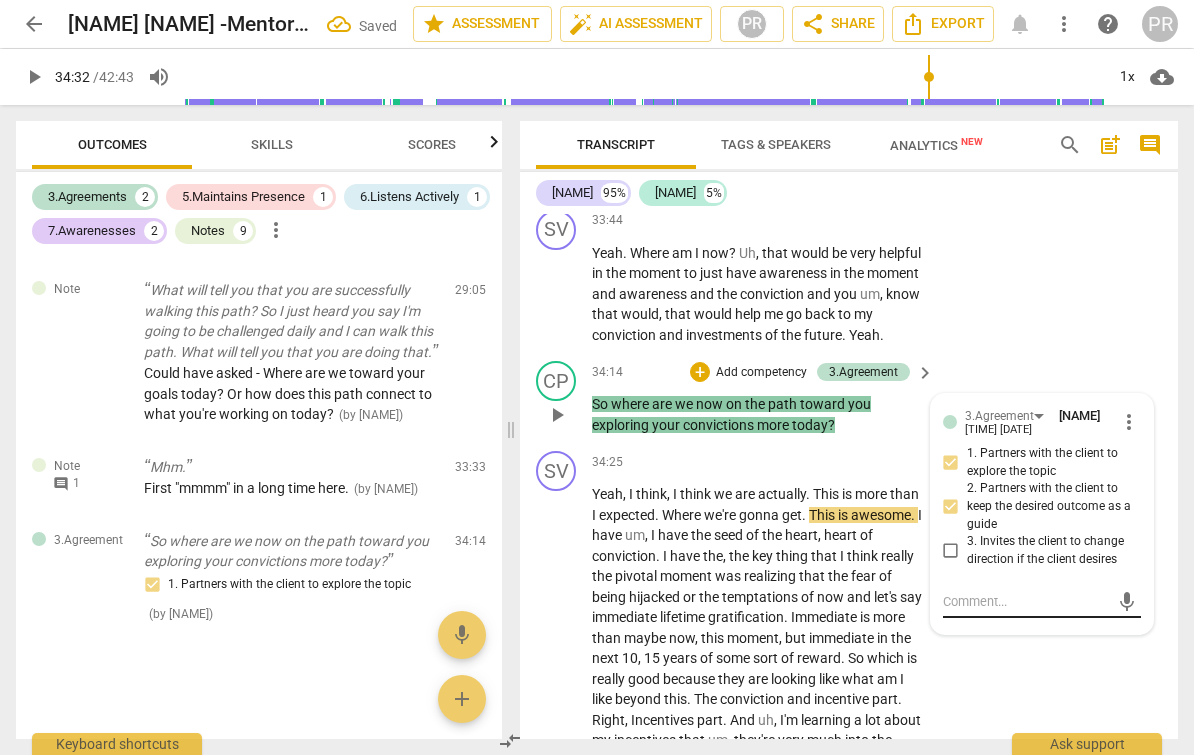 click at bounding box center (1026, 601) 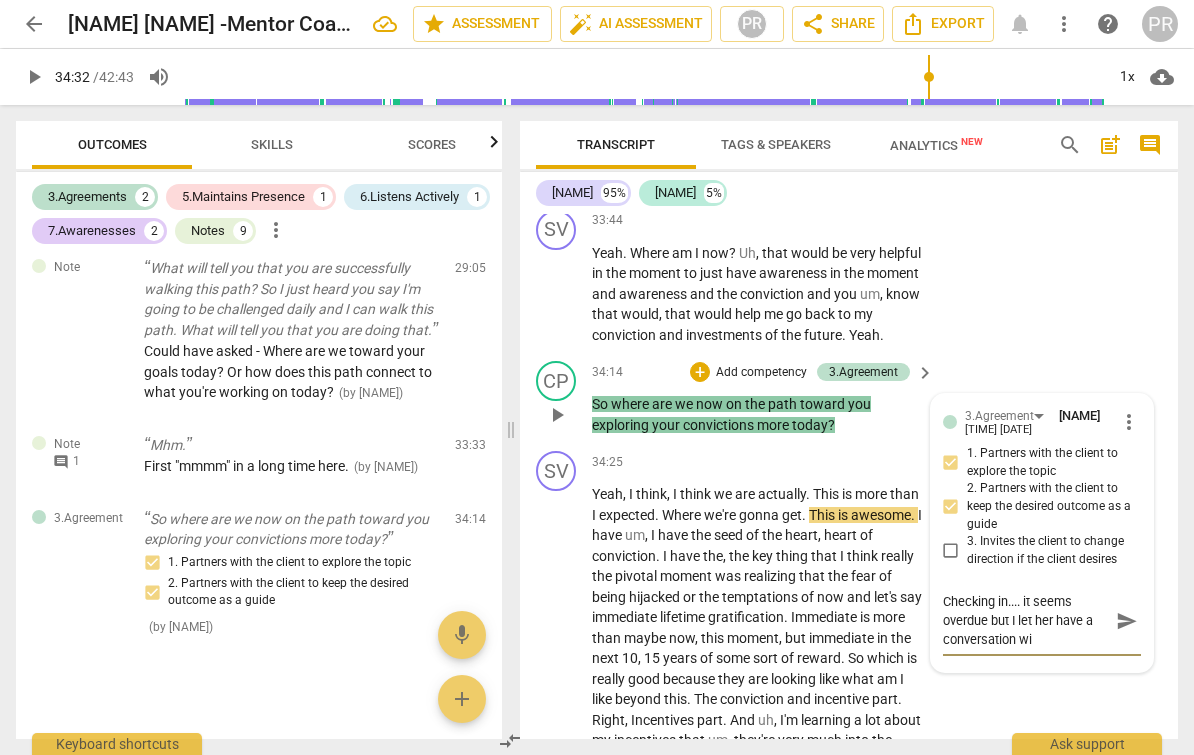 scroll, scrollTop: 0, scrollLeft: 0, axis: both 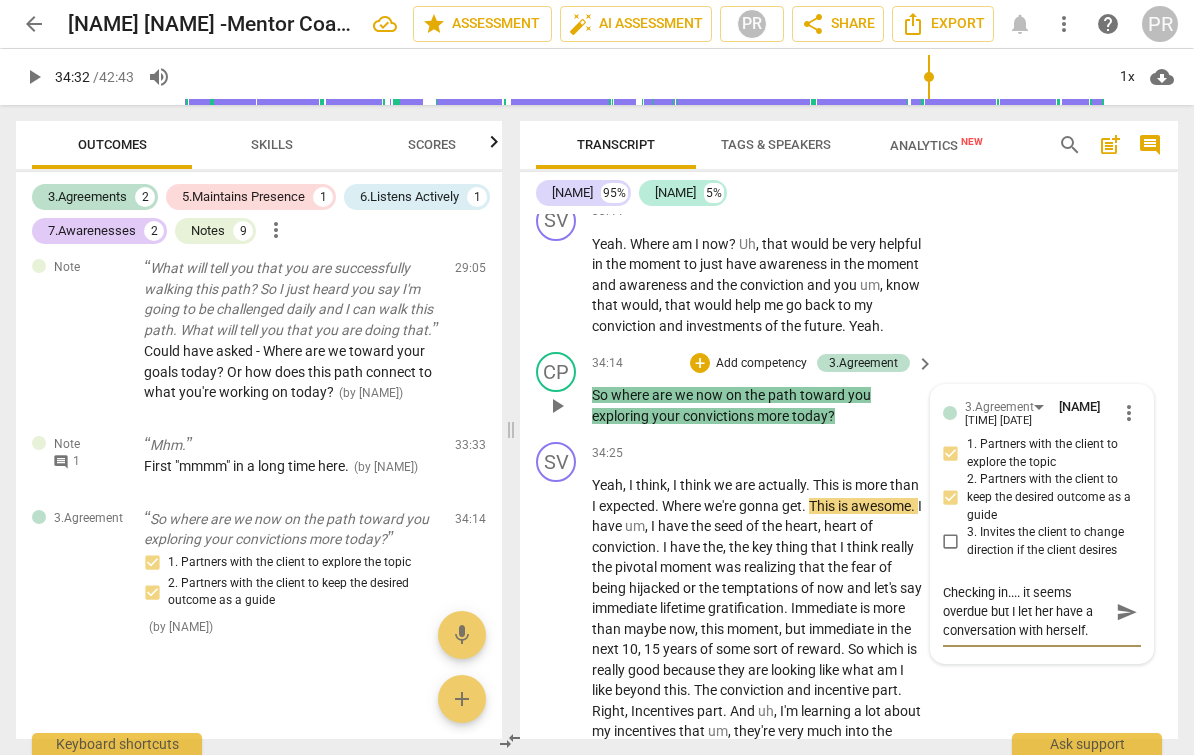 click on "send" at bounding box center [1127, 612] 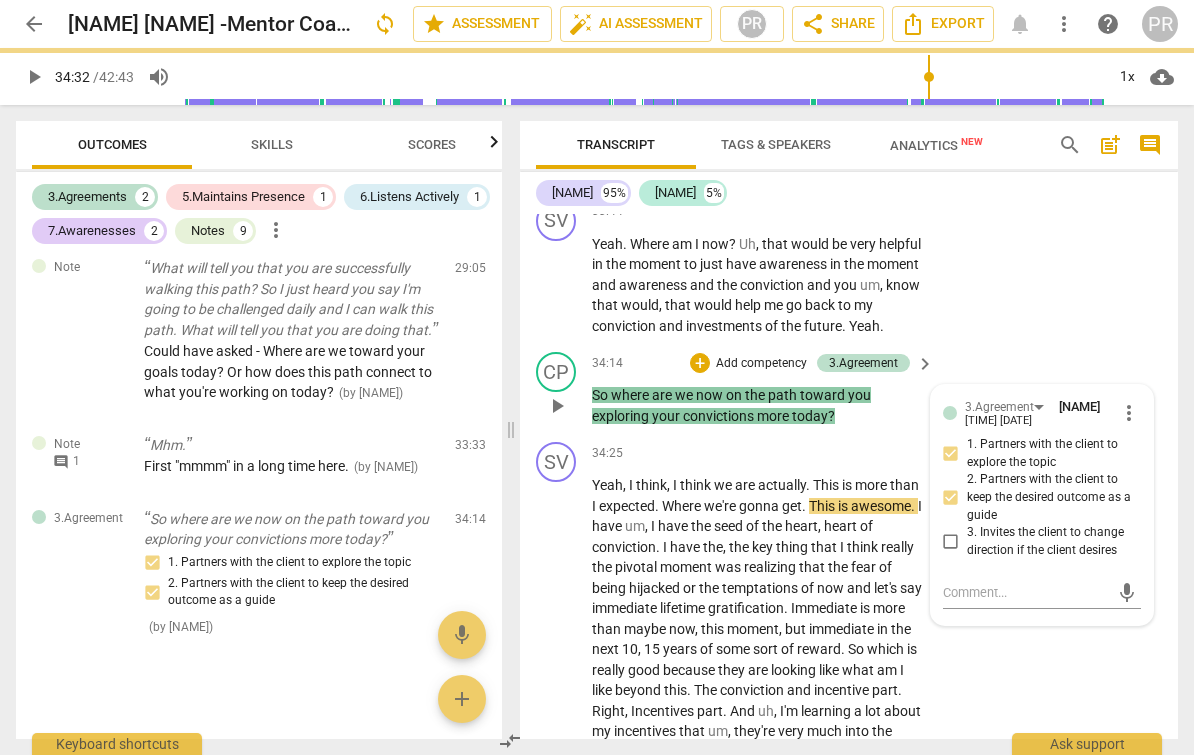 scroll, scrollTop: 7908, scrollLeft: 0, axis: vertical 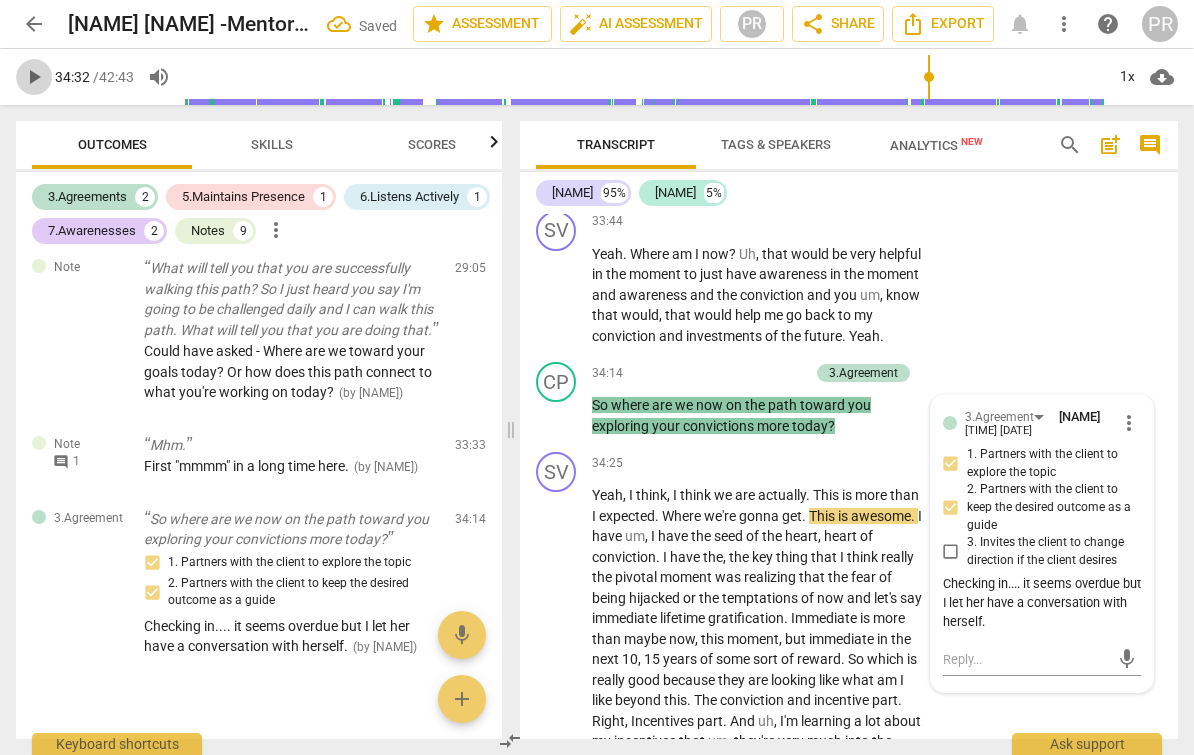 click on "play_arrow" at bounding box center [34, 77] 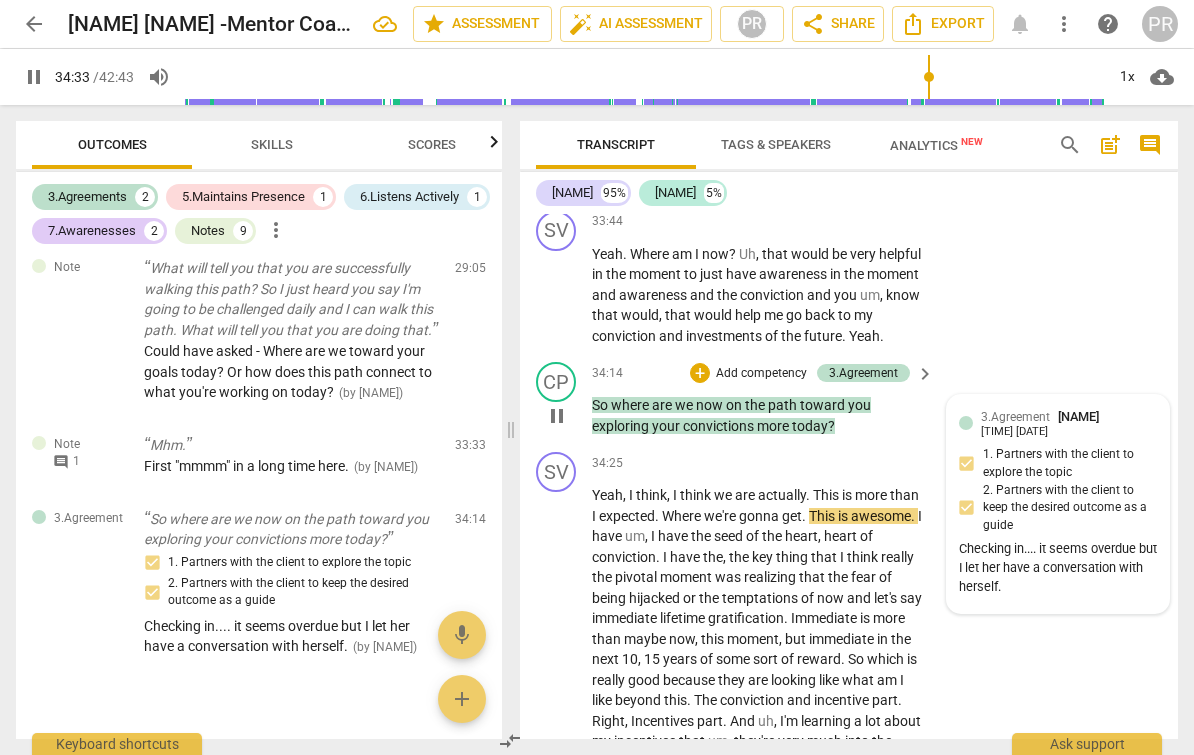 scroll, scrollTop: 1537, scrollLeft: 0, axis: vertical 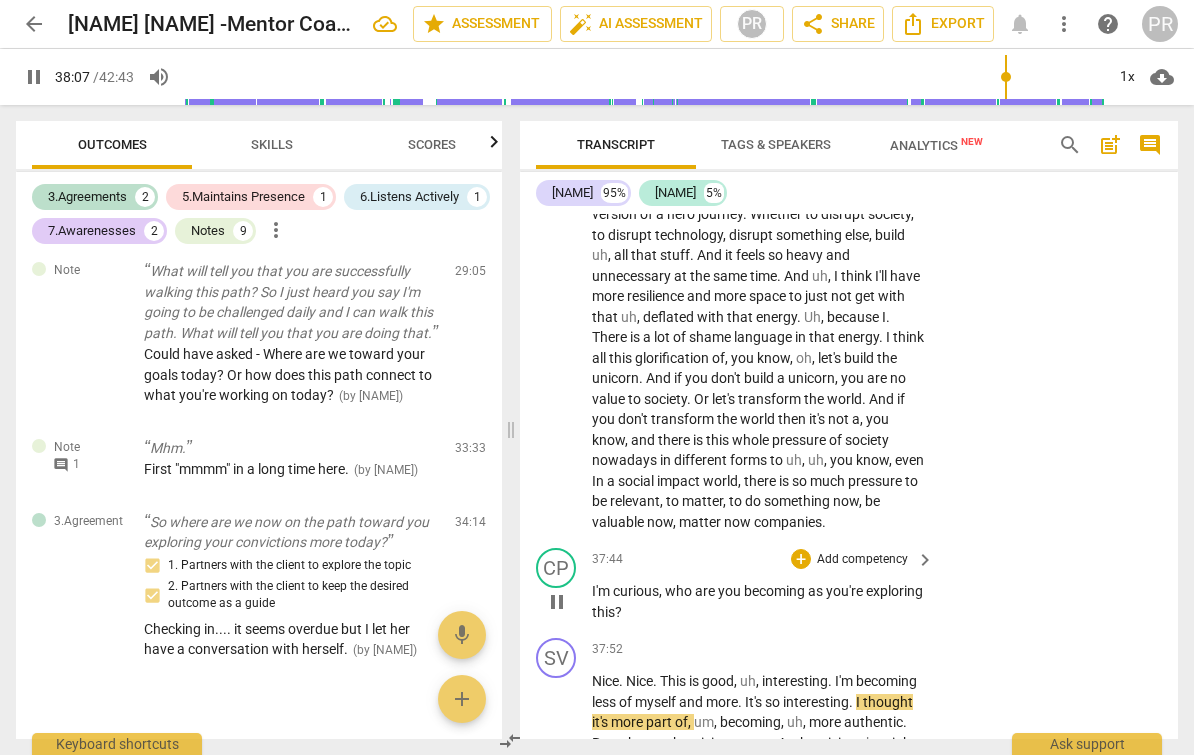 click on "Add competency" at bounding box center (862, 560) 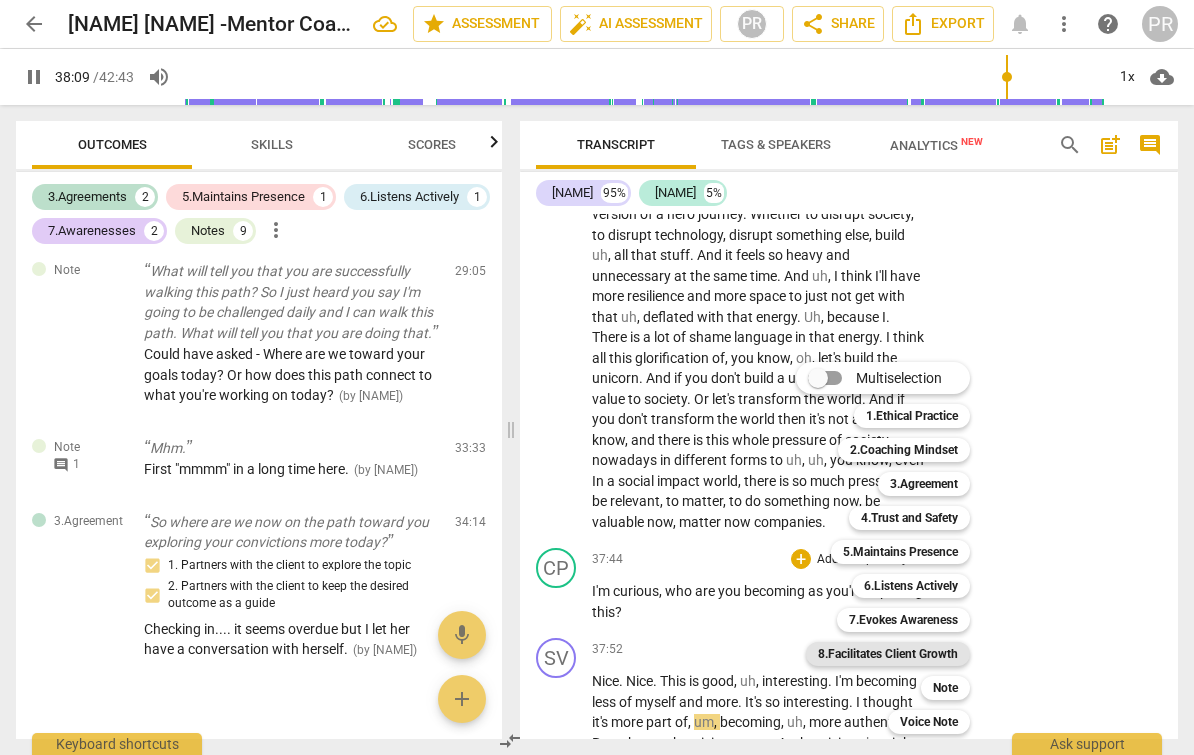 click on "8.Facilitates Client Growth" at bounding box center [888, 654] 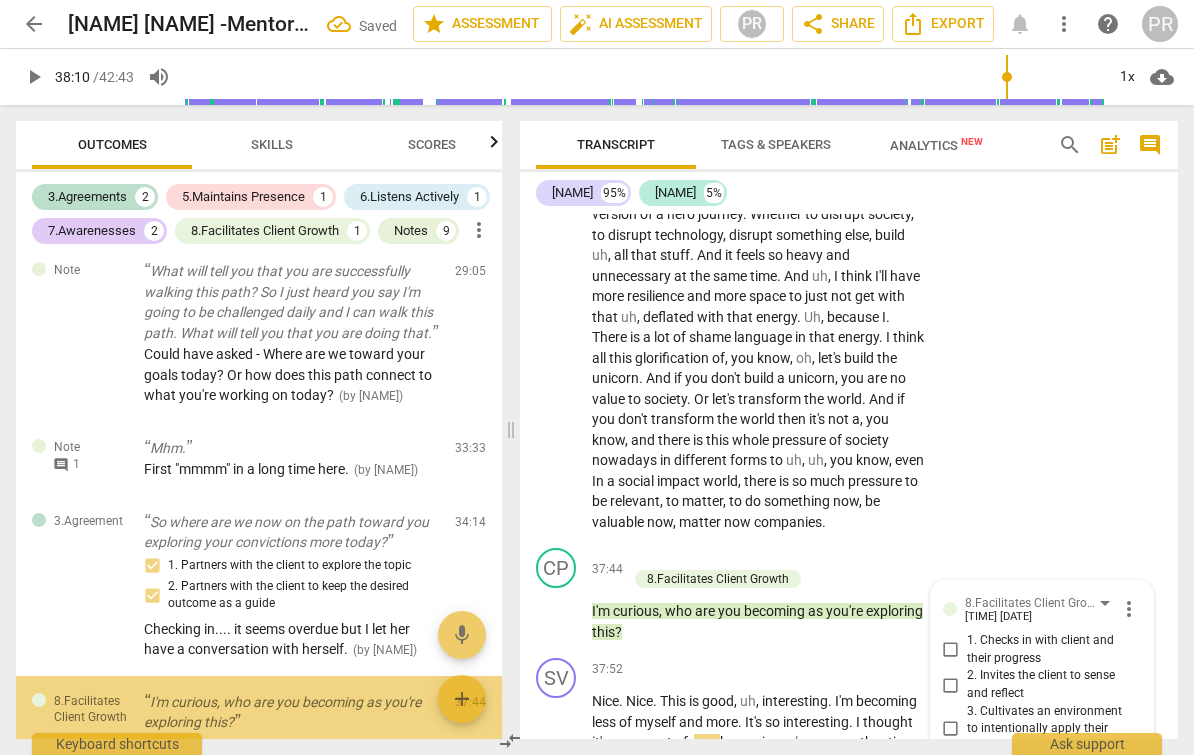 scroll, scrollTop: 9022, scrollLeft: 0, axis: vertical 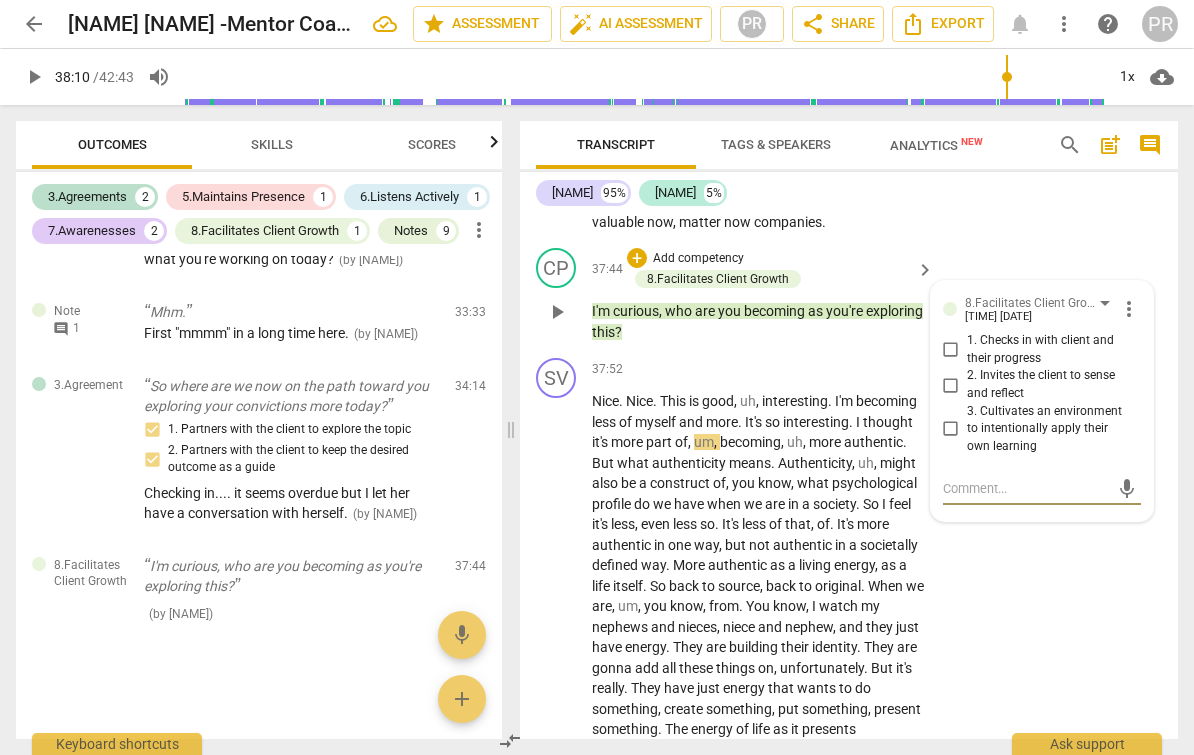 click on "2. Invites the client to sense and reflect" at bounding box center [951, 385] 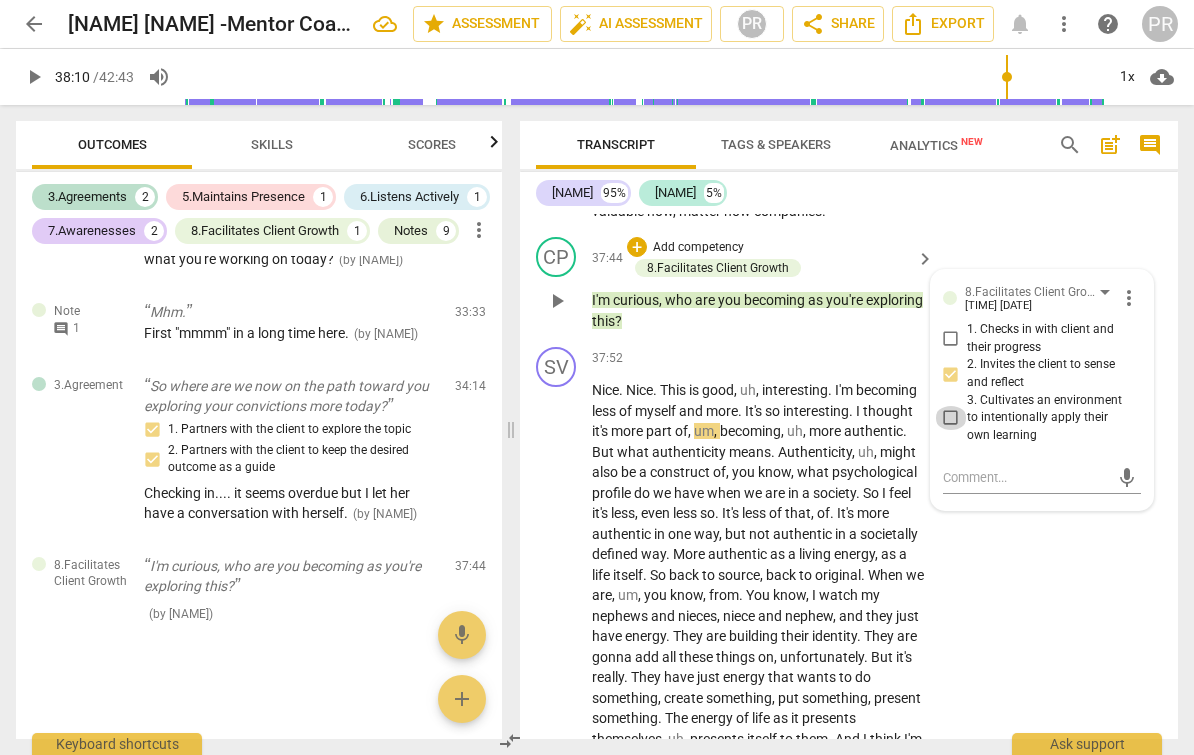 click on "3. Cultivates an environment to intentionally apply their own learning" at bounding box center [951, 418] 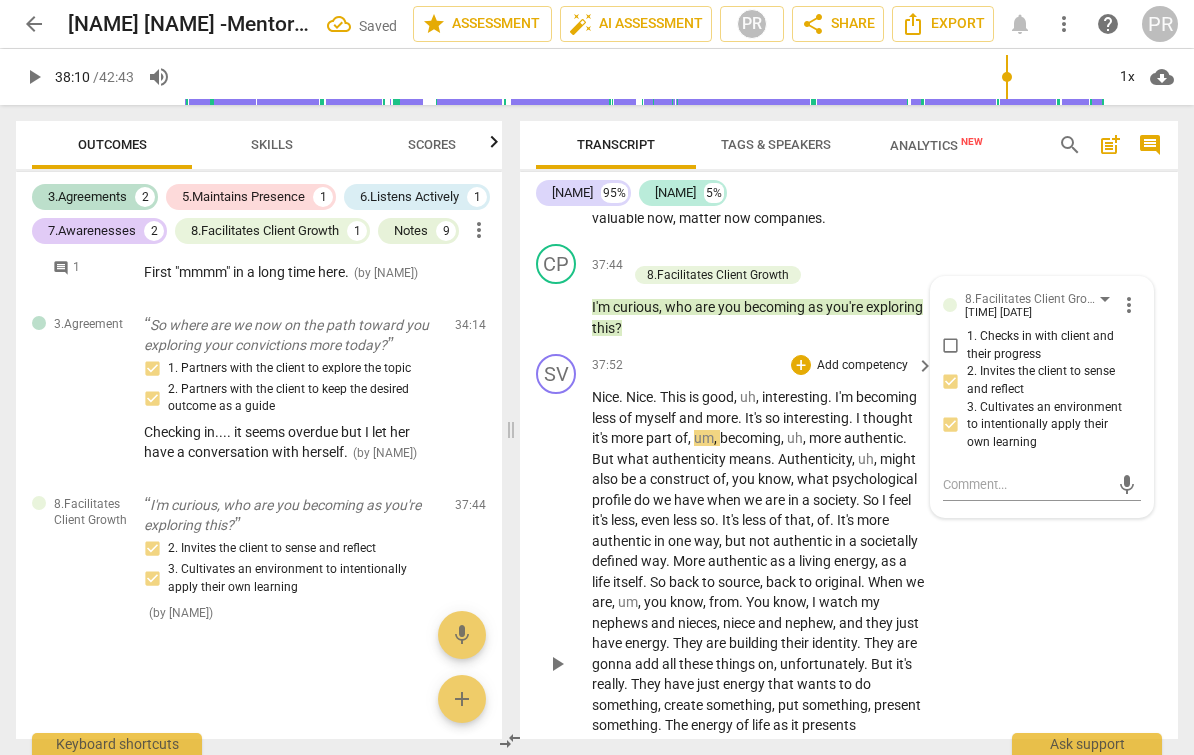 scroll, scrollTop: 9024, scrollLeft: 0, axis: vertical 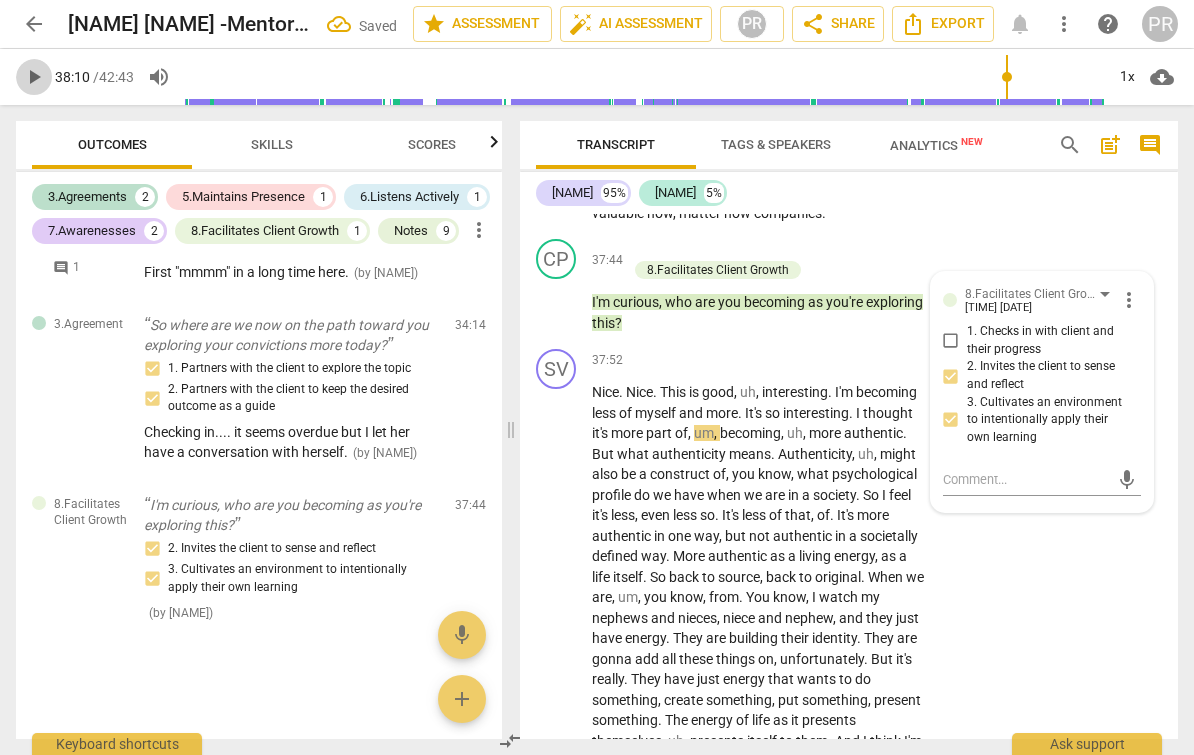 click on "play_arrow" at bounding box center (34, 77) 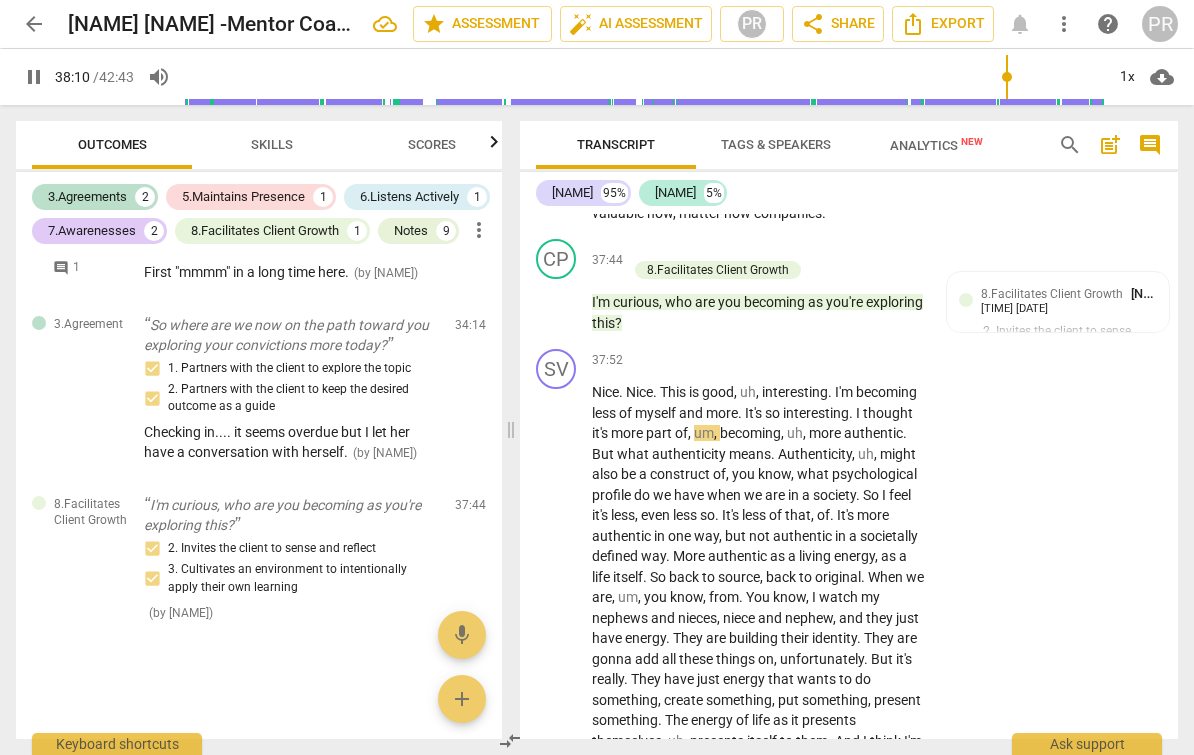 scroll, scrollTop: 0, scrollLeft: 1, axis: horizontal 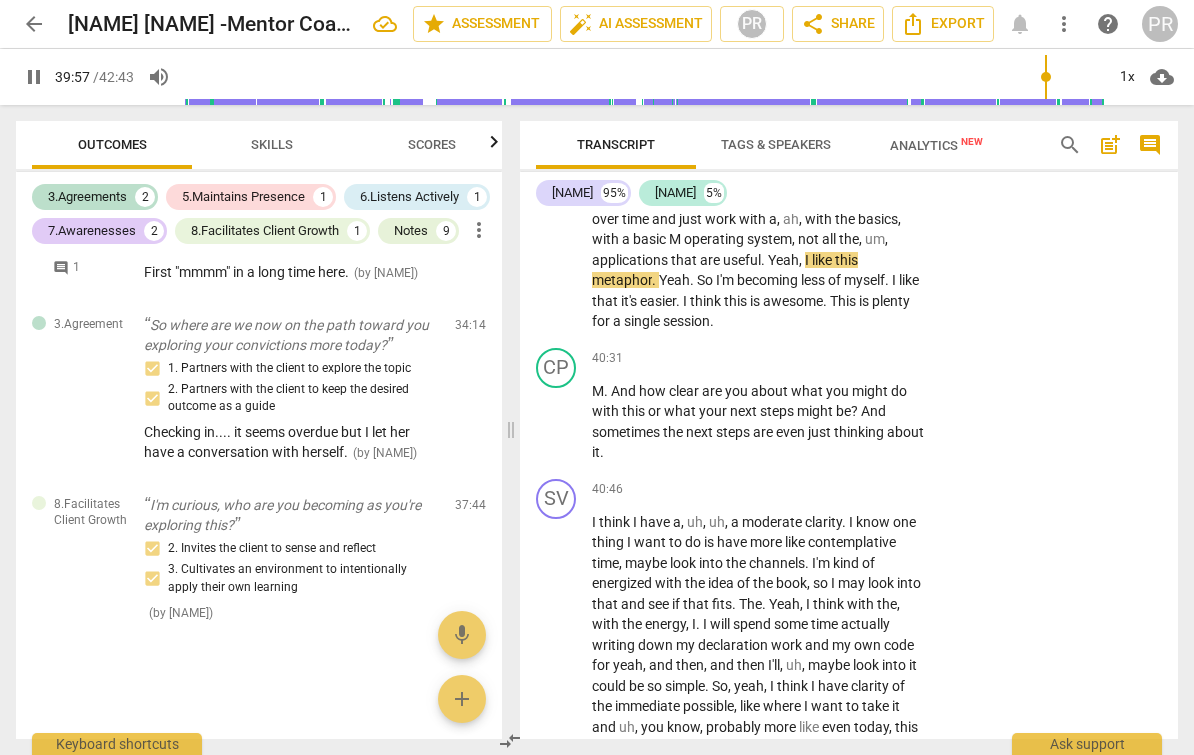 click on "M" at bounding box center [676, 239] 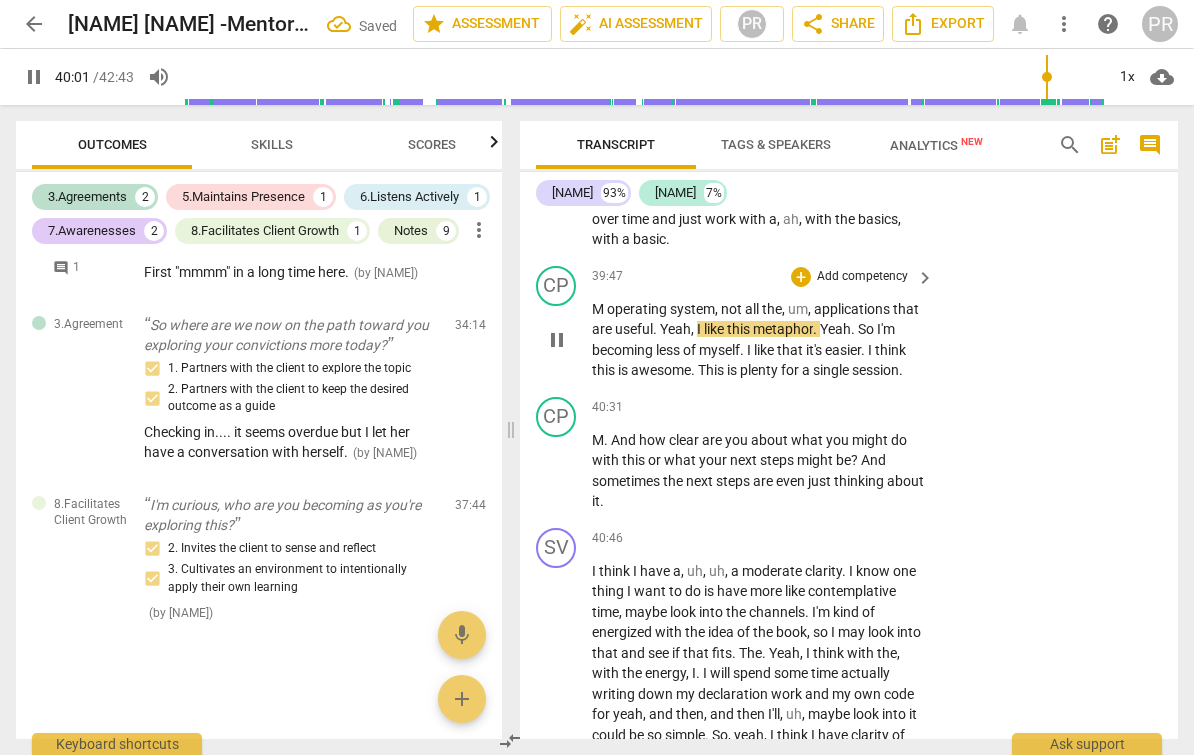 scroll, scrollTop: 9631, scrollLeft: 0, axis: vertical 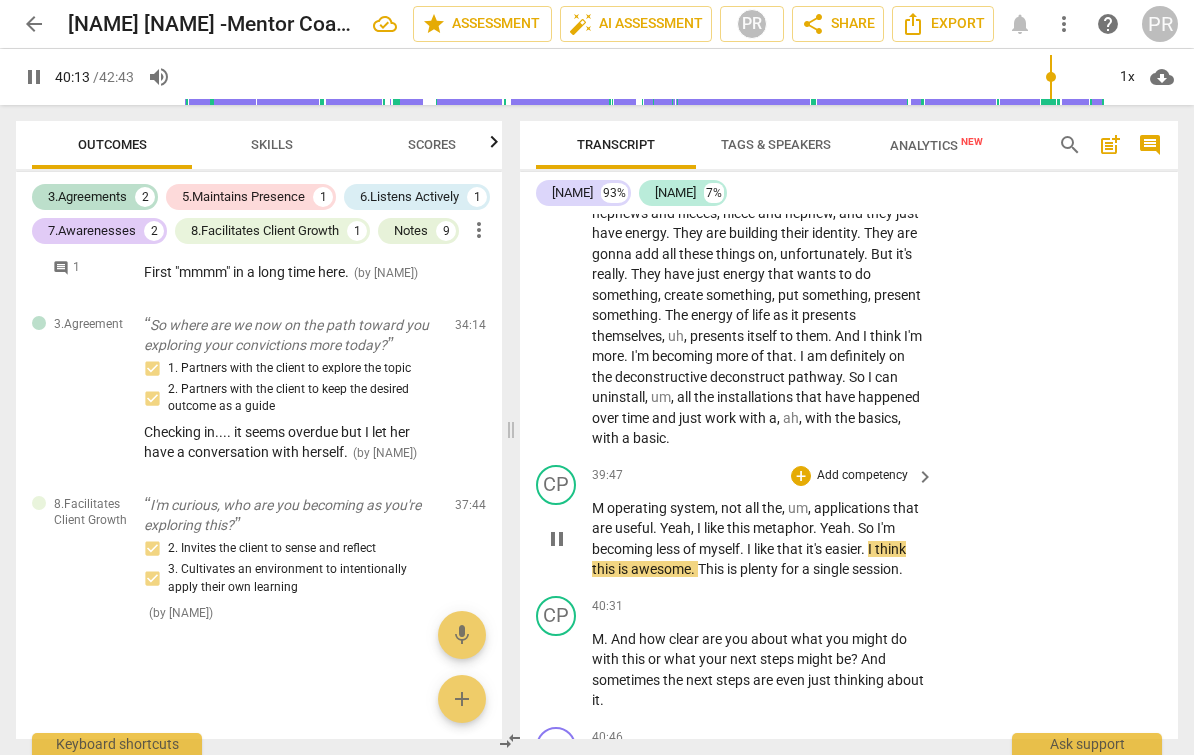 click on "operating" at bounding box center [638, 508] 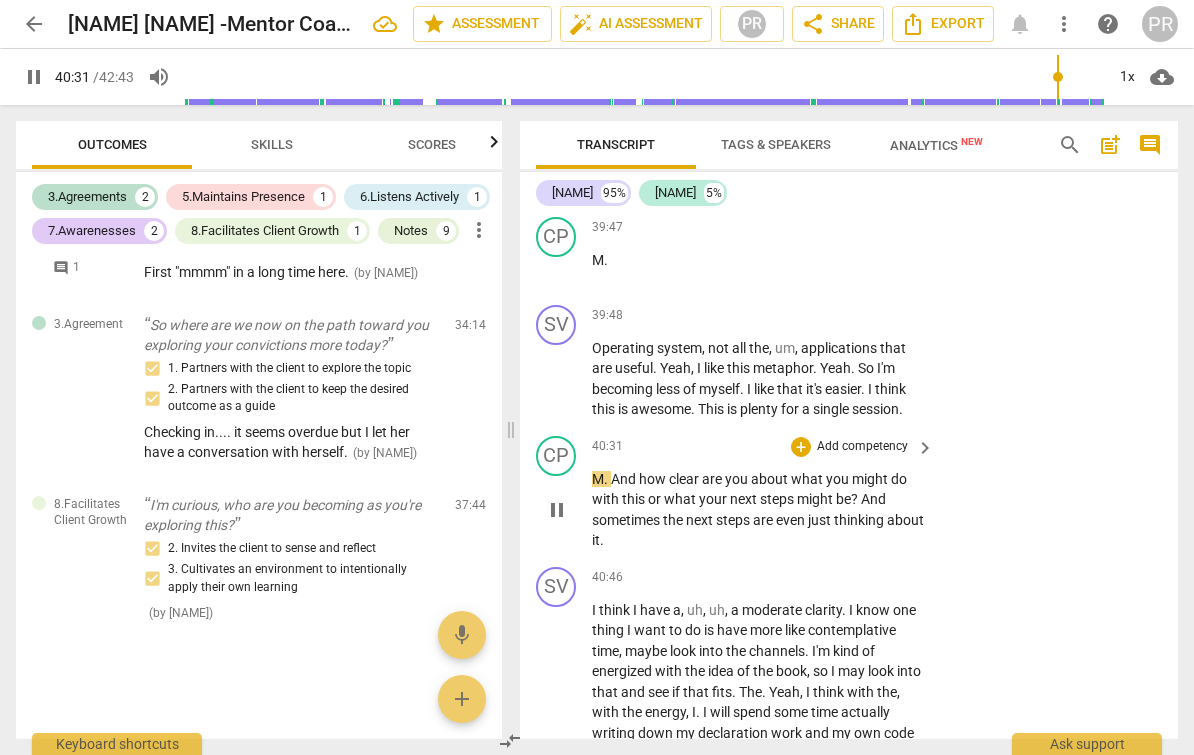 scroll, scrollTop: 9690, scrollLeft: 0, axis: vertical 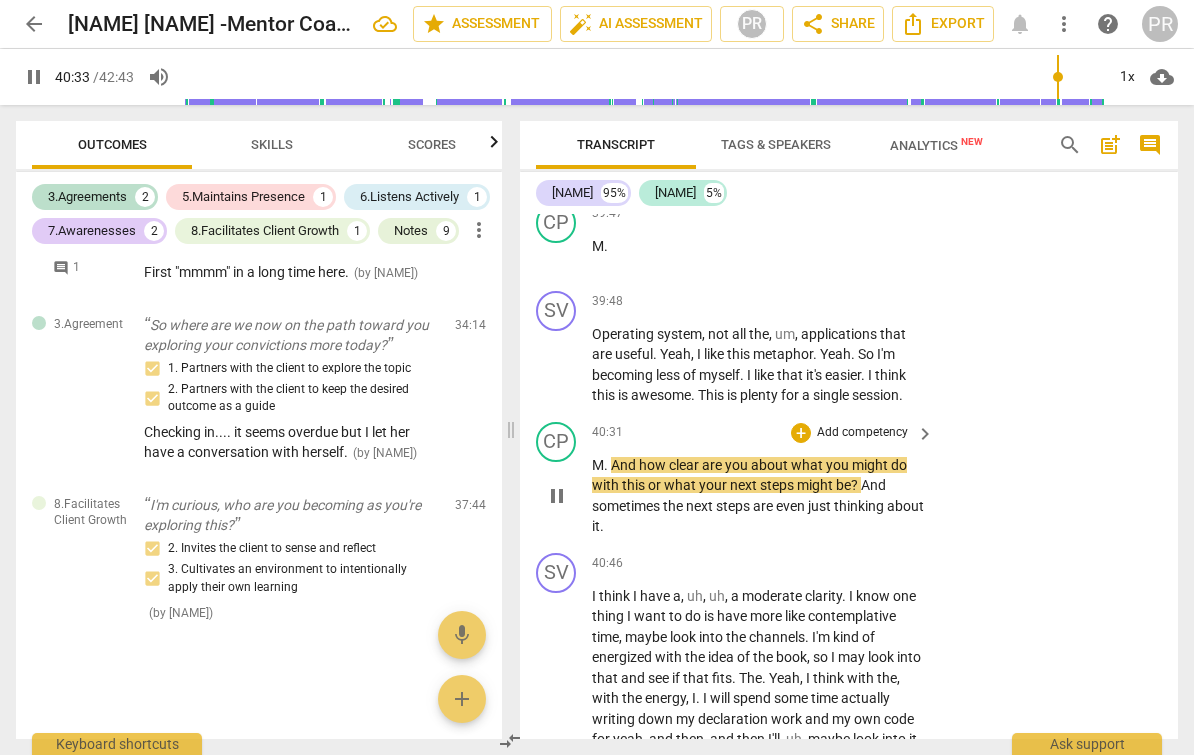 click on "And" at bounding box center (625, 465) 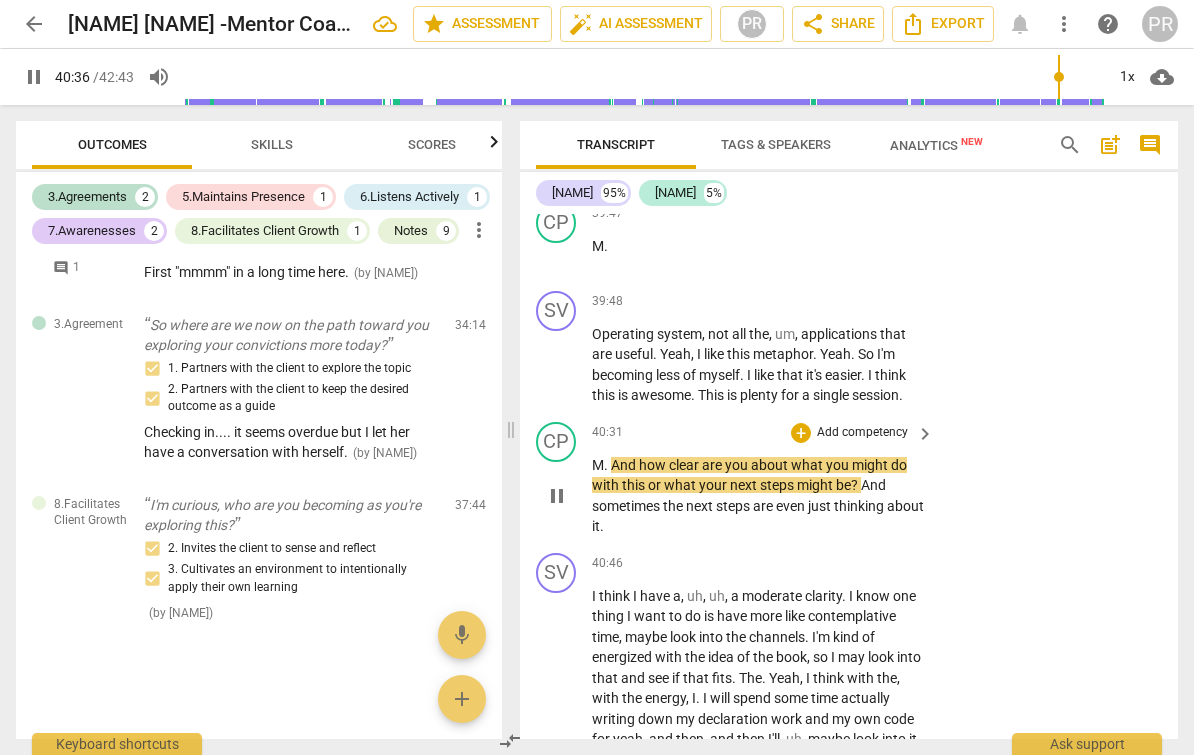 click on "M .   And   how   clear   are   you   about   what   you   might   do   with   this   or   what   your   next   steps   might   be ?   And   sometimes   the   next   steps   are   even   just   thinking   about   it ." at bounding box center (758, 496) 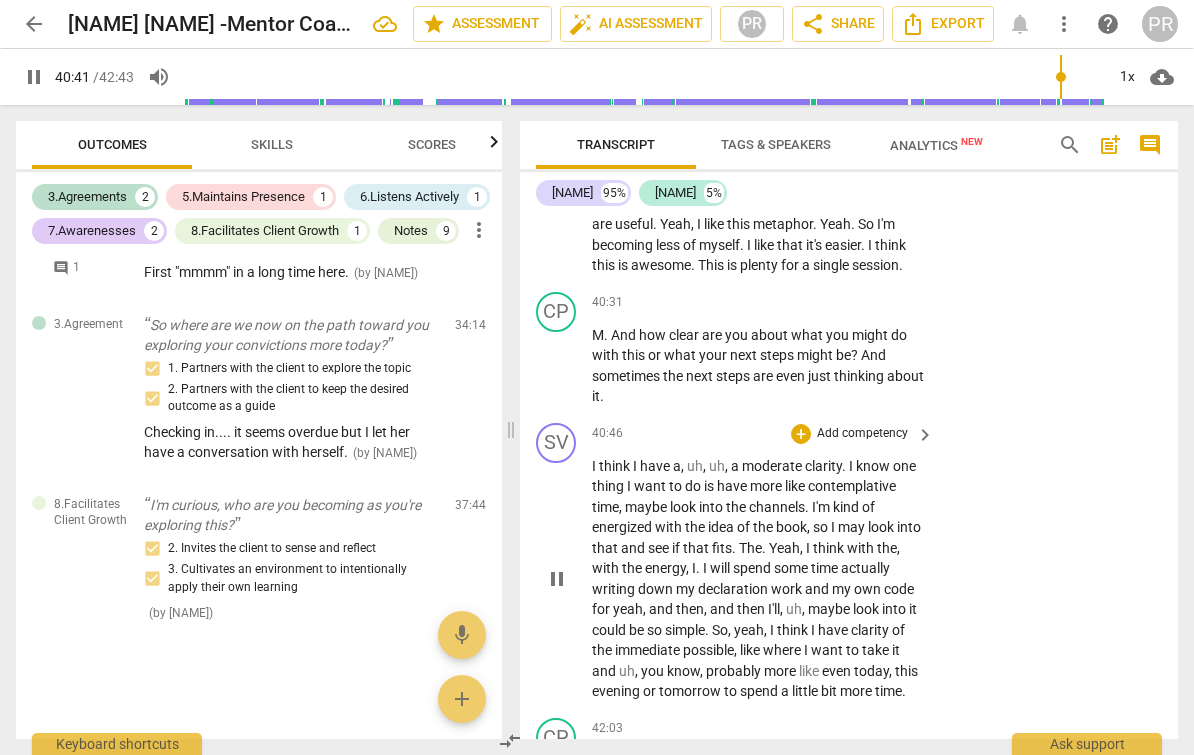 scroll, scrollTop: 9839, scrollLeft: 0, axis: vertical 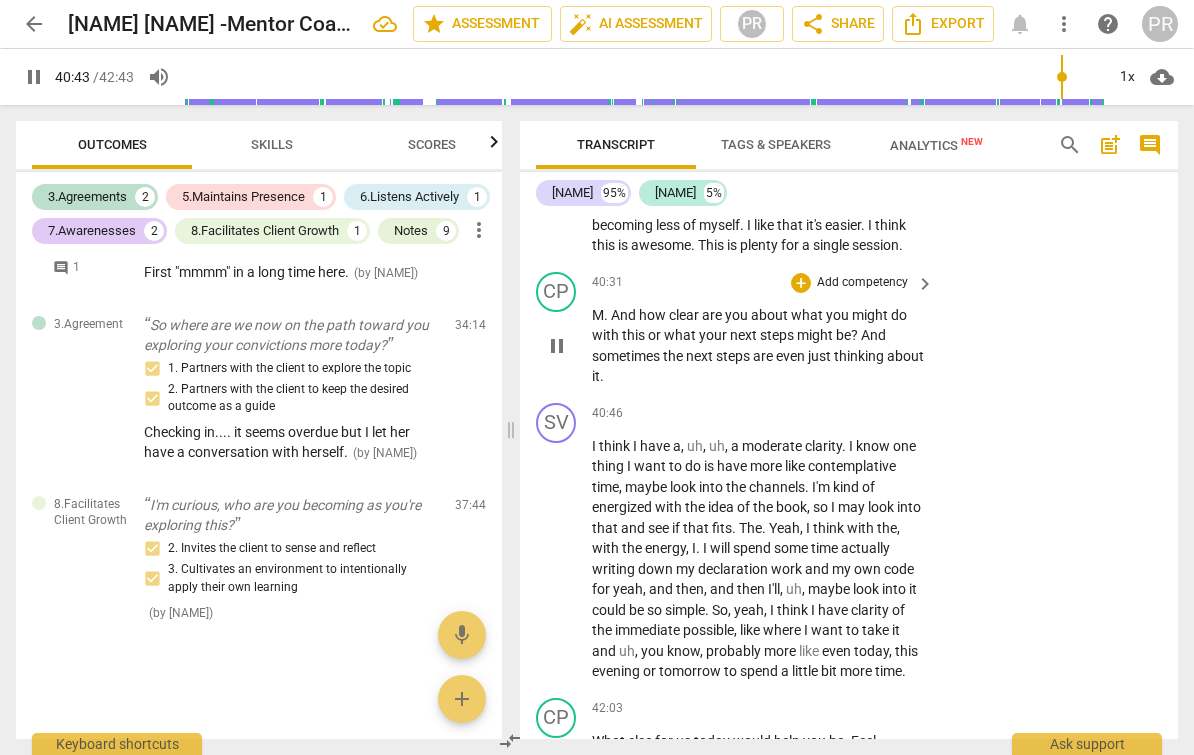 click on "Add competency" at bounding box center [862, 283] 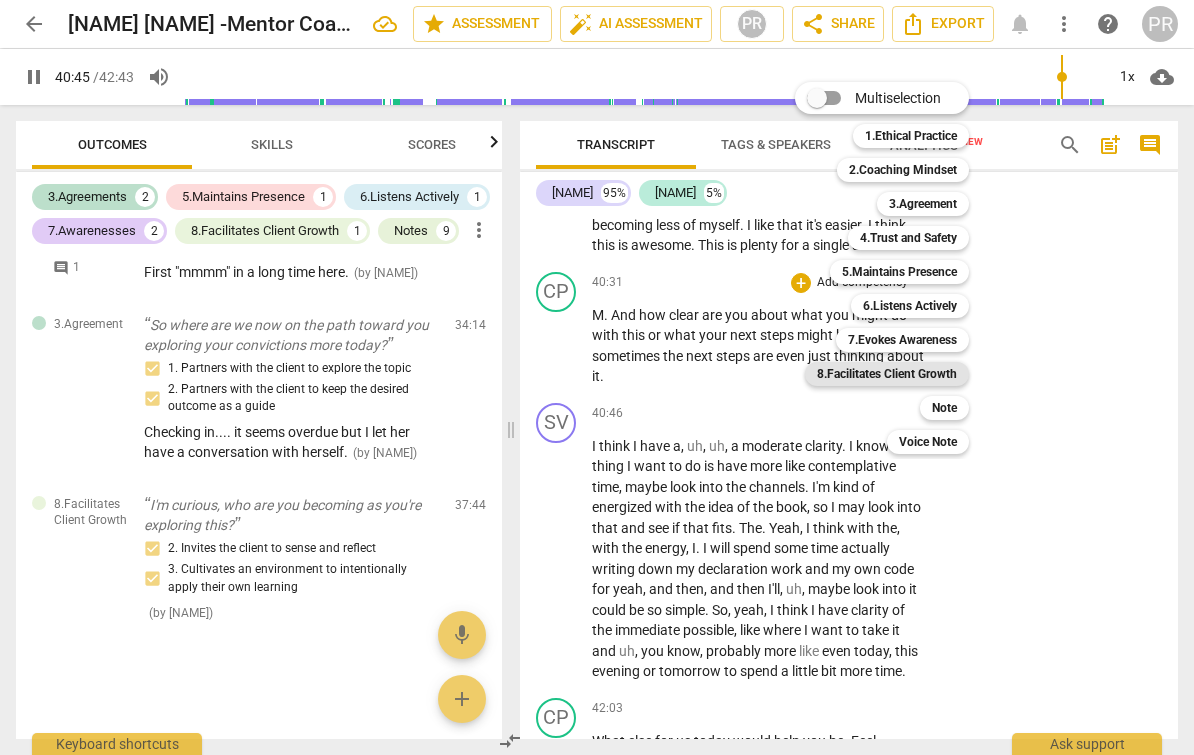 click on "8.Facilitates Client Growth" at bounding box center (887, 374) 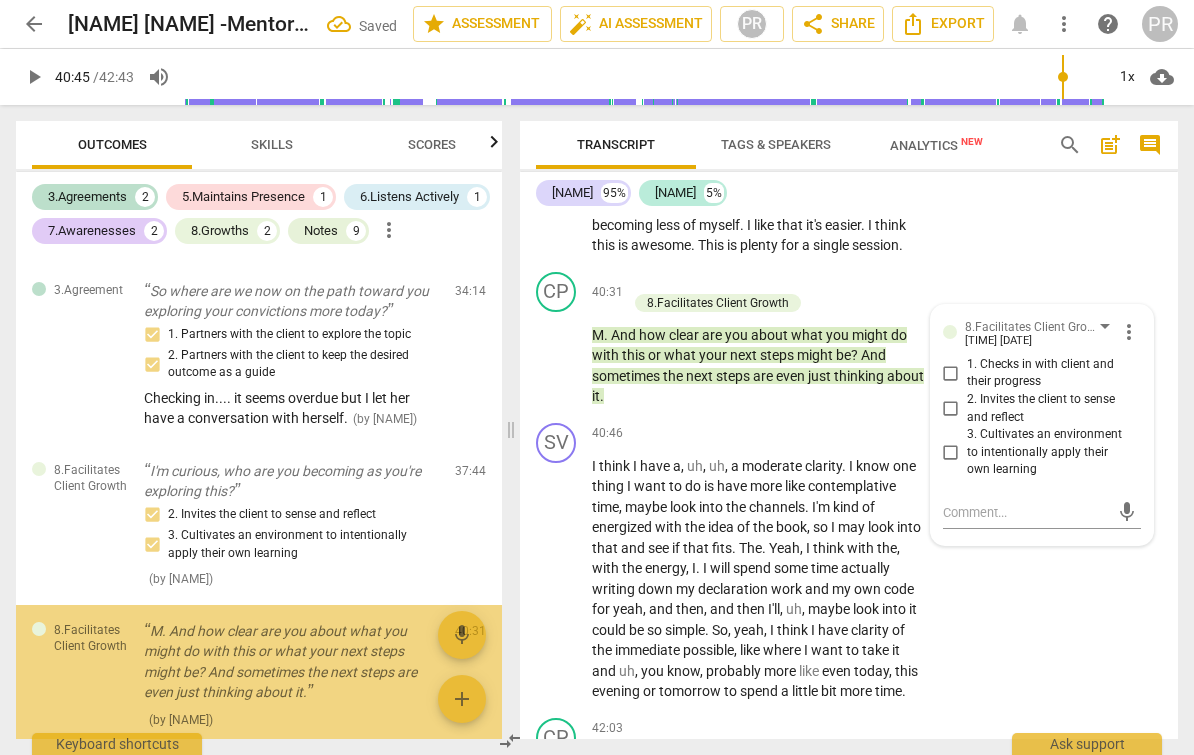 scroll, scrollTop: 0, scrollLeft: 0, axis: both 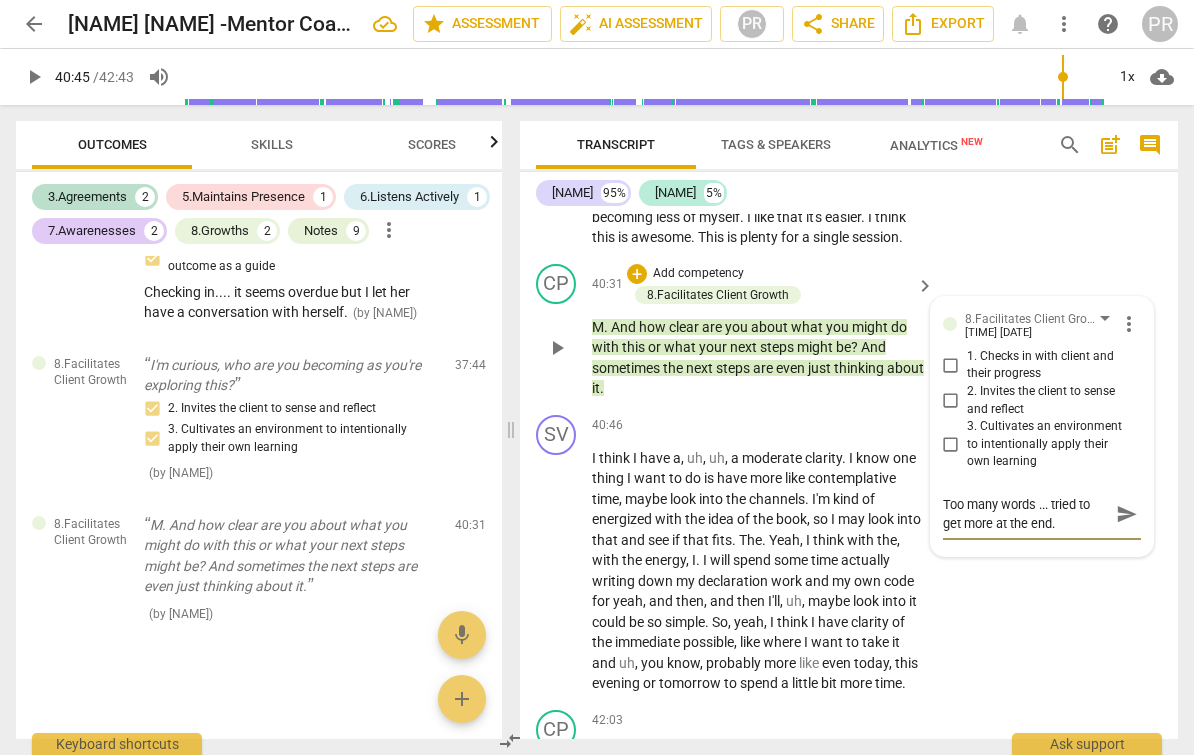 click on "send" at bounding box center (1127, 514) 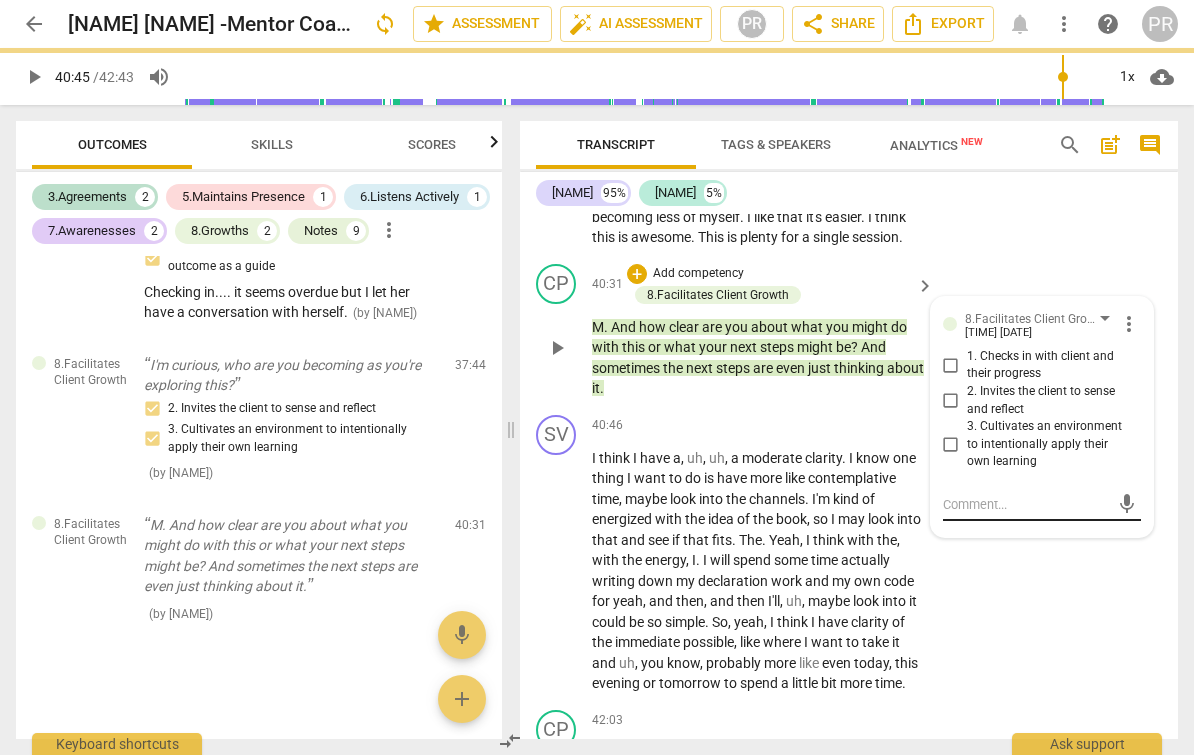 scroll, scrollTop: 9841, scrollLeft: 0, axis: vertical 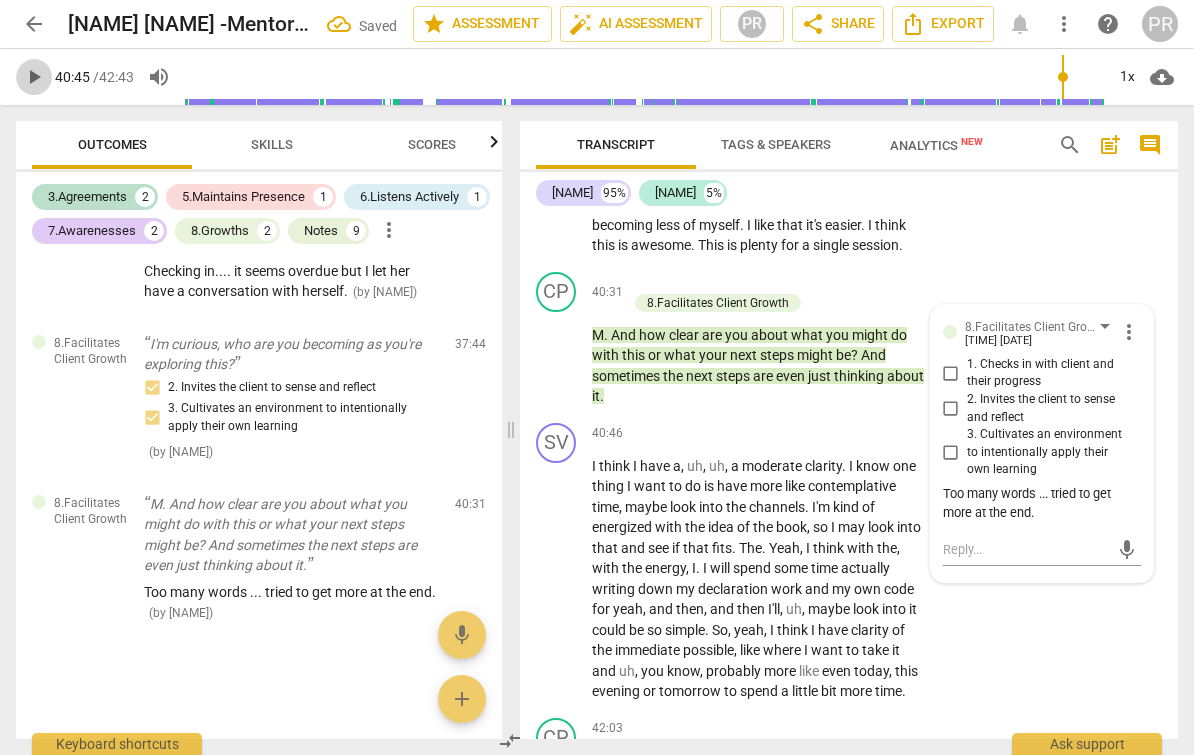 click on "play_arrow" at bounding box center [34, 77] 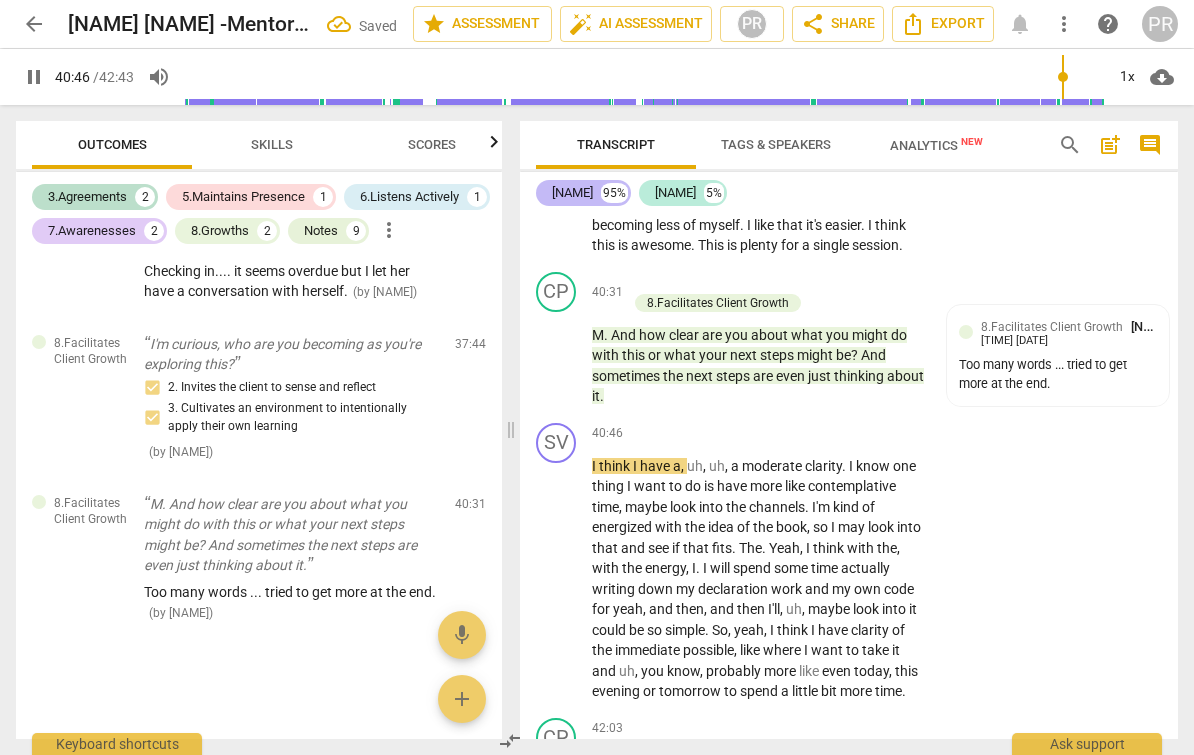 scroll, scrollTop: 0, scrollLeft: 0, axis: both 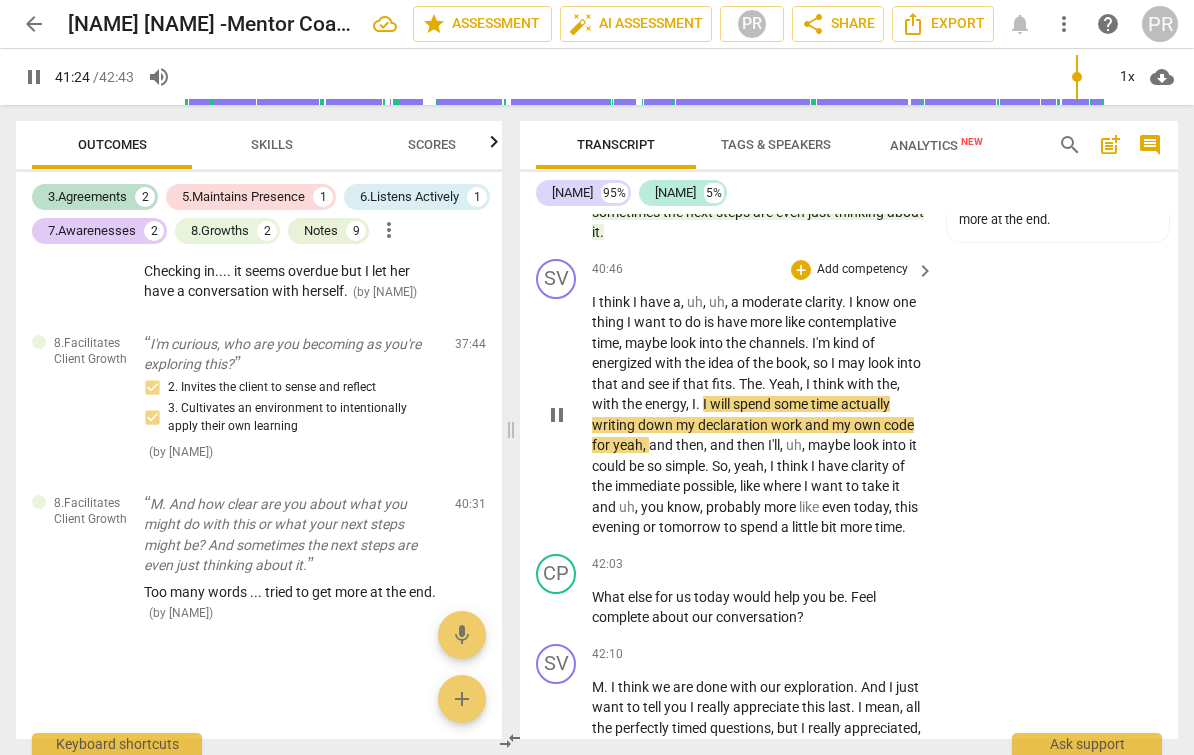 click on "Add competency" at bounding box center [862, 270] 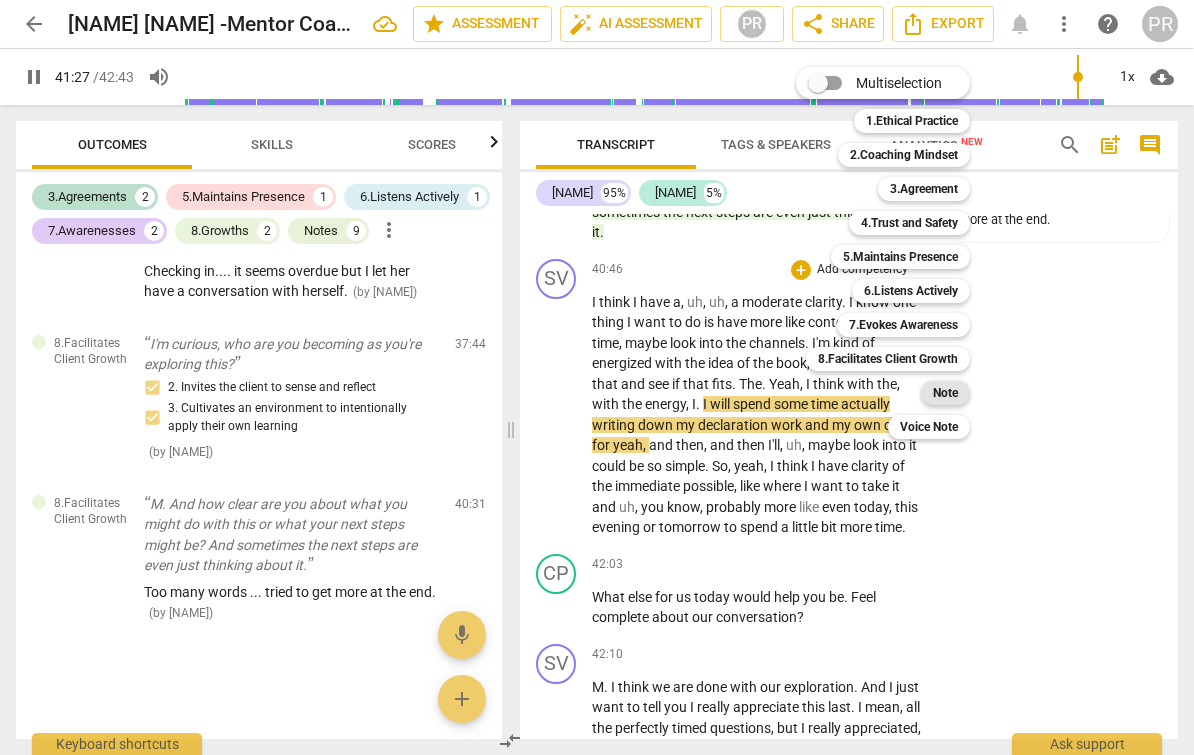 click on "Note" at bounding box center (945, 393) 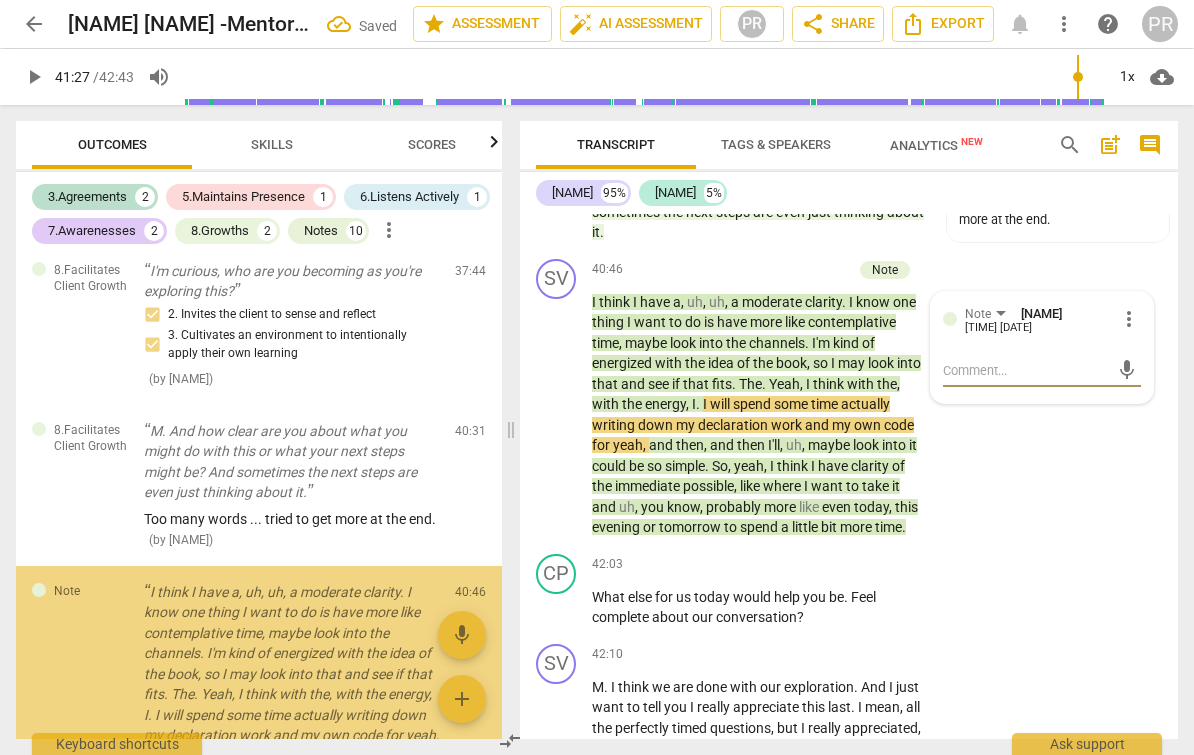 scroll, scrollTop: 2289, scrollLeft: 0, axis: vertical 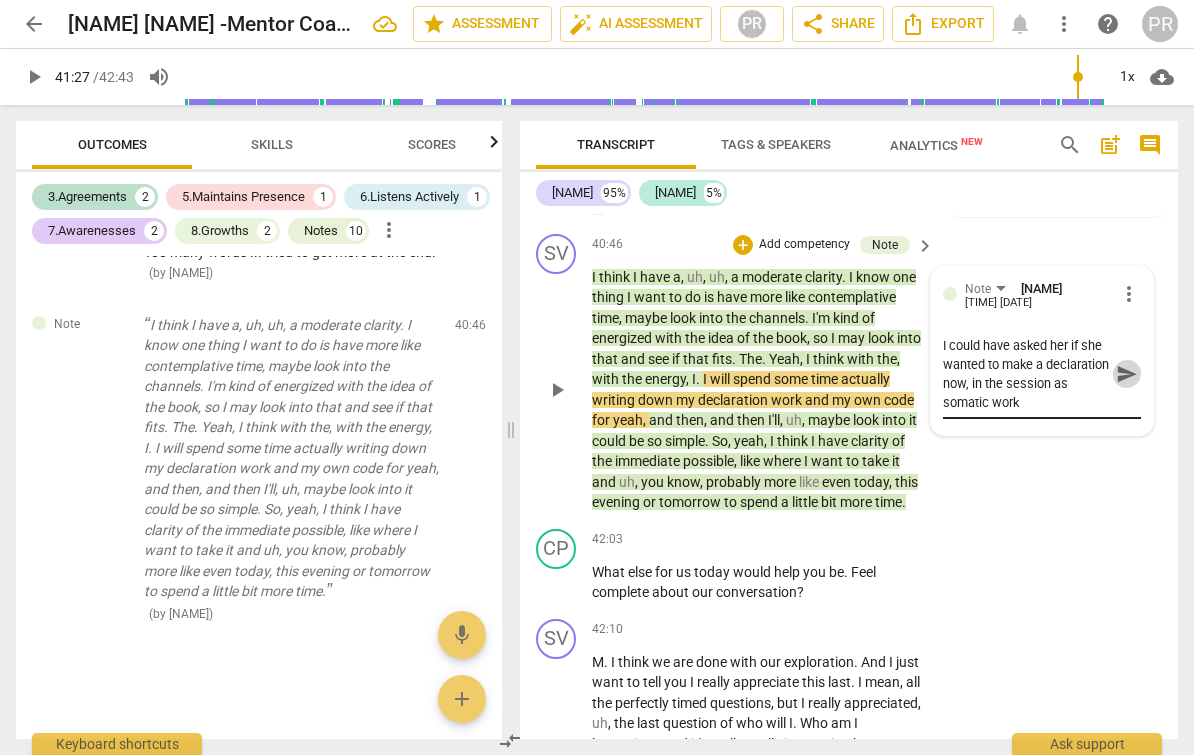 click on "send" at bounding box center (1127, 374) 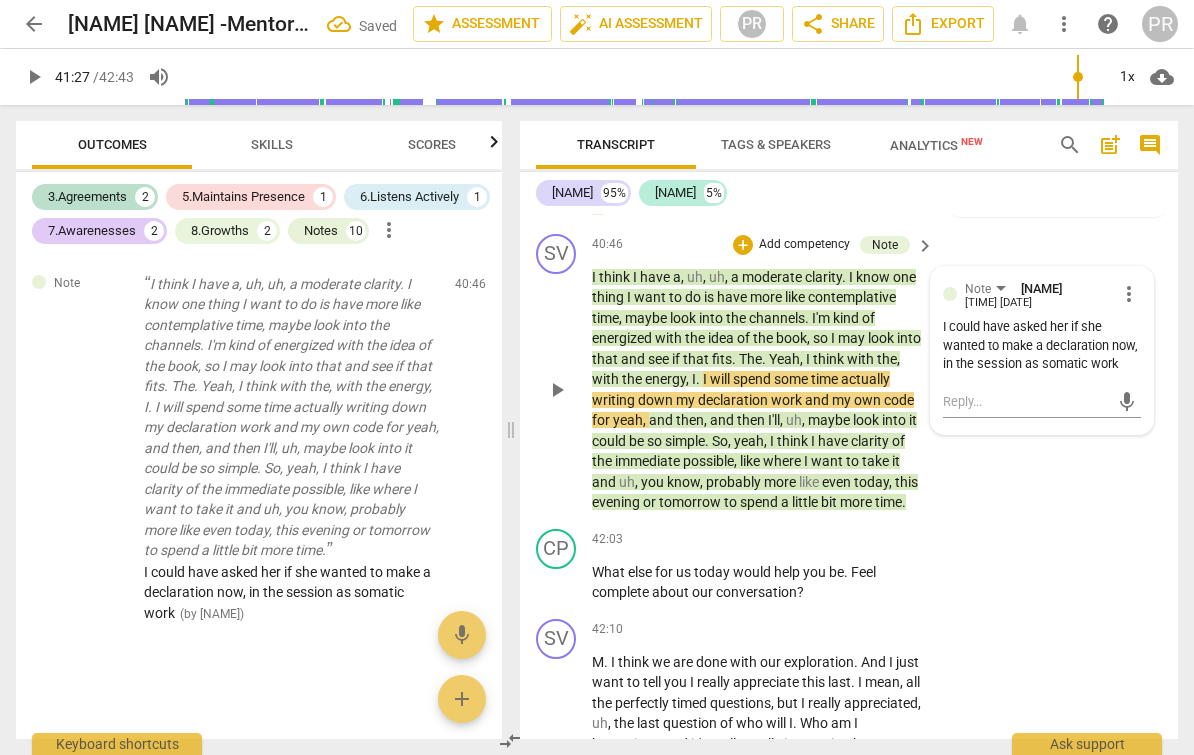 scroll, scrollTop: 10033, scrollLeft: 0, axis: vertical 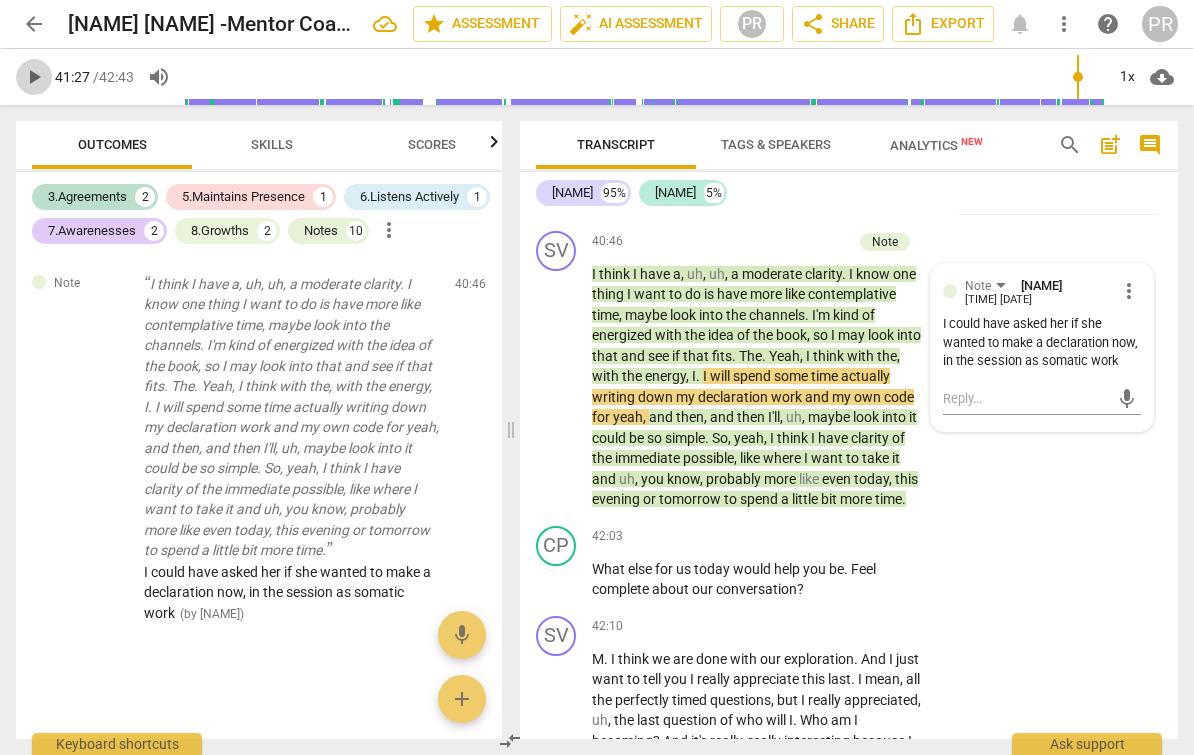 click on "play_arrow" at bounding box center (34, 77) 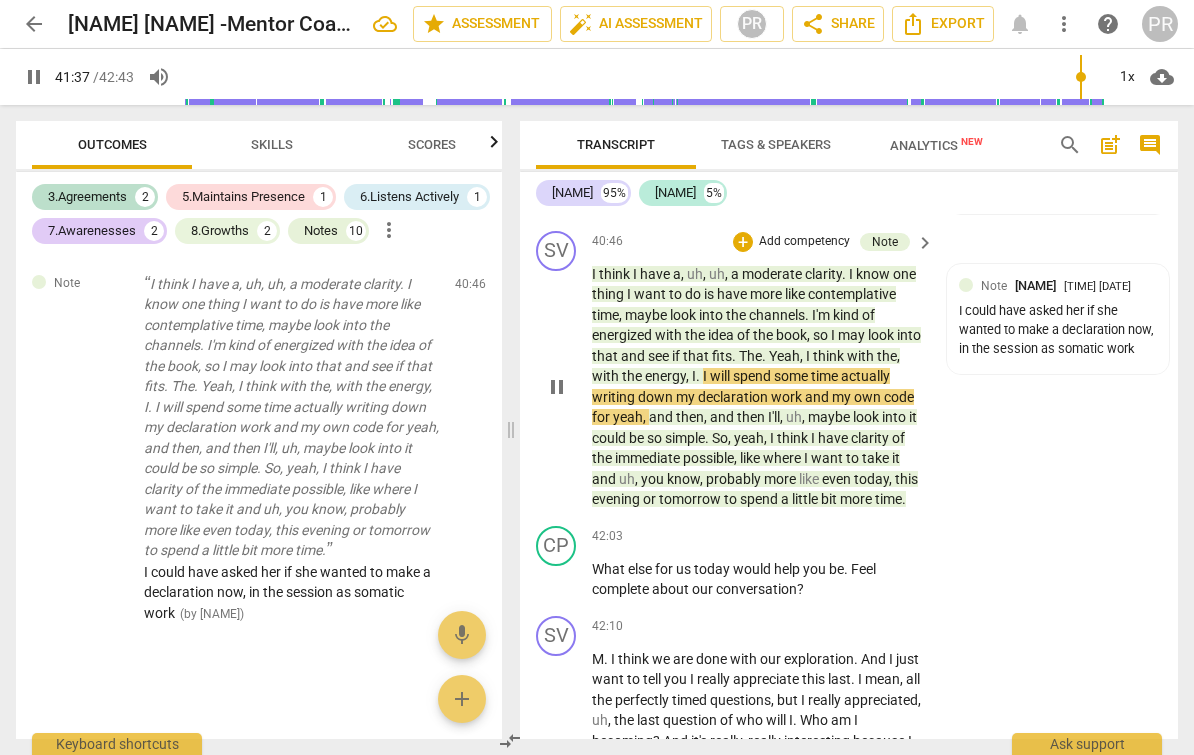scroll, scrollTop: 10034, scrollLeft: 0, axis: vertical 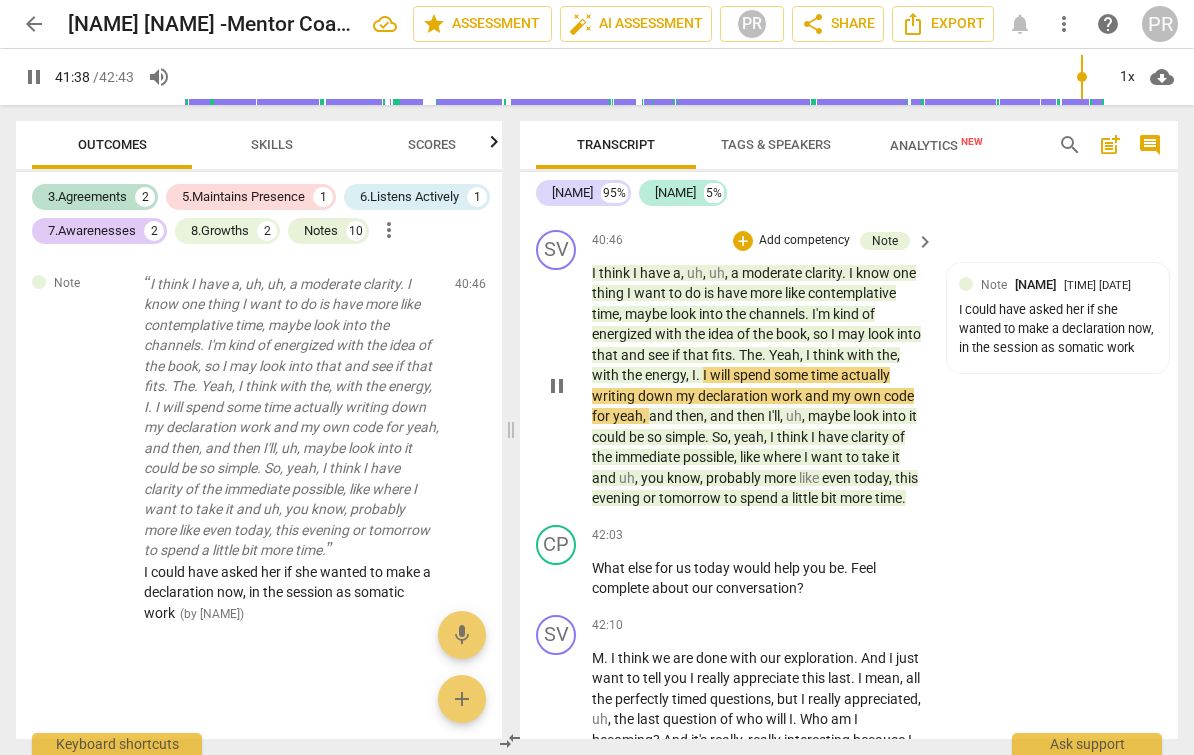 click on "for" at bounding box center (602, 416) 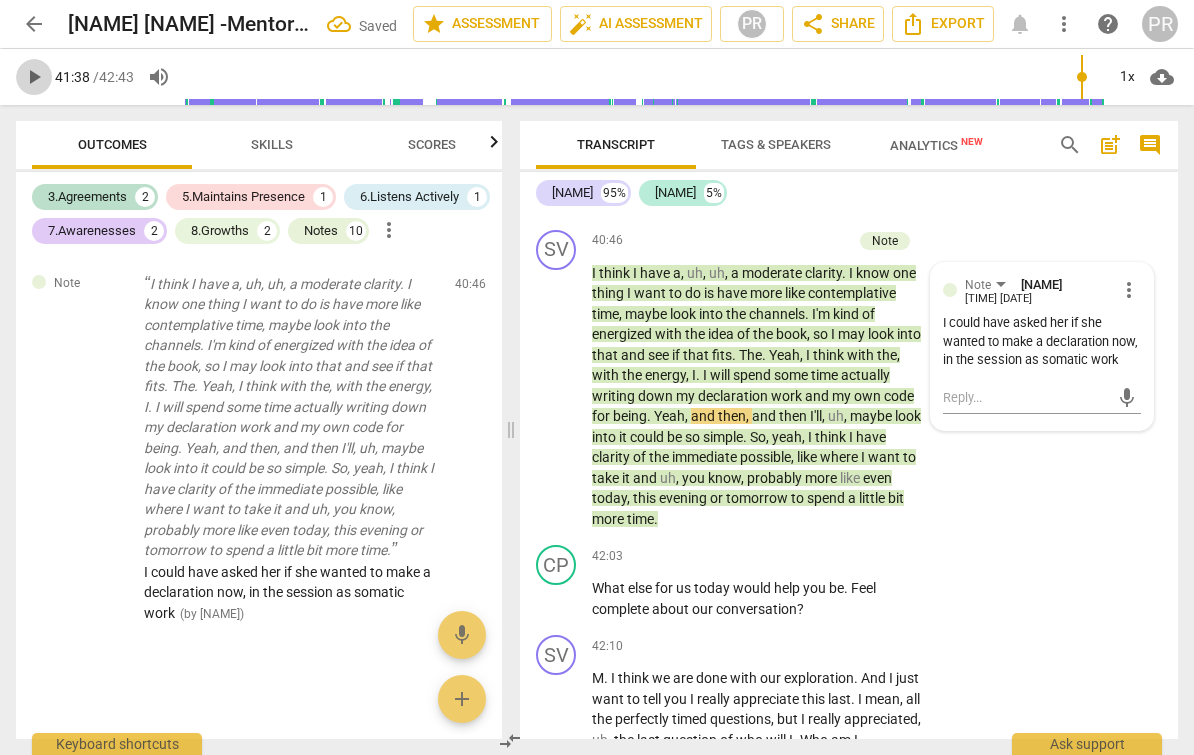 scroll, scrollTop: 1, scrollLeft: 0, axis: vertical 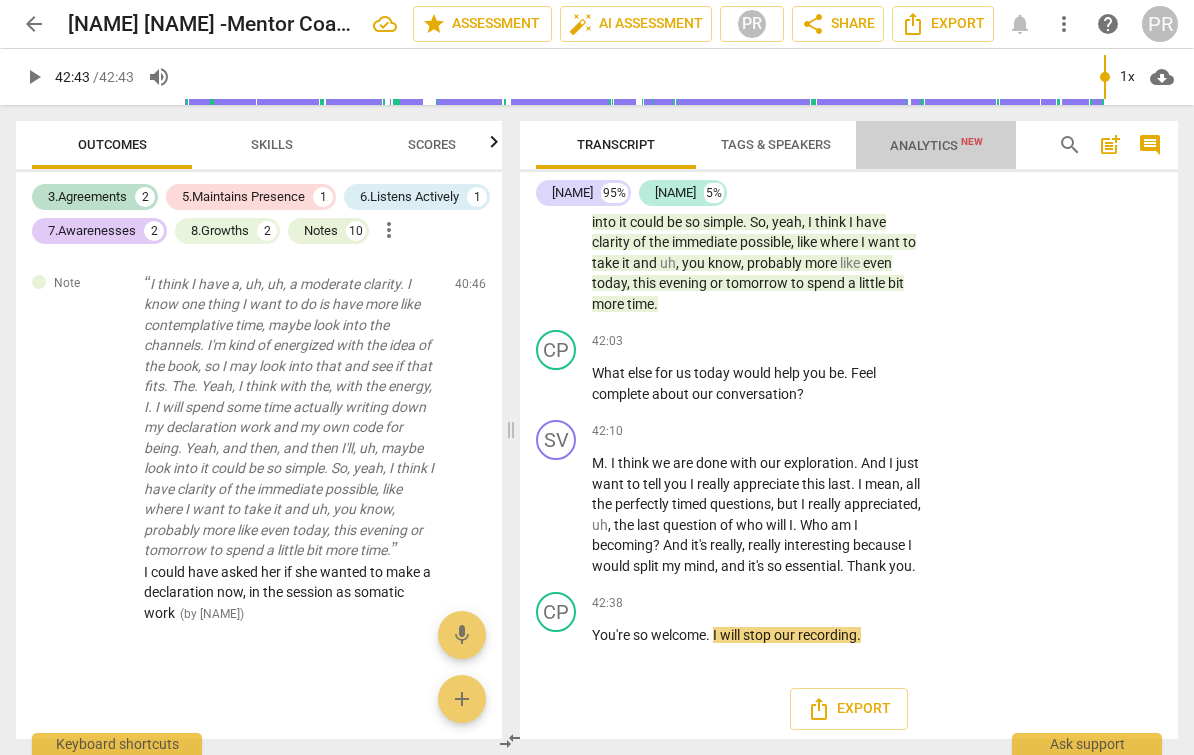 click on "Analytics   New" at bounding box center [936, 145] 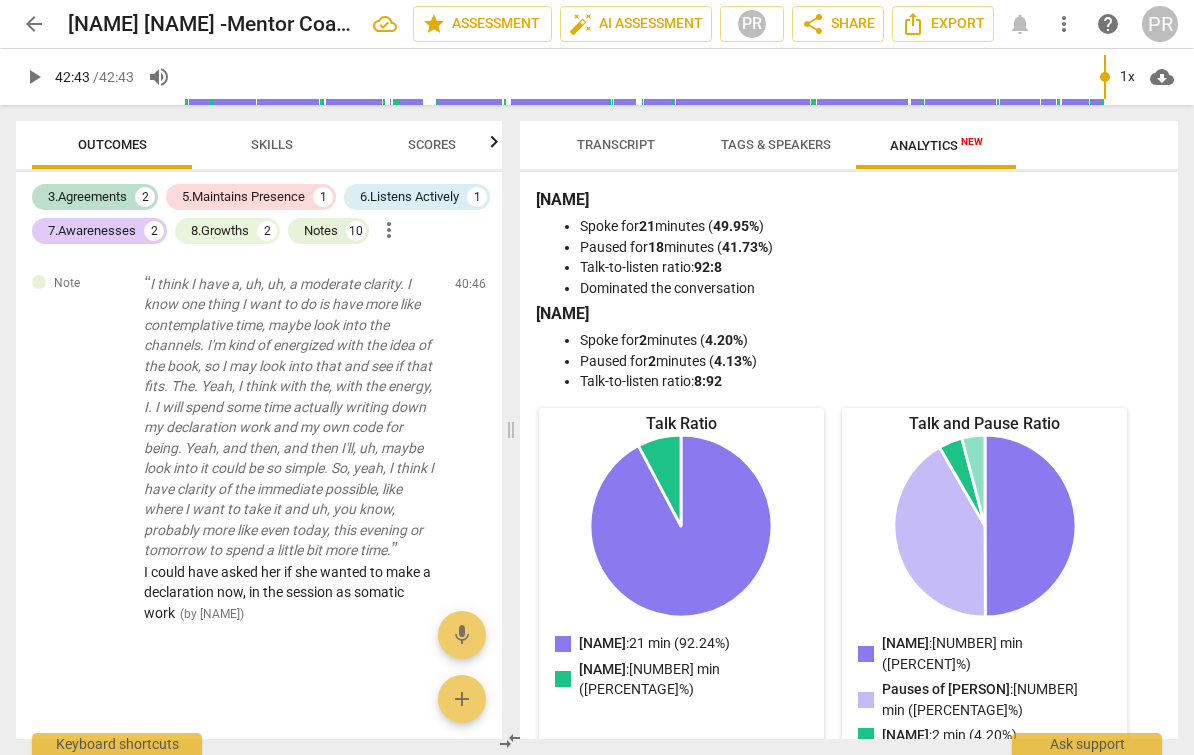 scroll, scrollTop: 3, scrollLeft: 0, axis: vertical 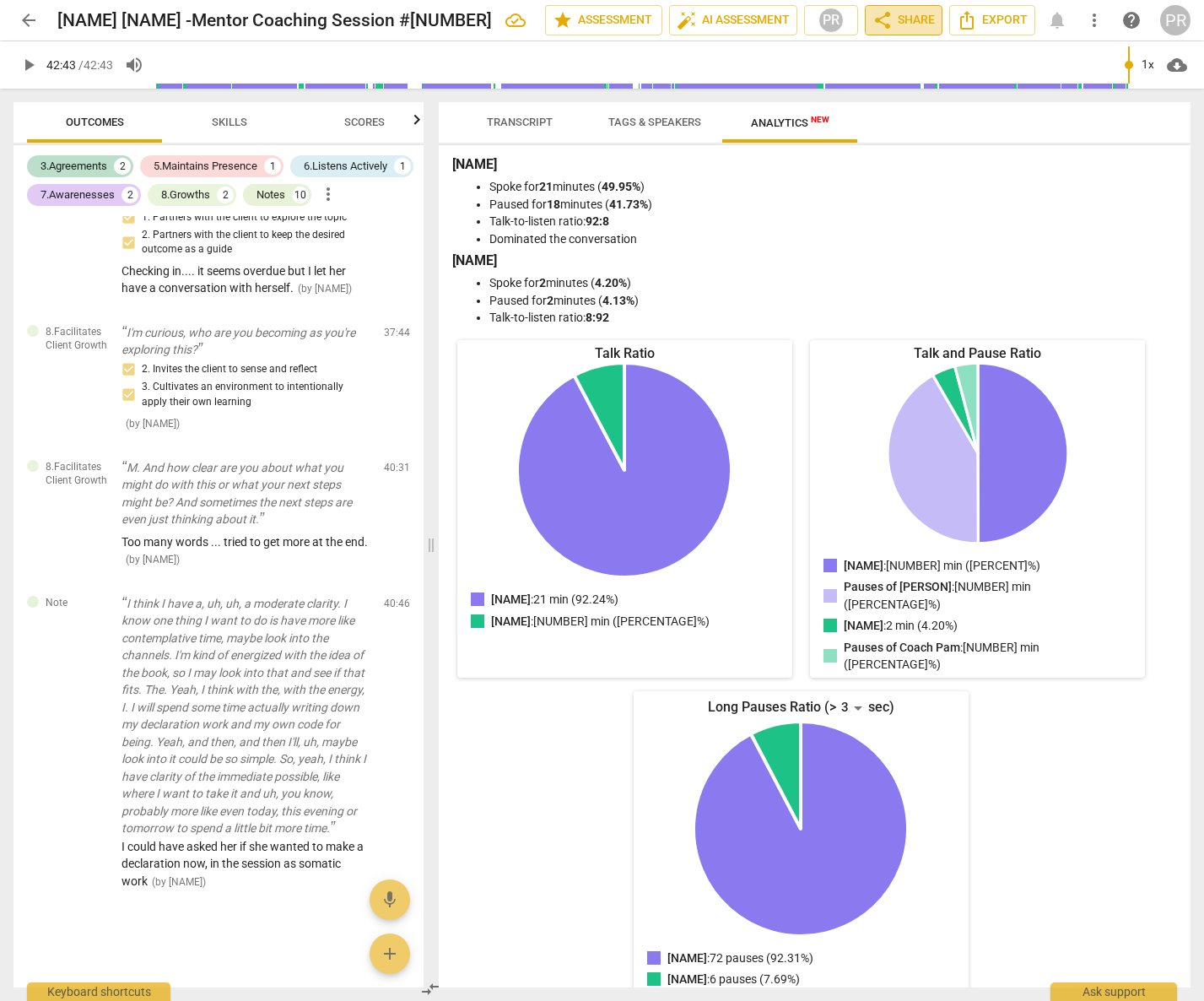 click on "share    Share" at bounding box center (904, 20) 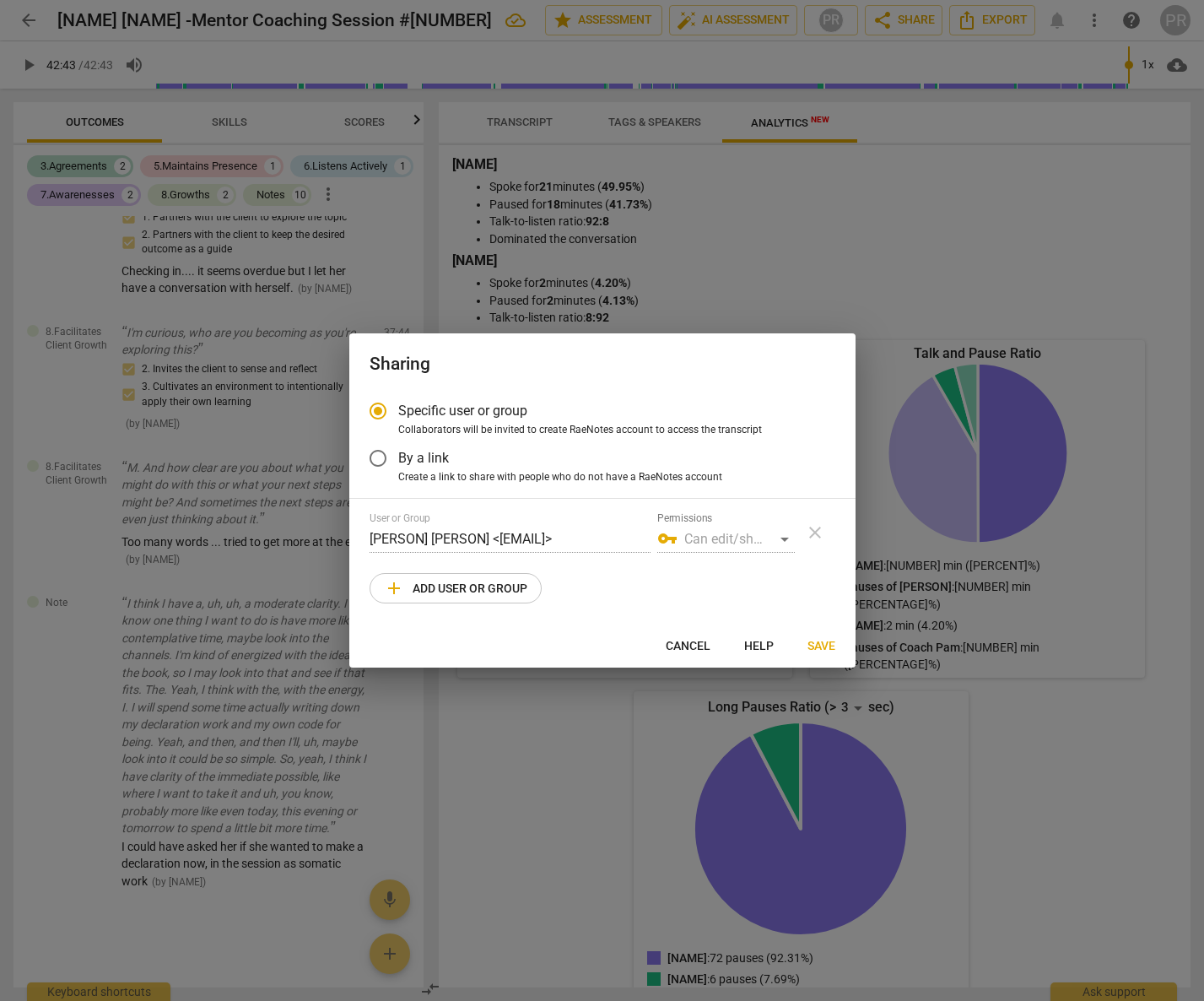 click on "add Add user or group" at bounding box center (456, 588) 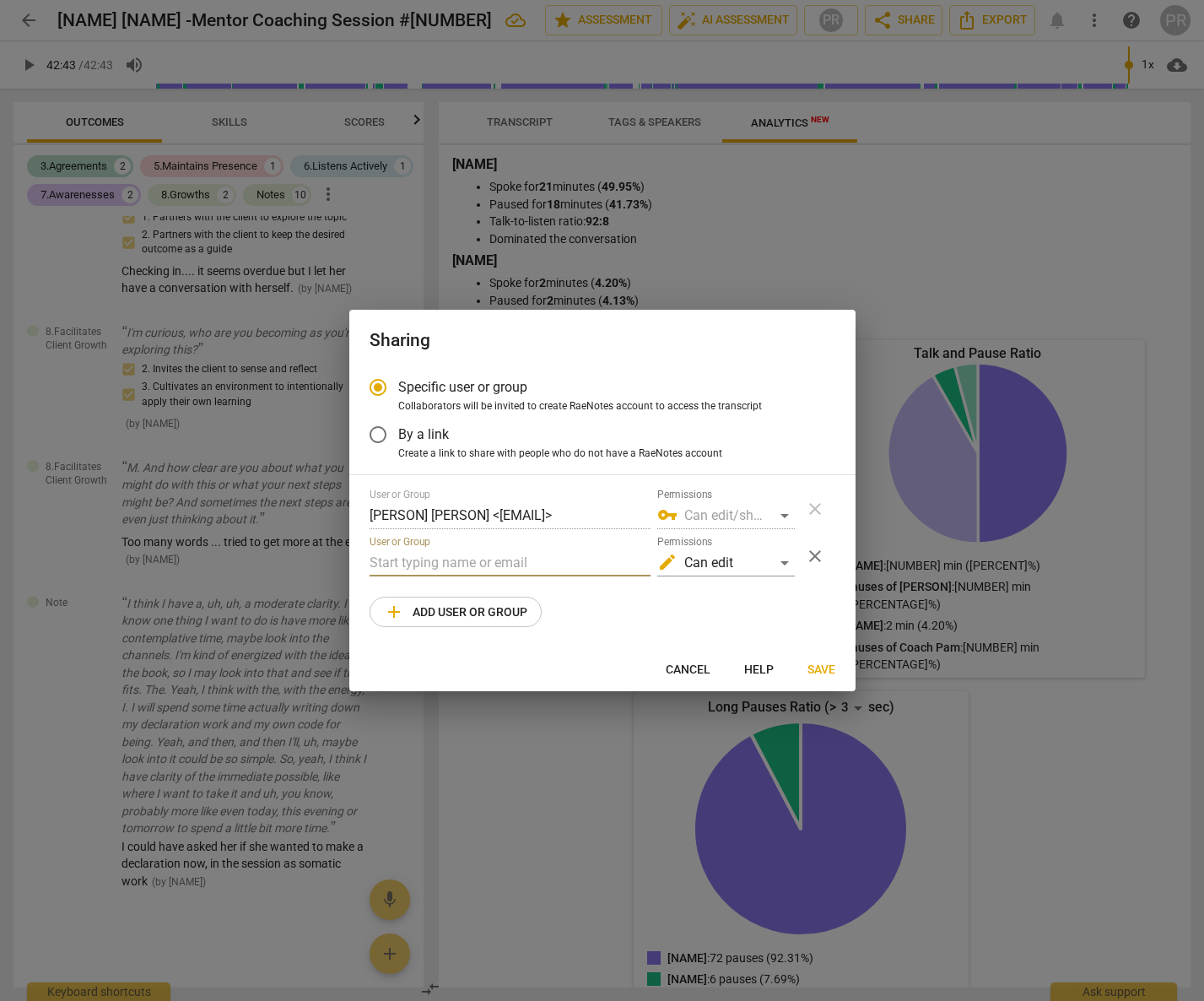 click at bounding box center (510, 563) 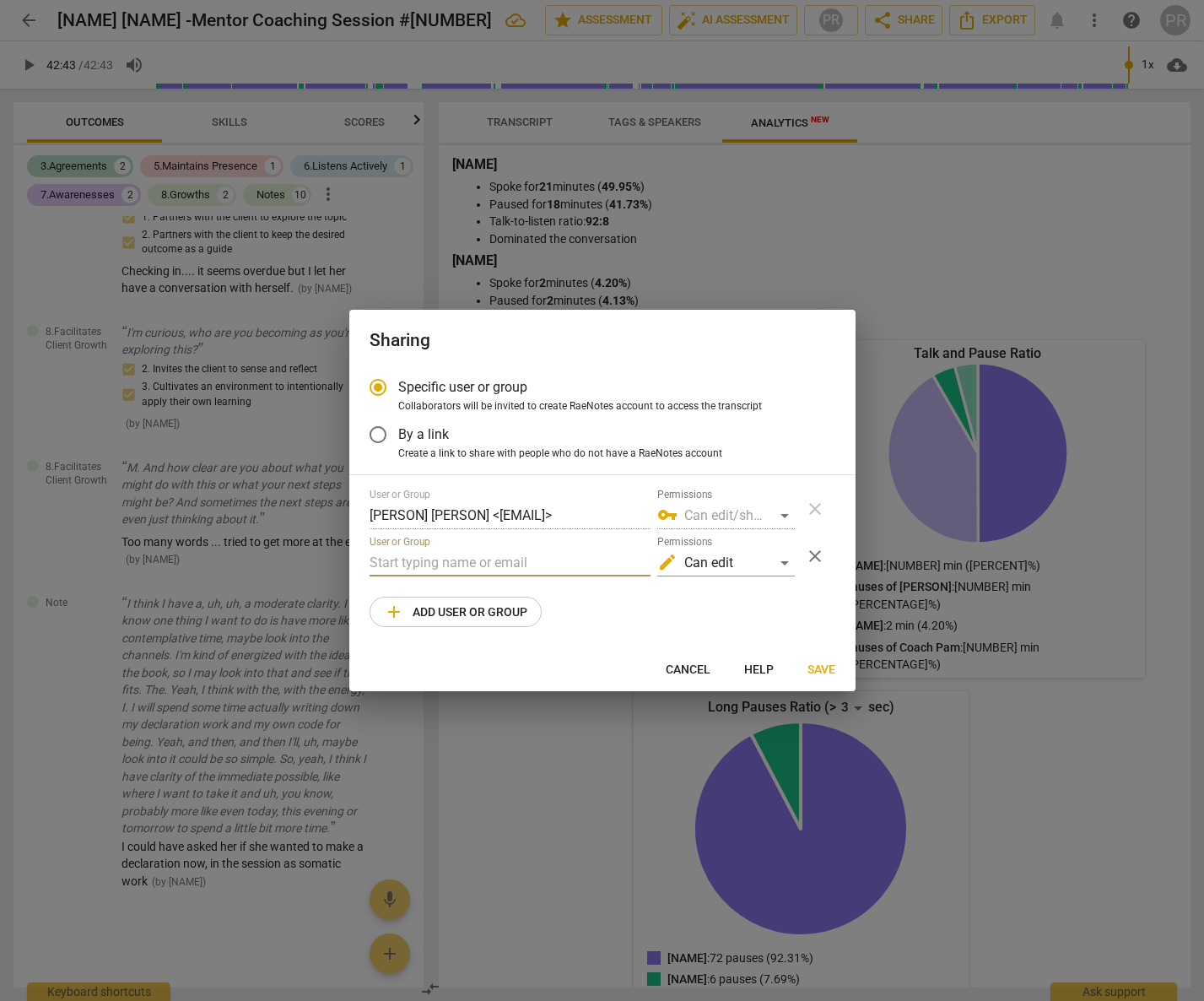 paste on "[EMAIL]" 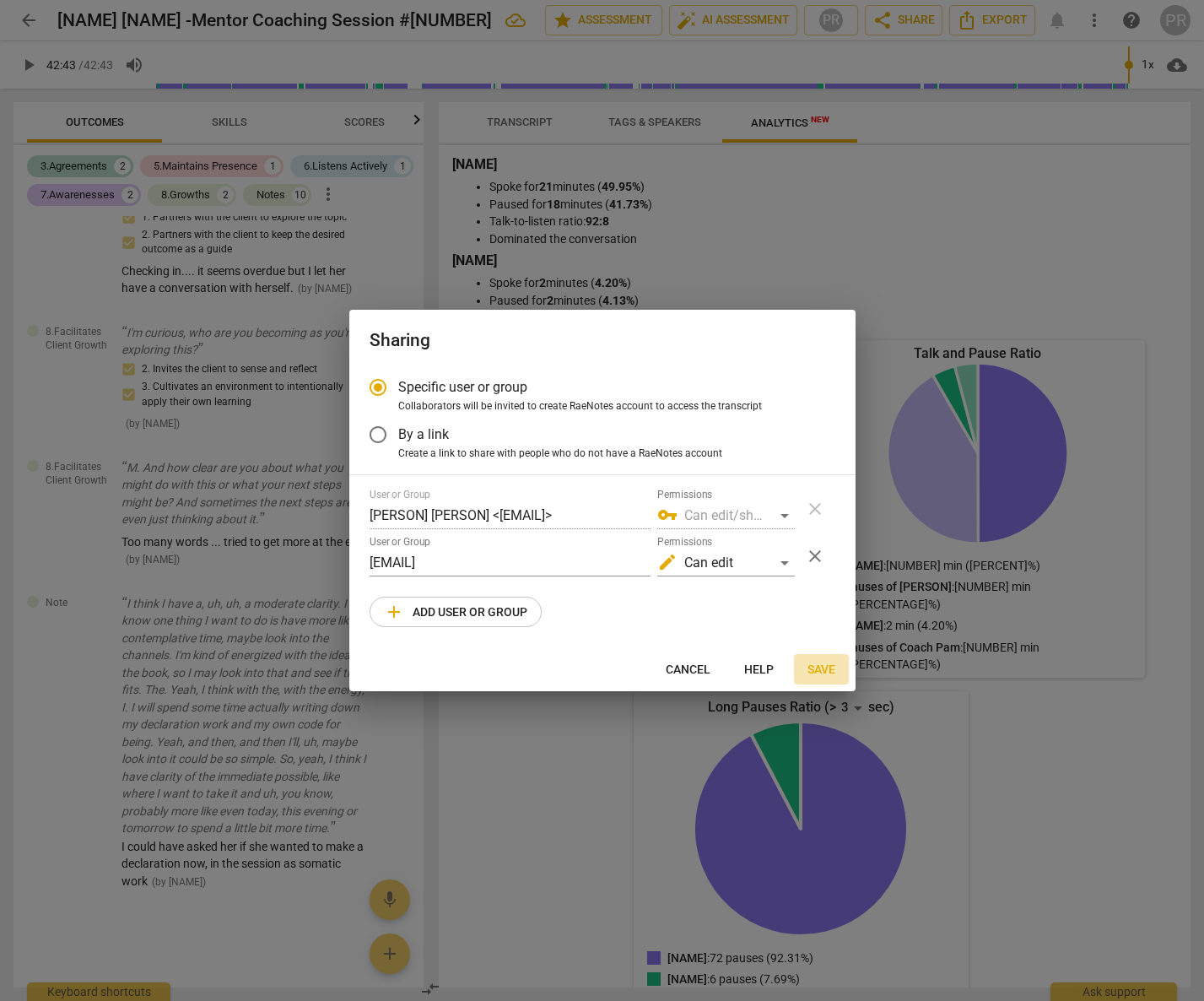 click on "Save" at bounding box center (821, 670) 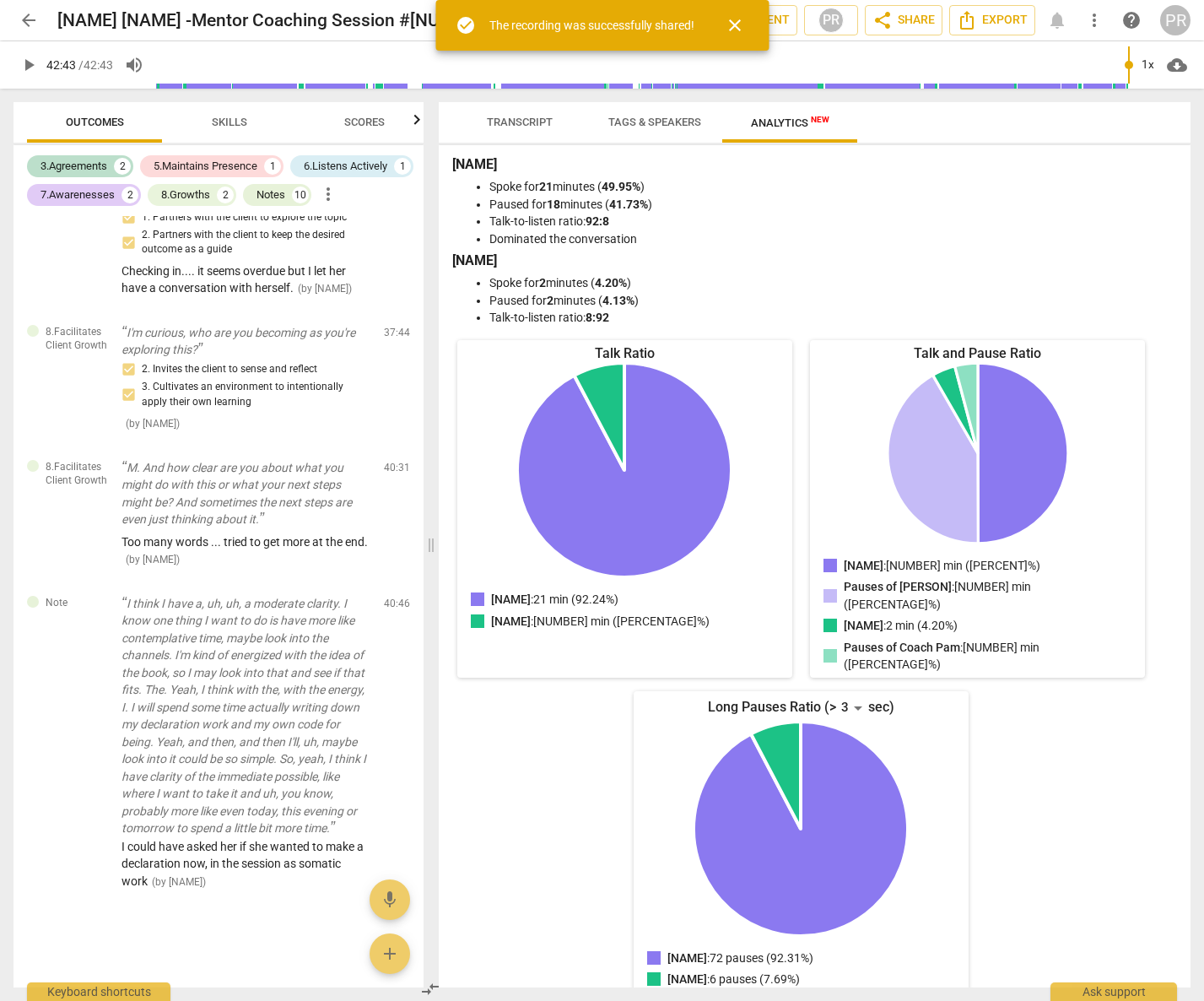 scroll, scrollTop: 0, scrollLeft: 0, axis: both 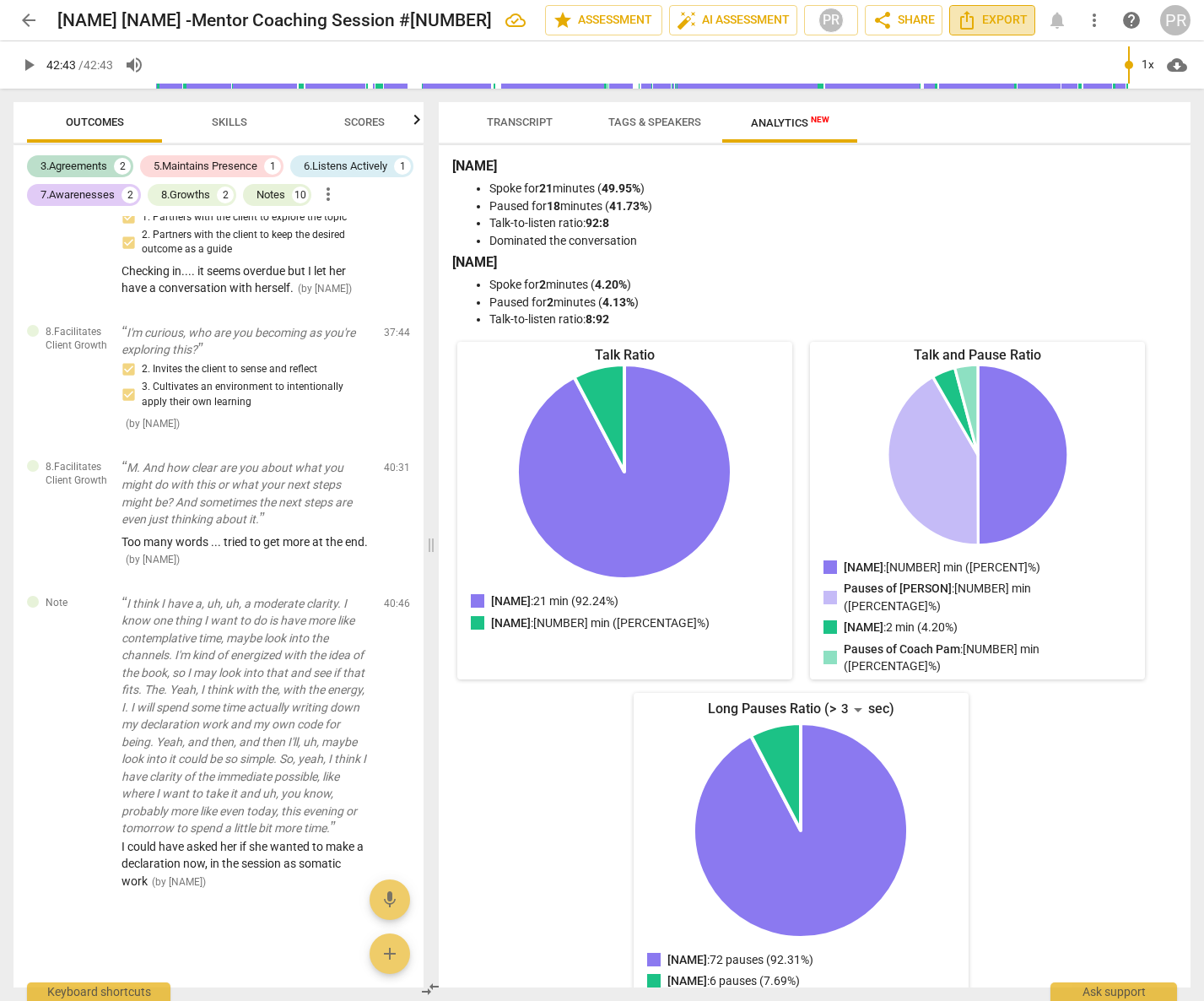 click on "Export" at bounding box center (992, 20) 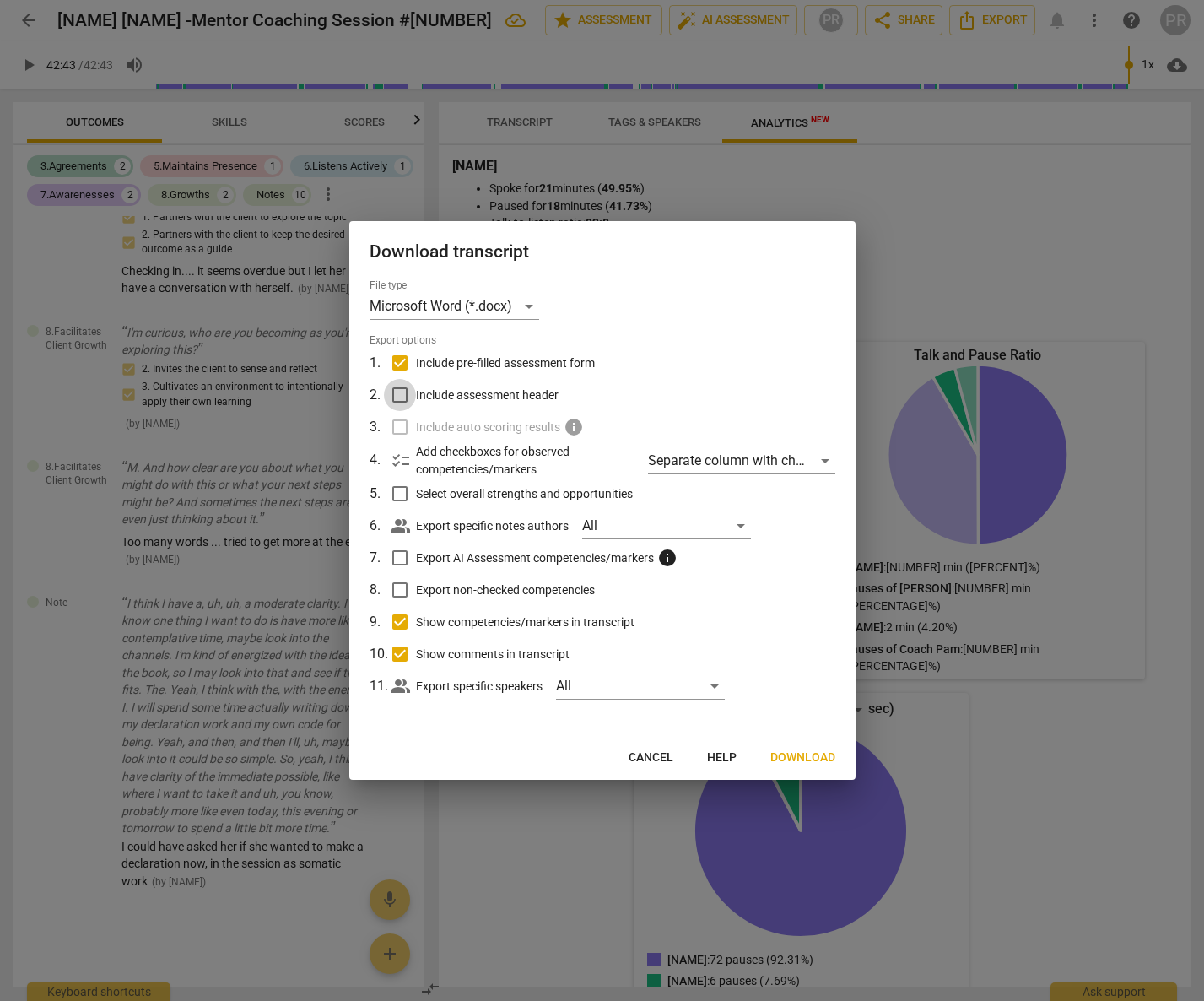 click on "Include assessment header" at bounding box center [400, 395] 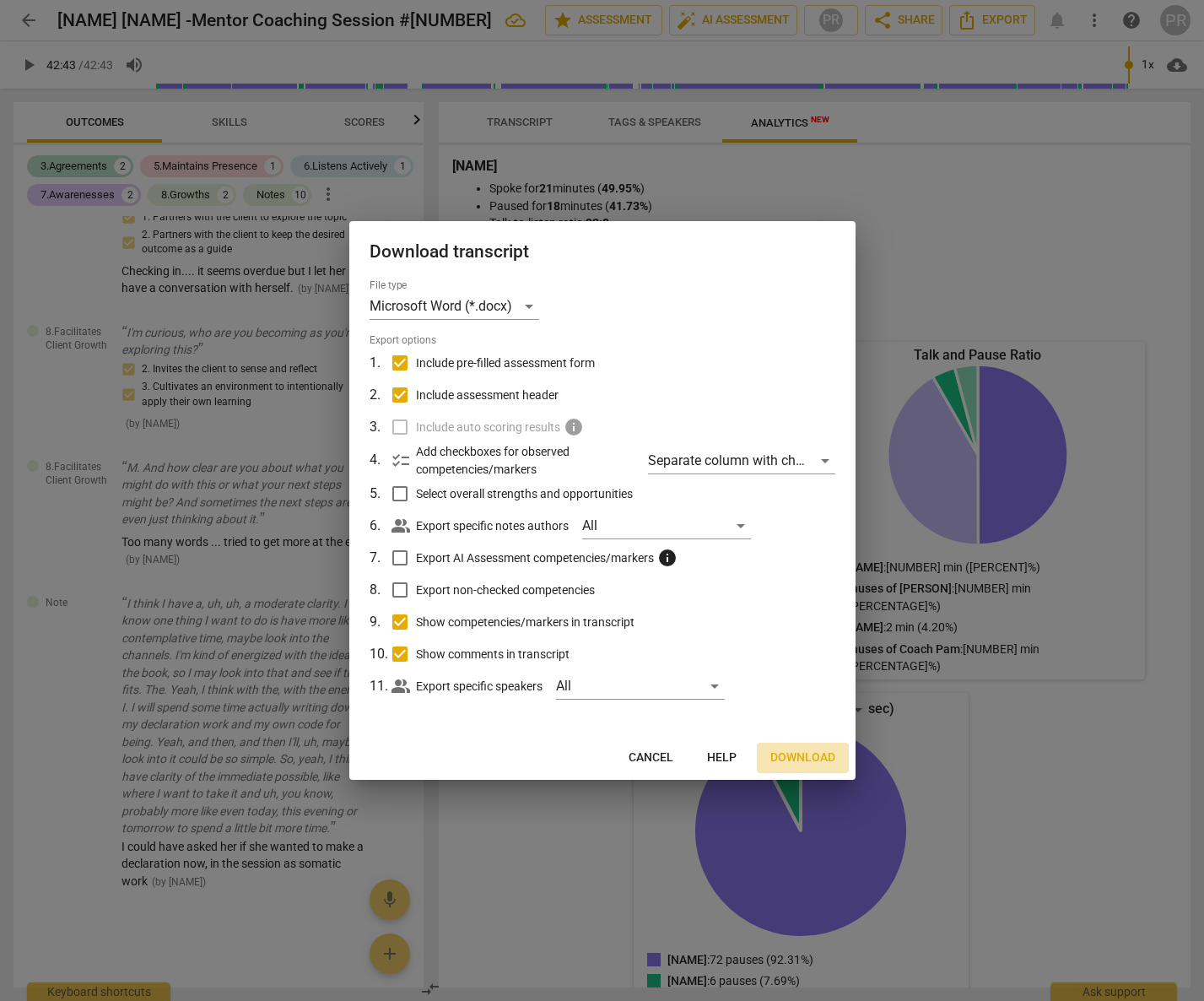 click on "Download" at bounding box center (802, 758) 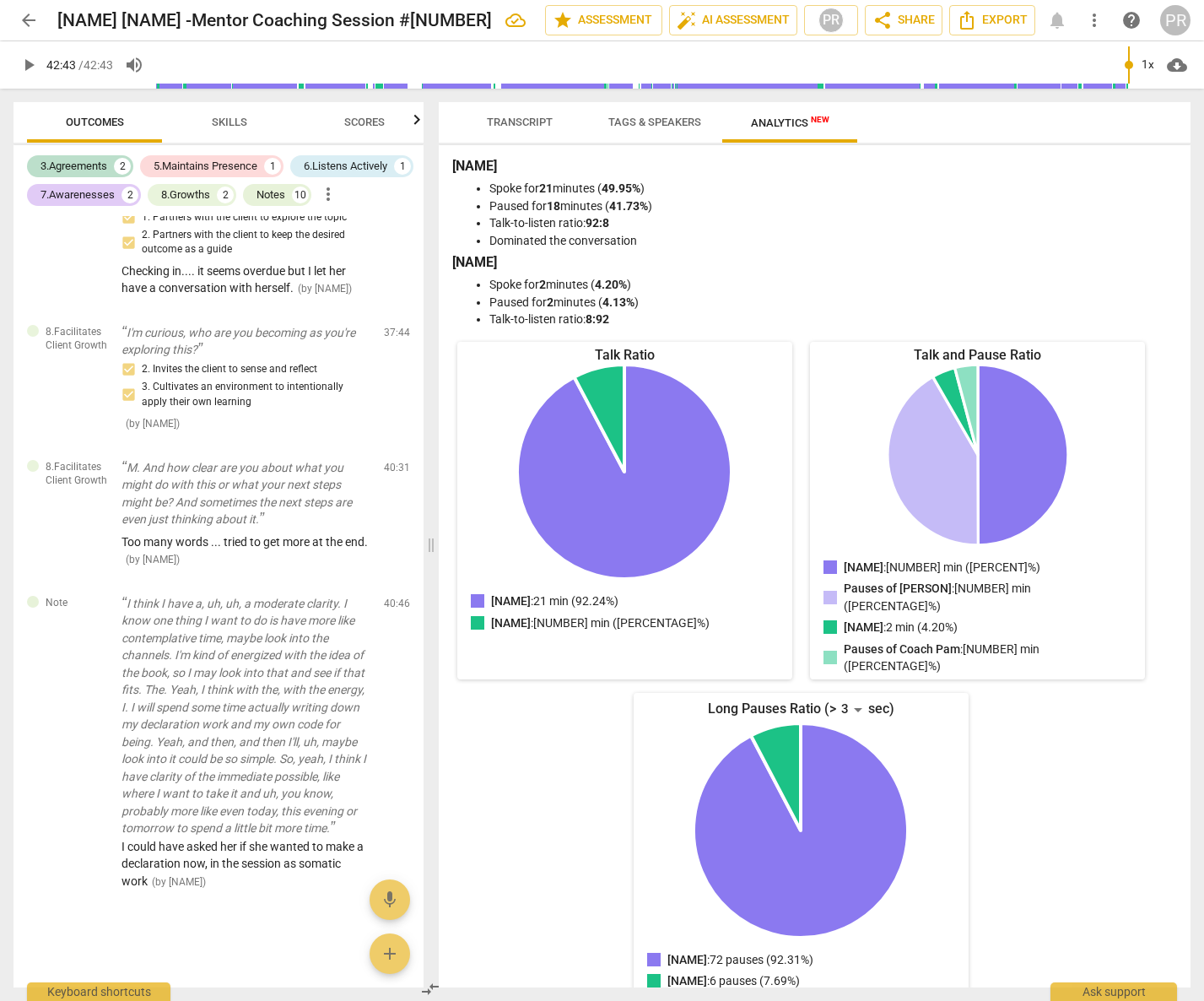 scroll, scrollTop: 0, scrollLeft: 0, axis: both 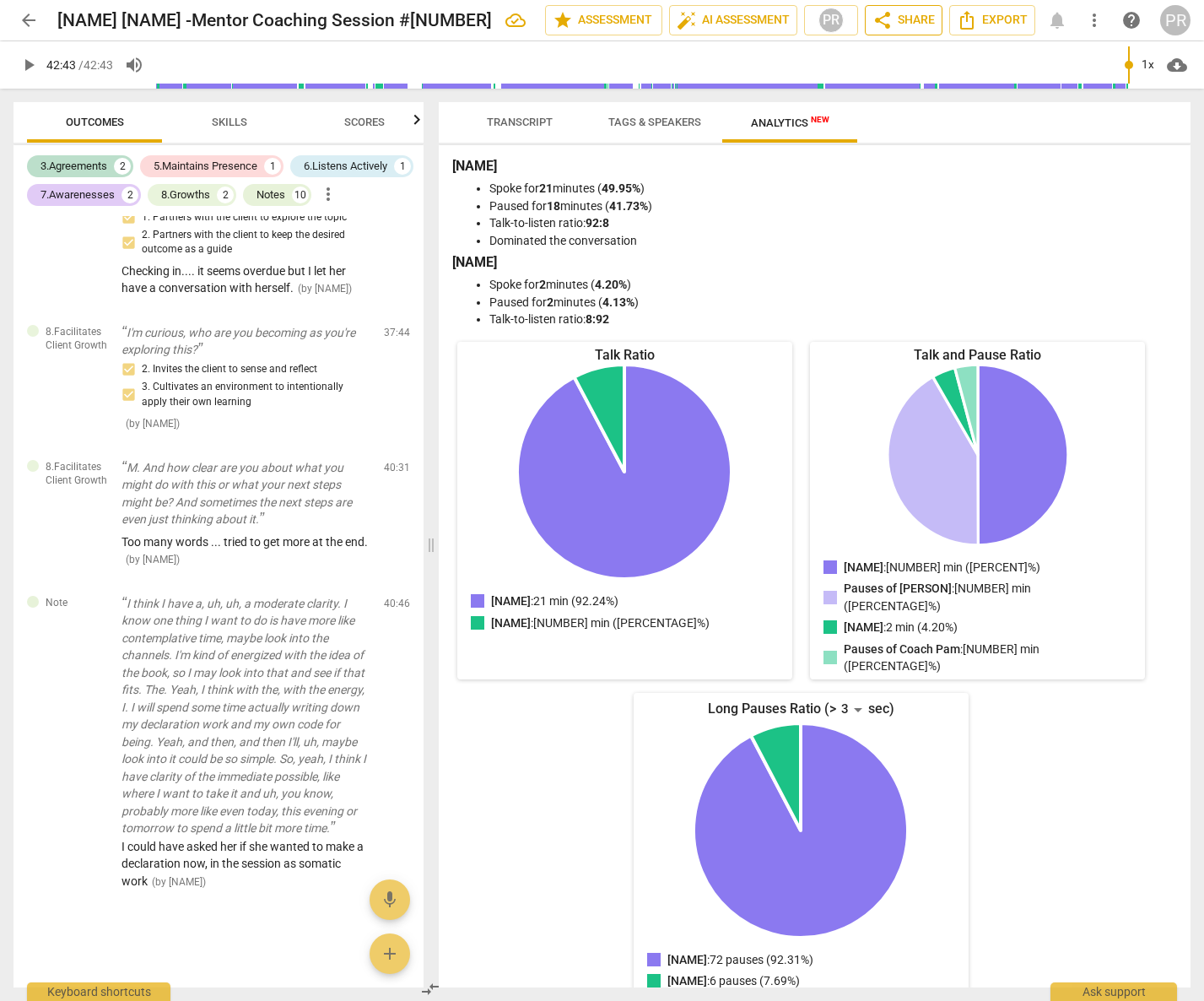 click on "share    Share" at bounding box center (904, 20) 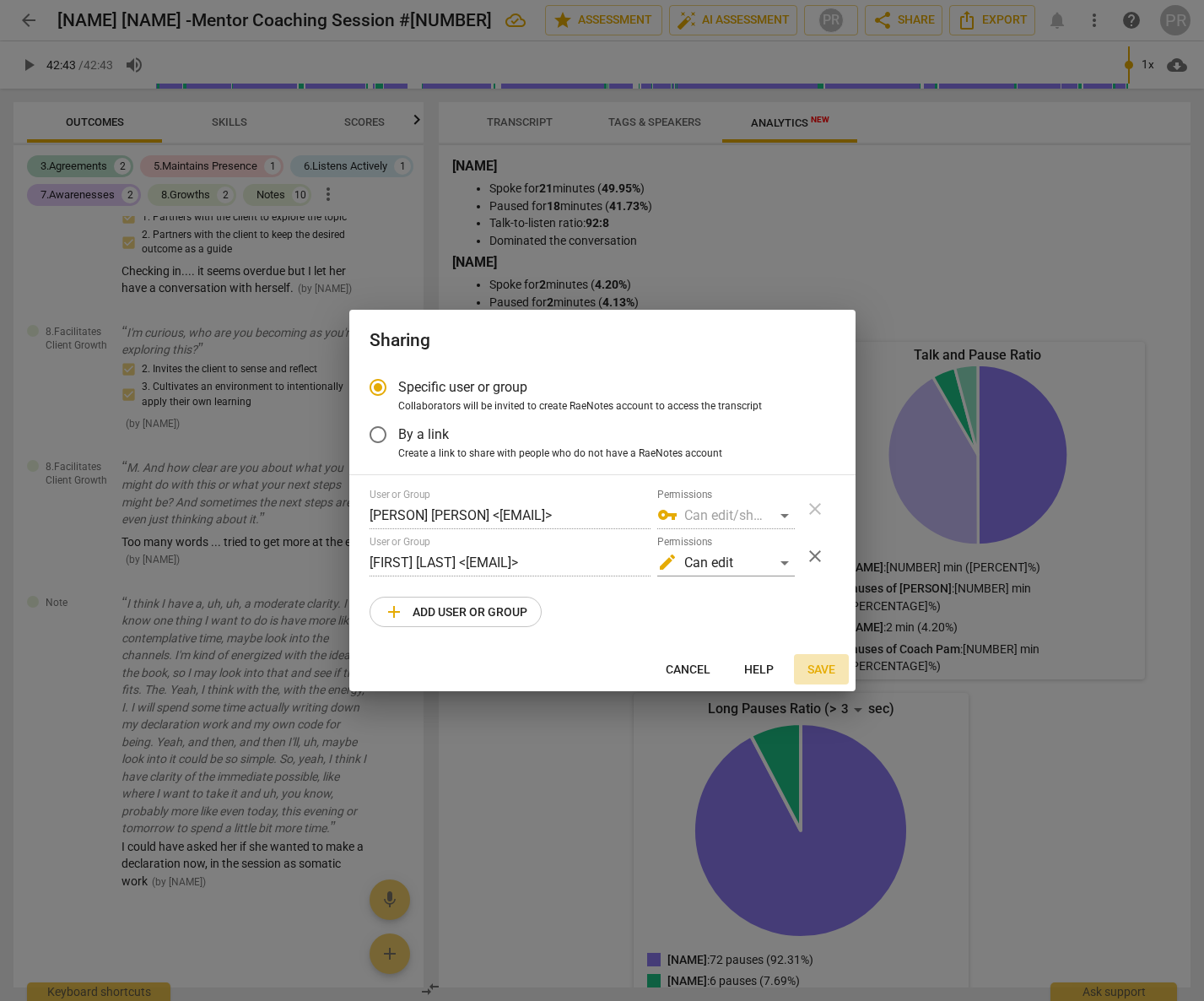 click on "Save" at bounding box center (821, 670) 